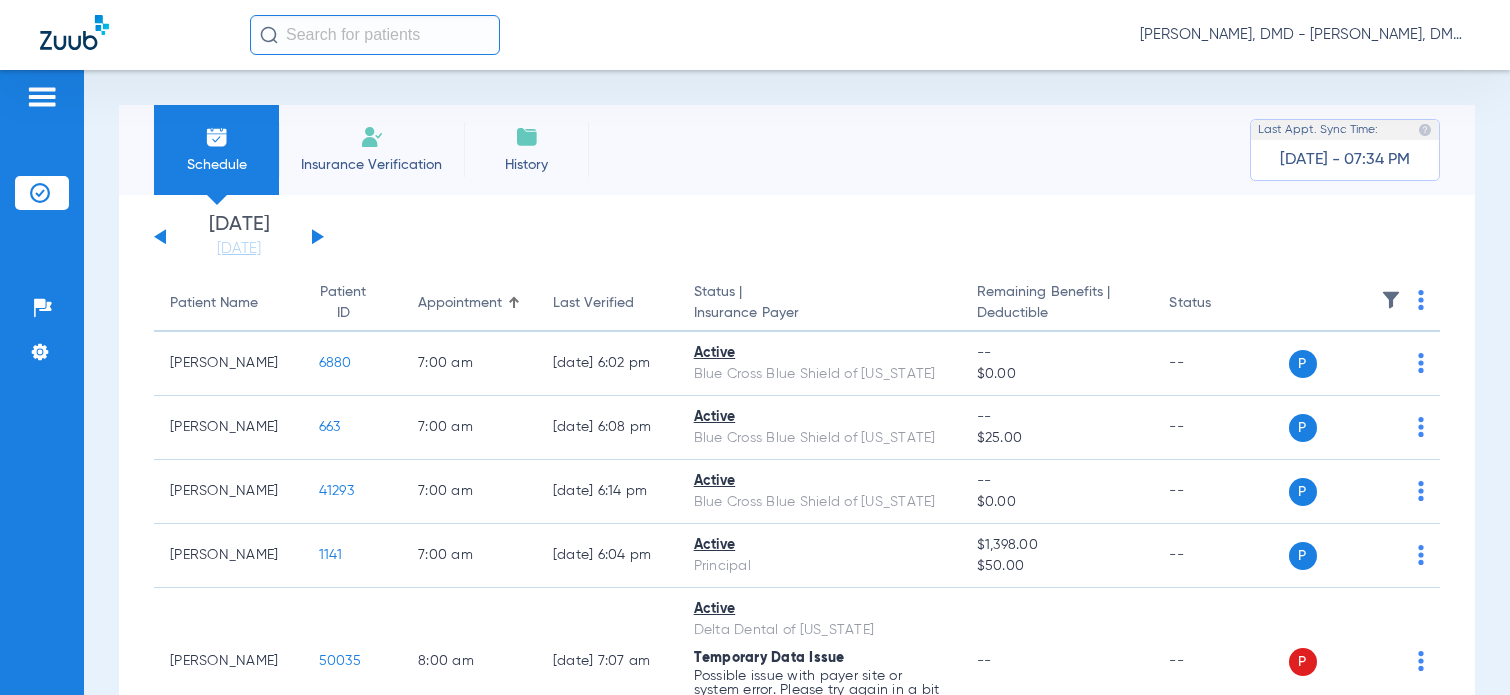 scroll, scrollTop: 0, scrollLeft: 0, axis: both 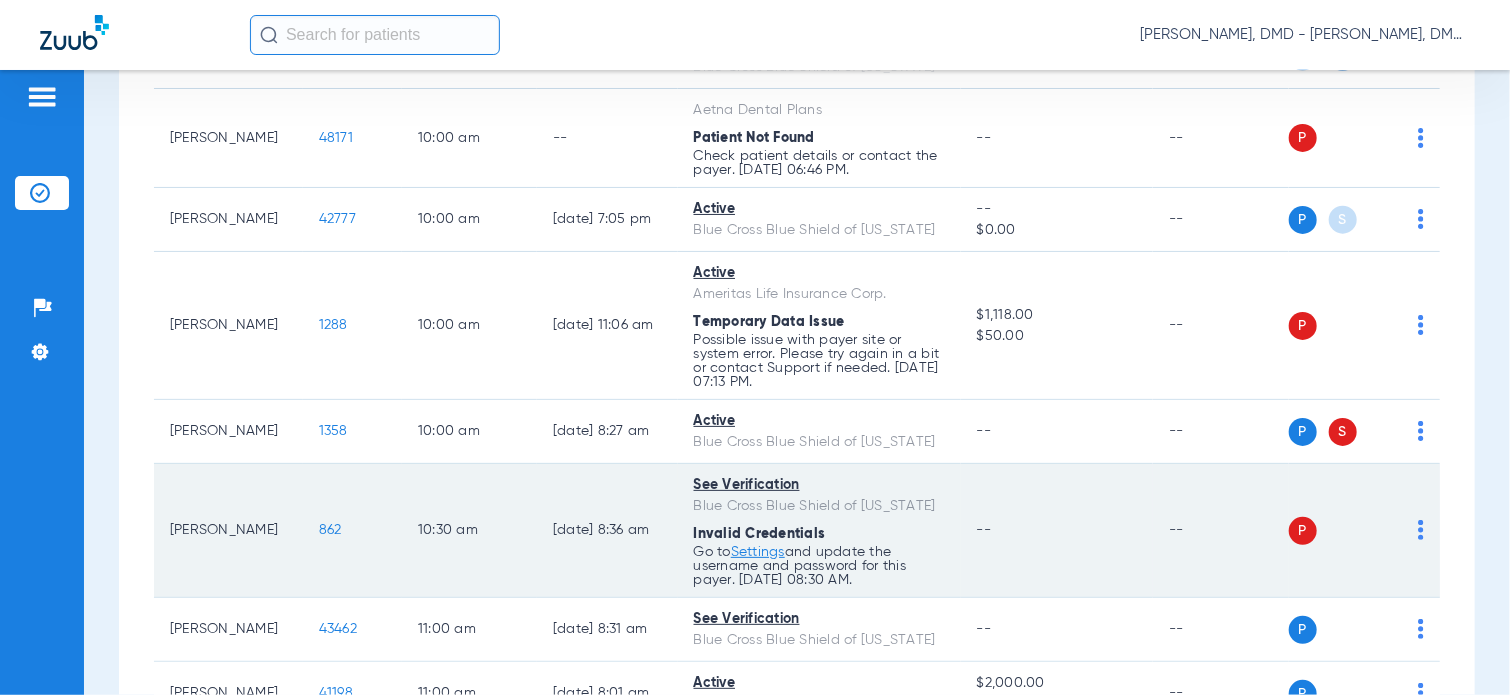 click 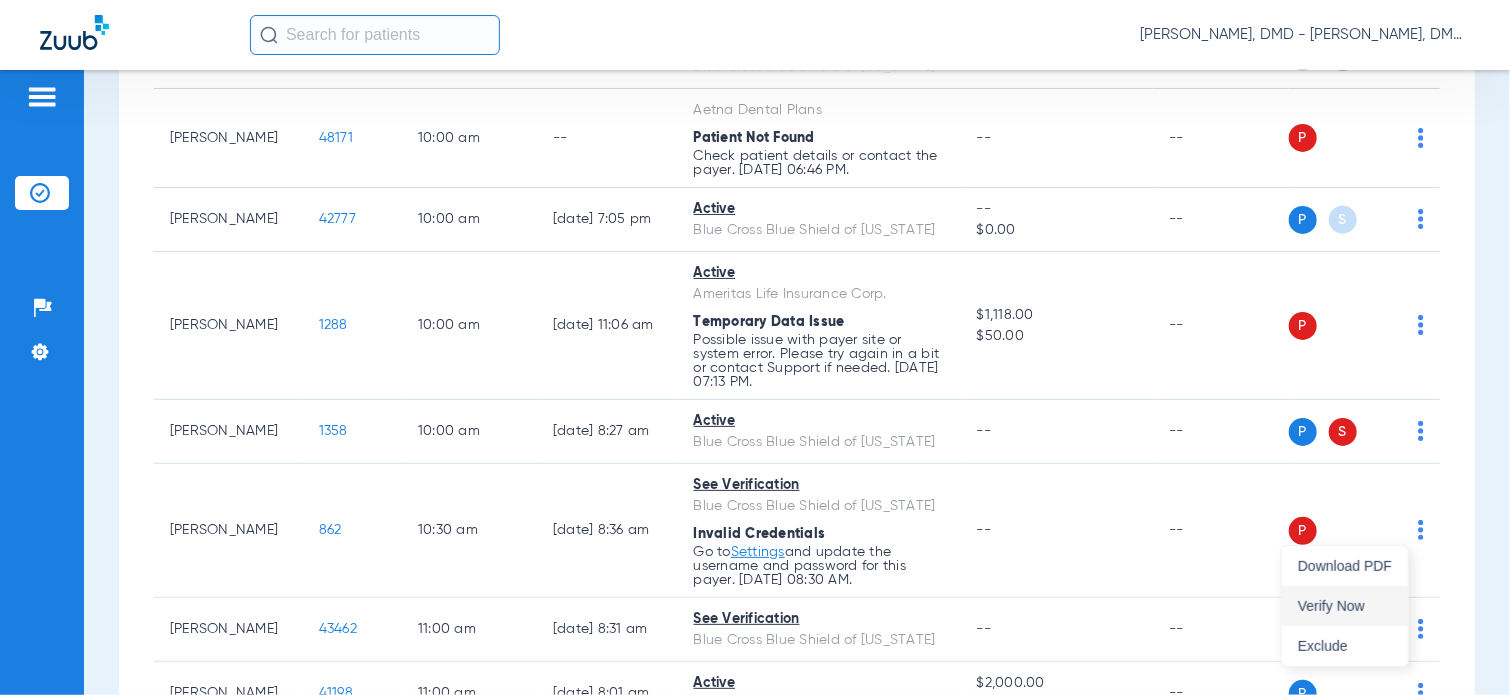 click on "Verify Now" at bounding box center [1345, 606] 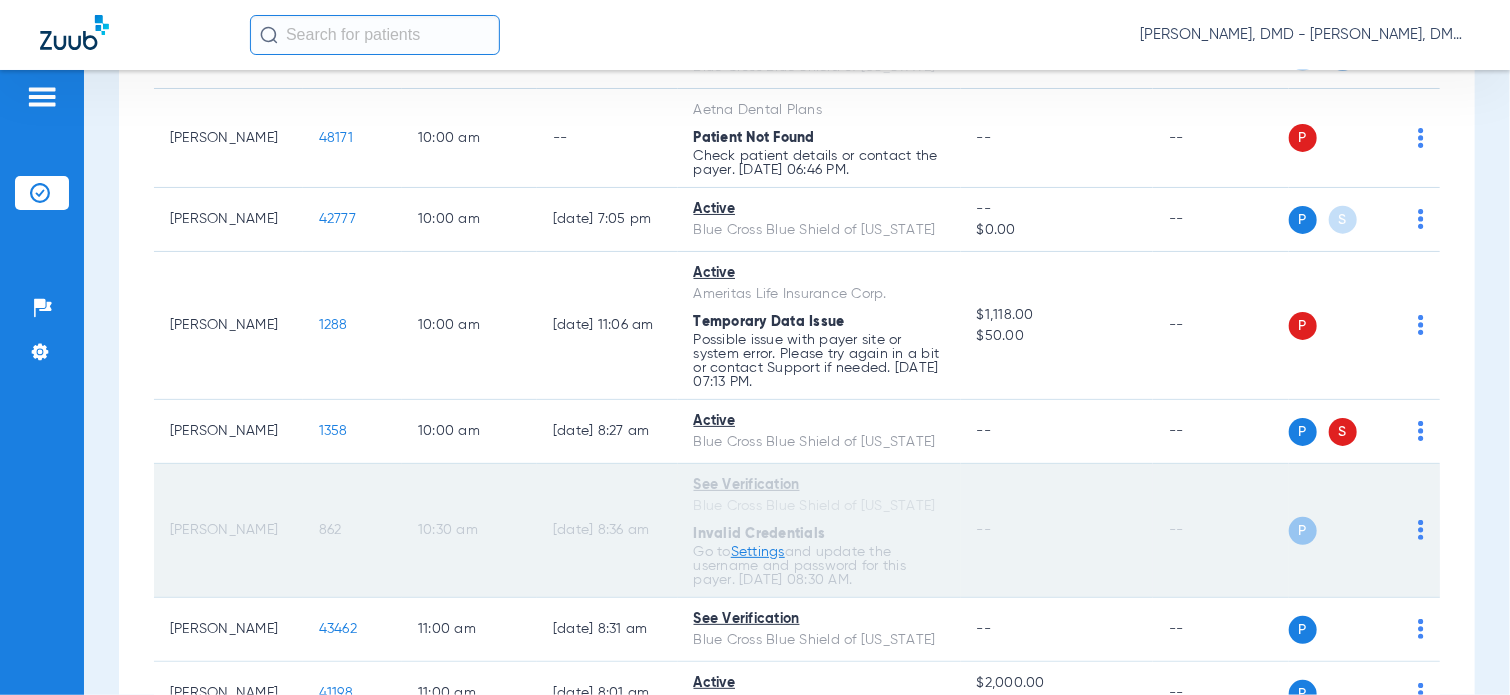 click on "862" 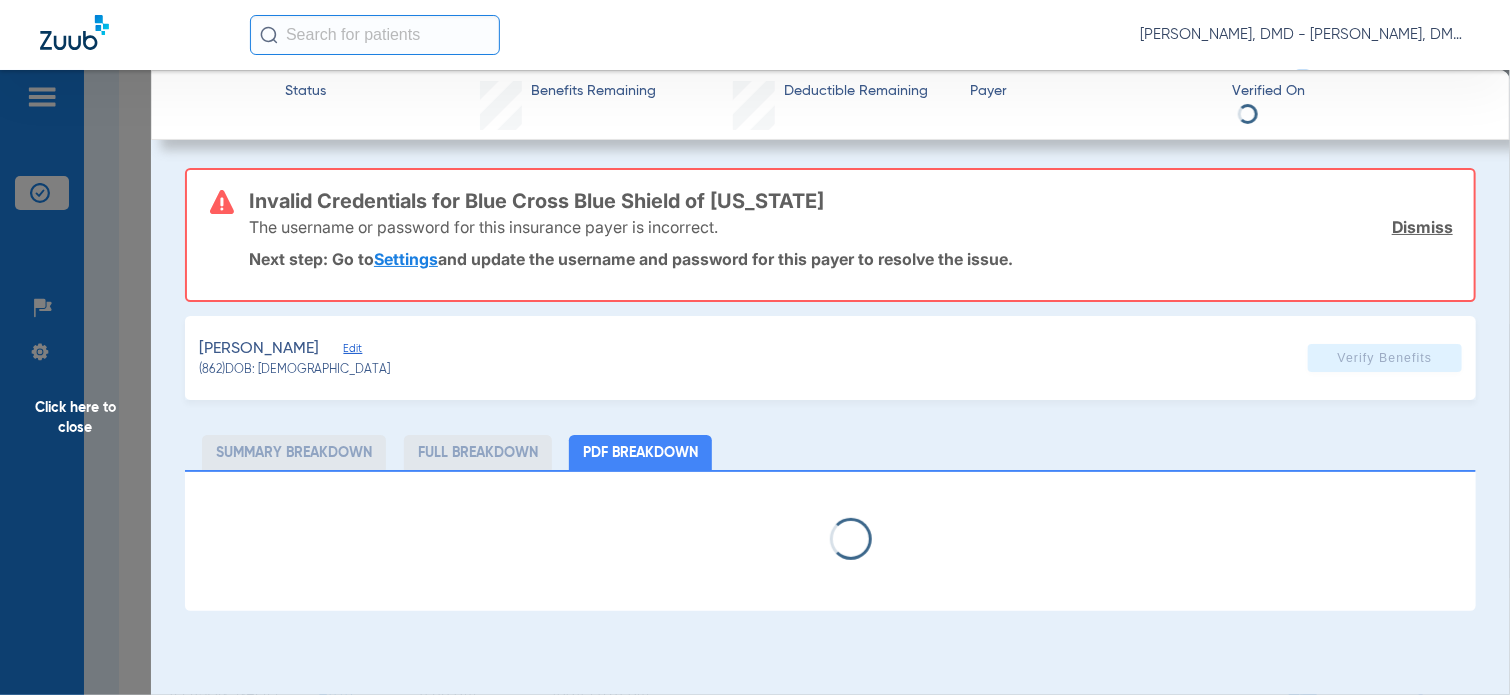 click on "Edit" 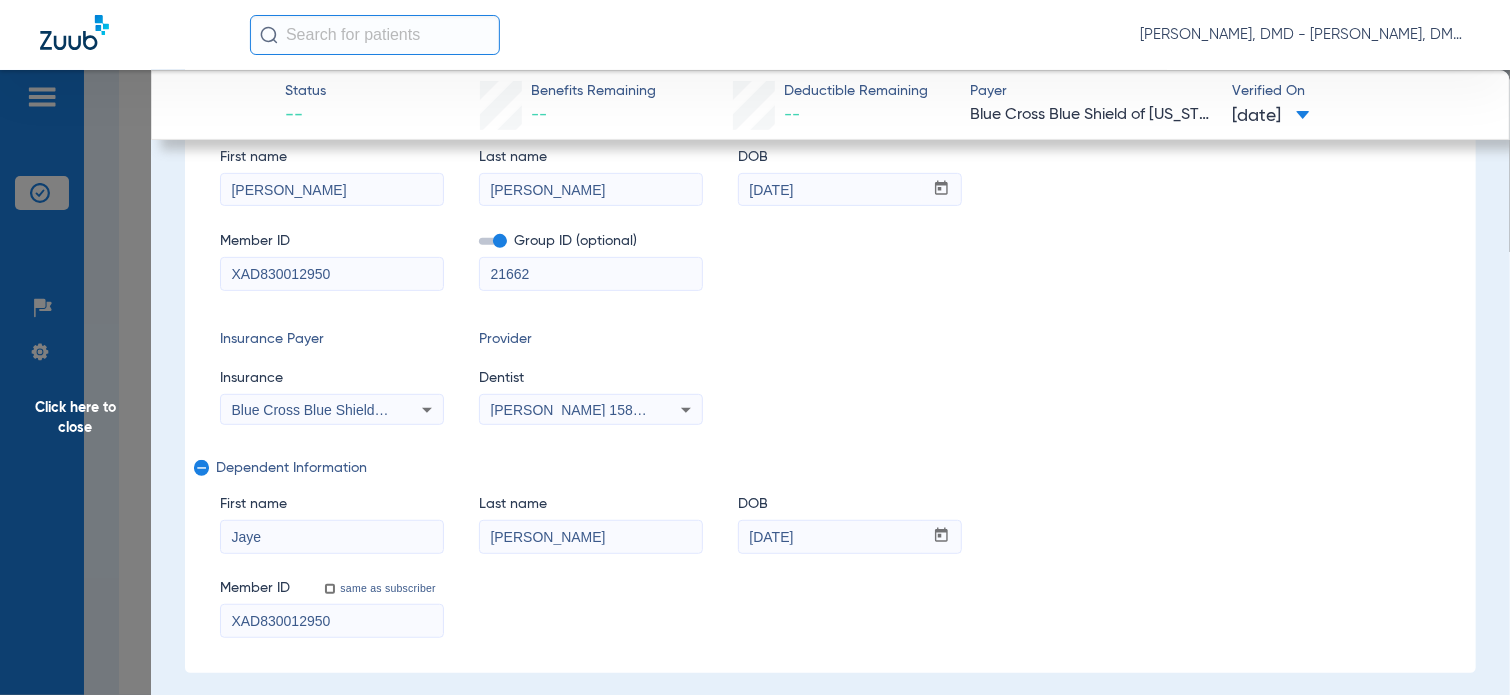 scroll, scrollTop: 338, scrollLeft: 0, axis: vertical 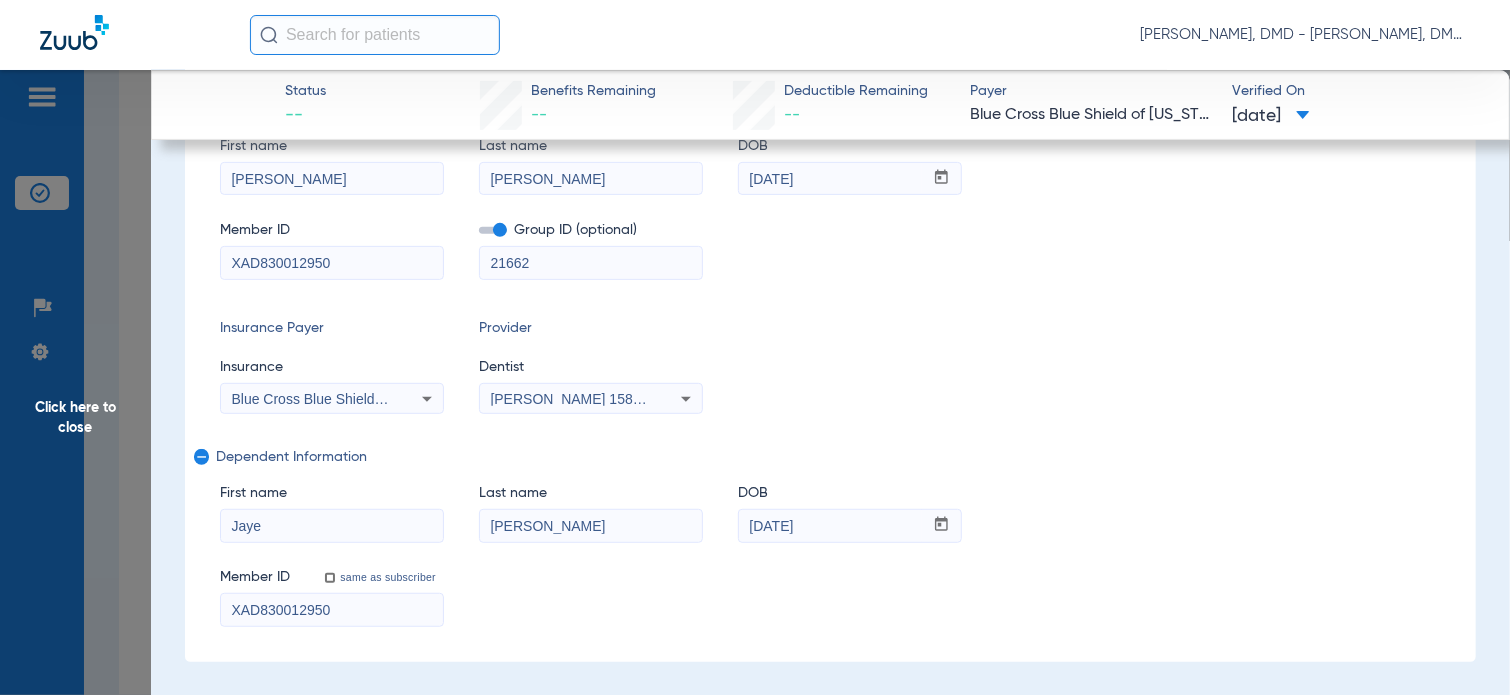 drag, startPoint x: 366, startPoint y: 259, endPoint x: 81, endPoint y: 315, distance: 290.44965 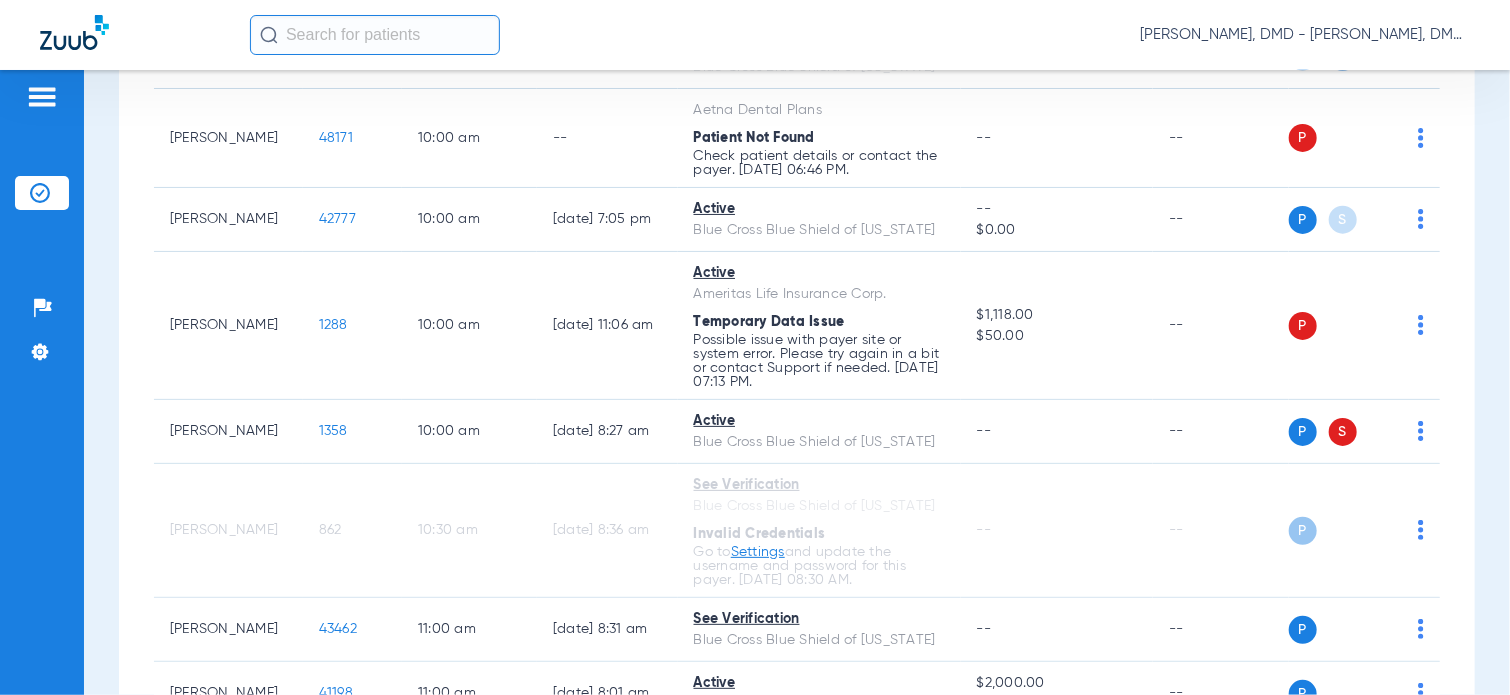 scroll, scrollTop: 0, scrollLeft: 0, axis: both 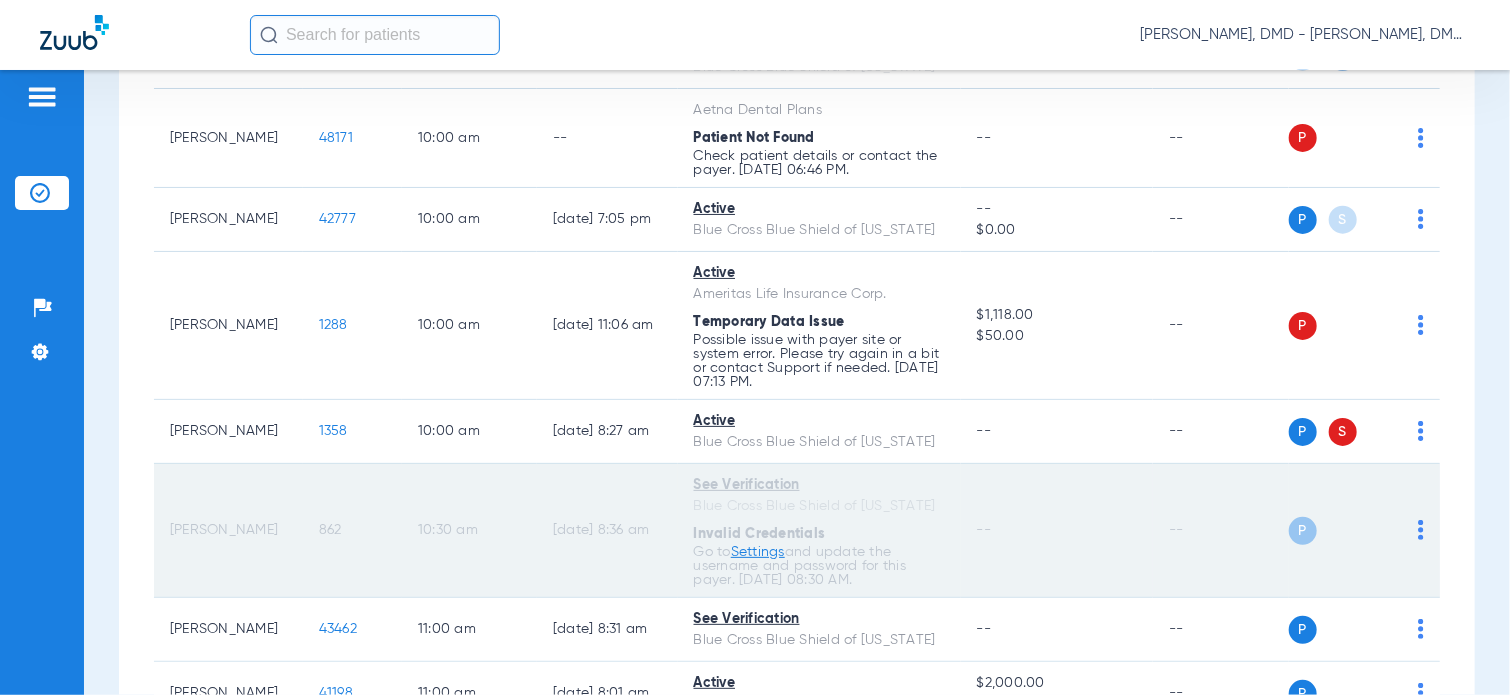 click on "862" 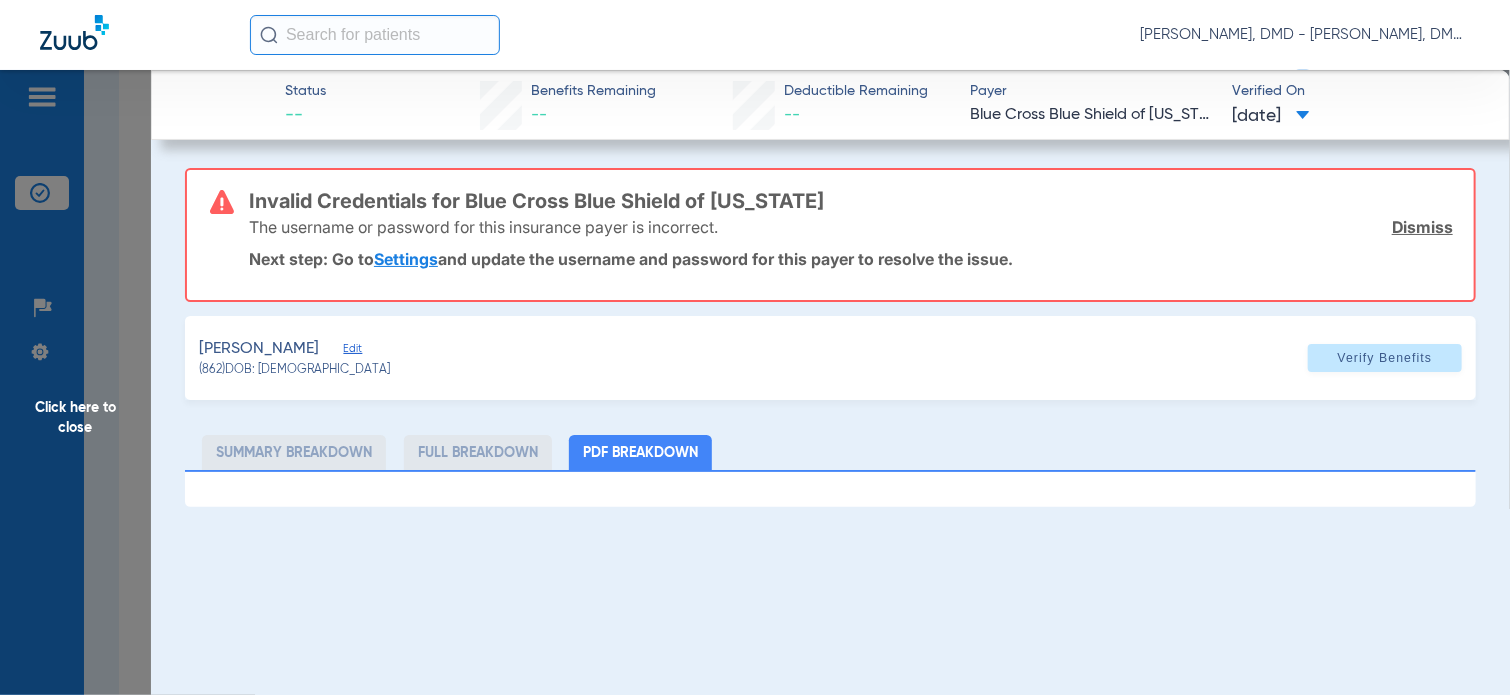 click on "Edit" 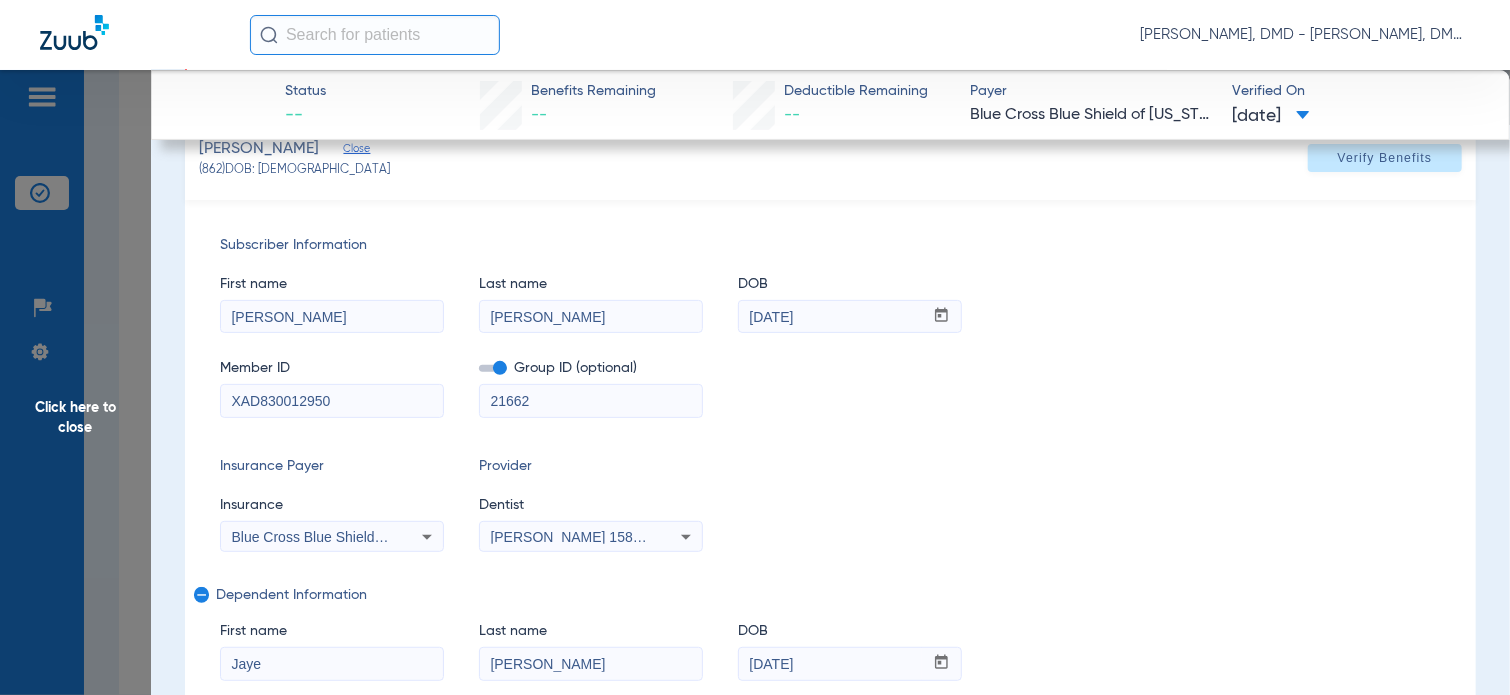 scroll, scrollTop: 338, scrollLeft: 0, axis: vertical 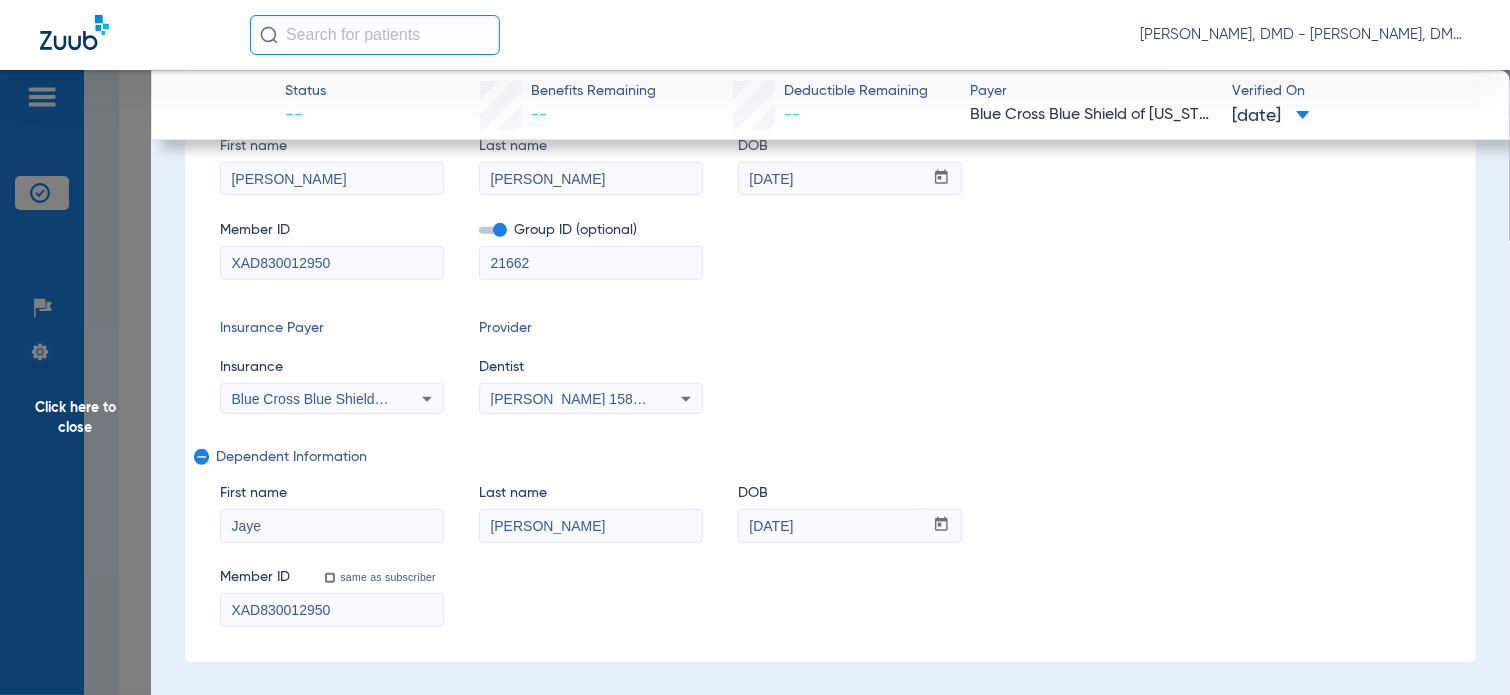 drag, startPoint x: 307, startPoint y: 524, endPoint x: -8, endPoint y: 550, distance: 316.0712 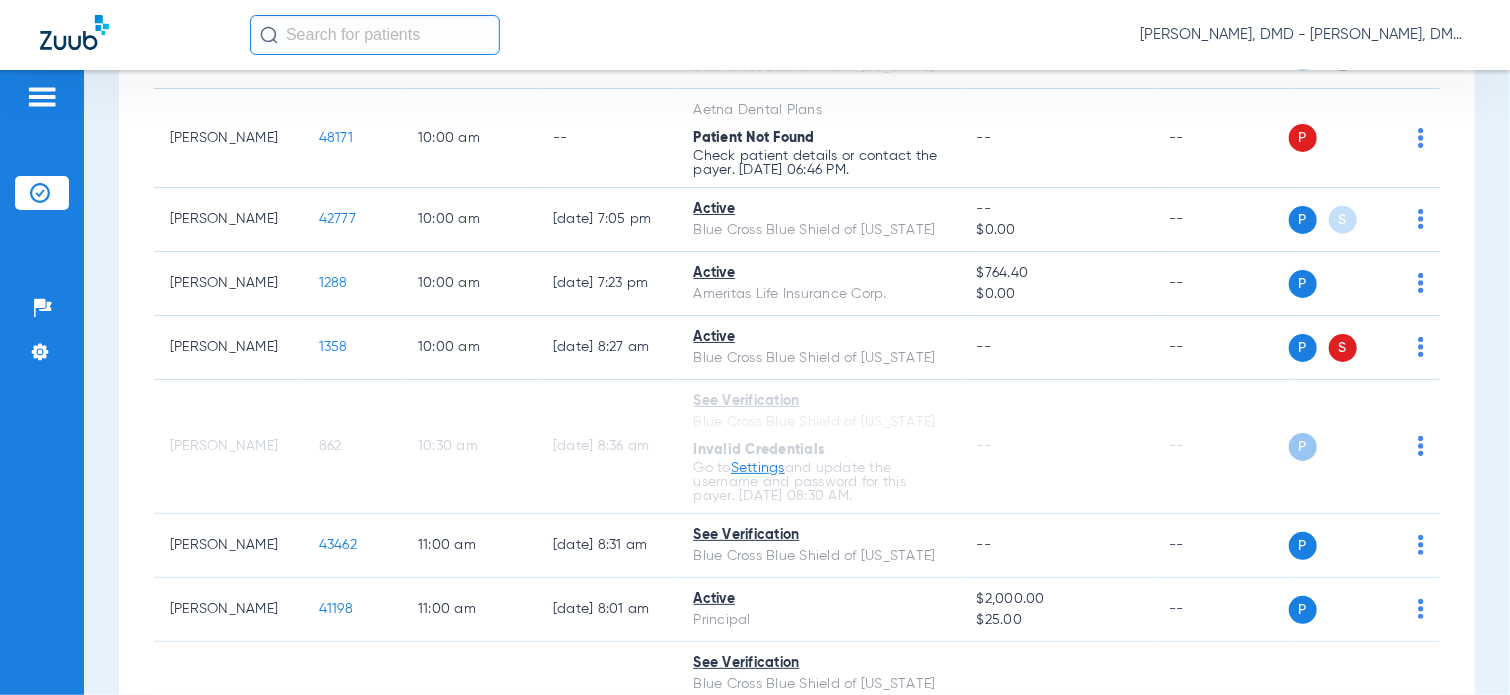 scroll, scrollTop: 0, scrollLeft: 0, axis: both 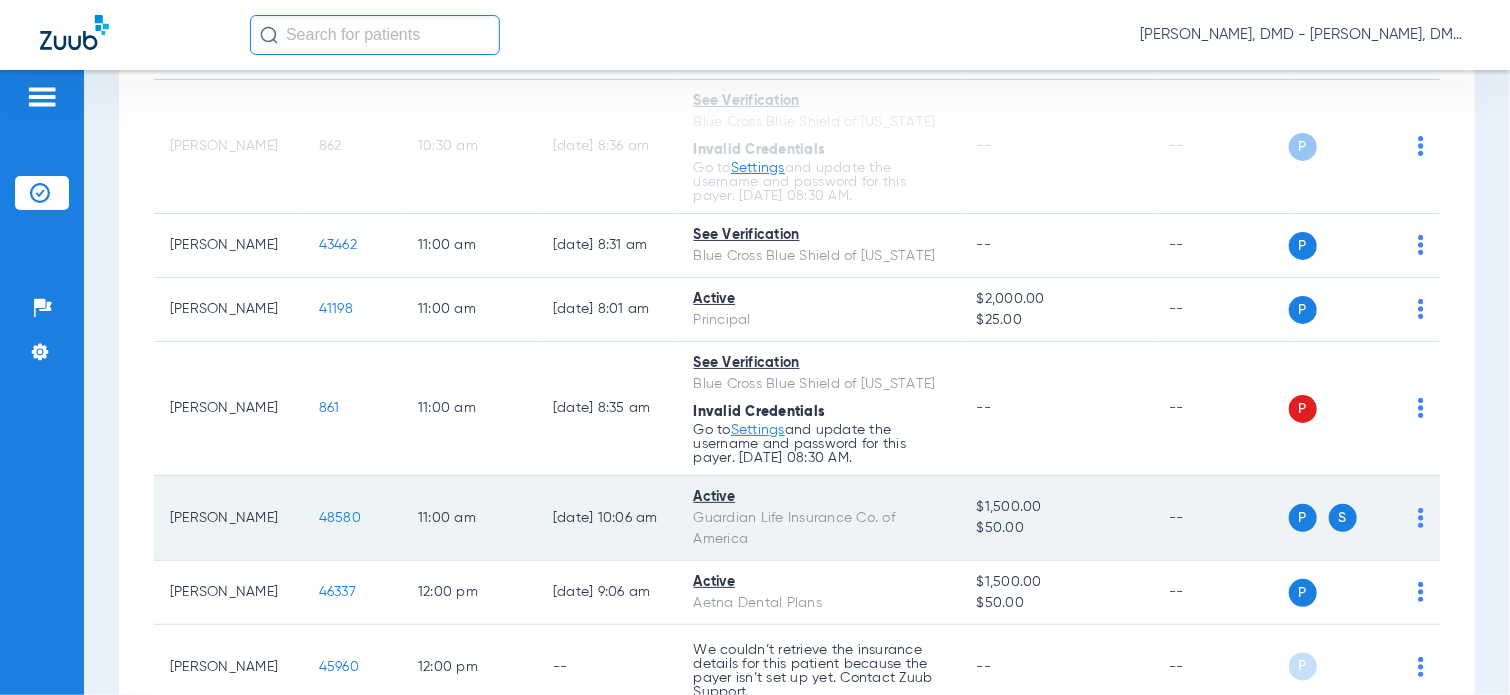 click 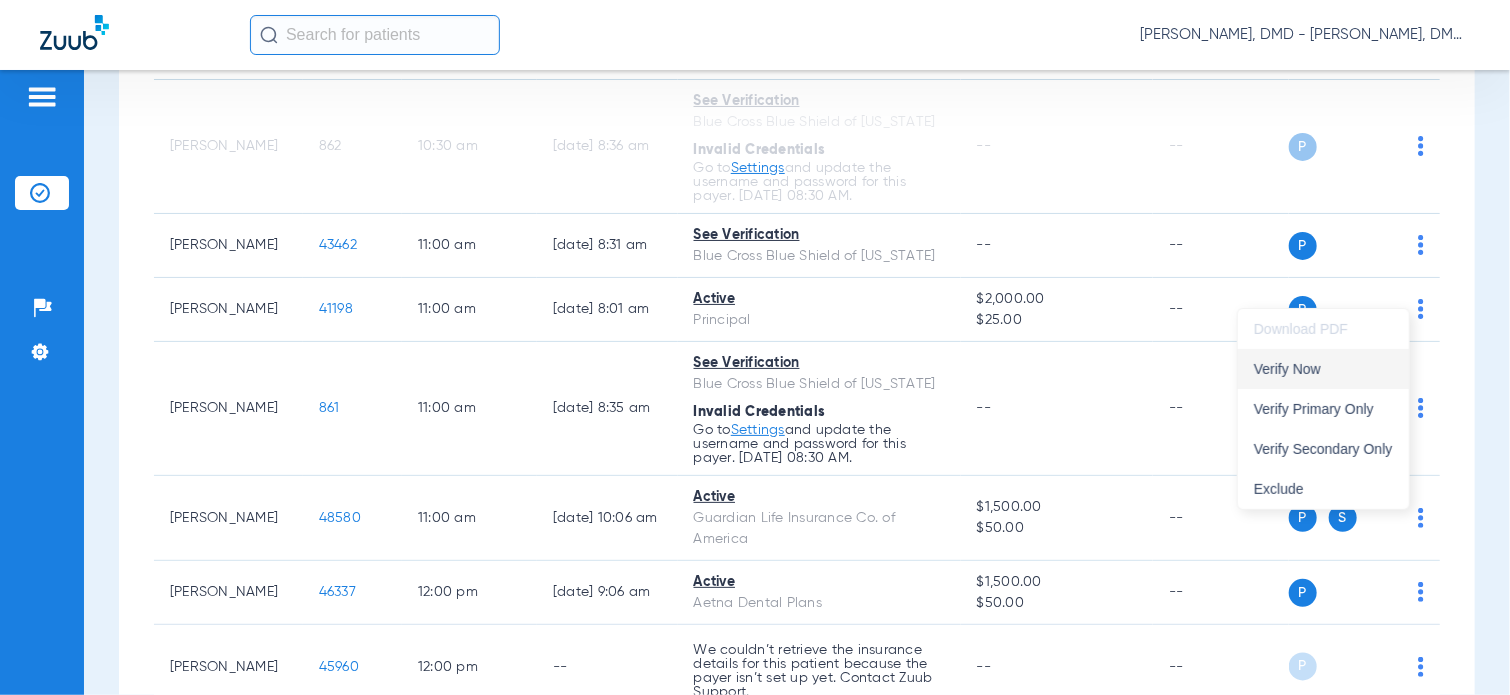 click on "Verify Now" at bounding box center [1323, 369] 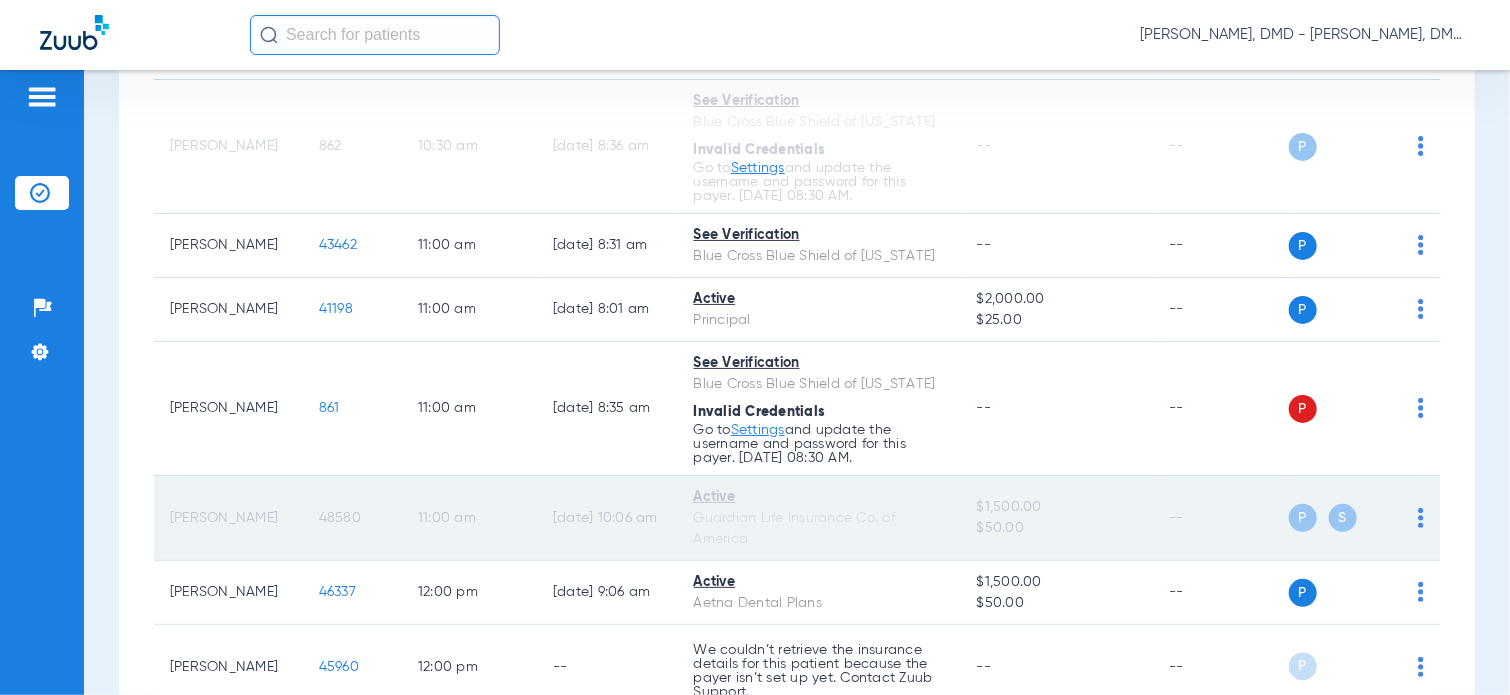 click on "48580" 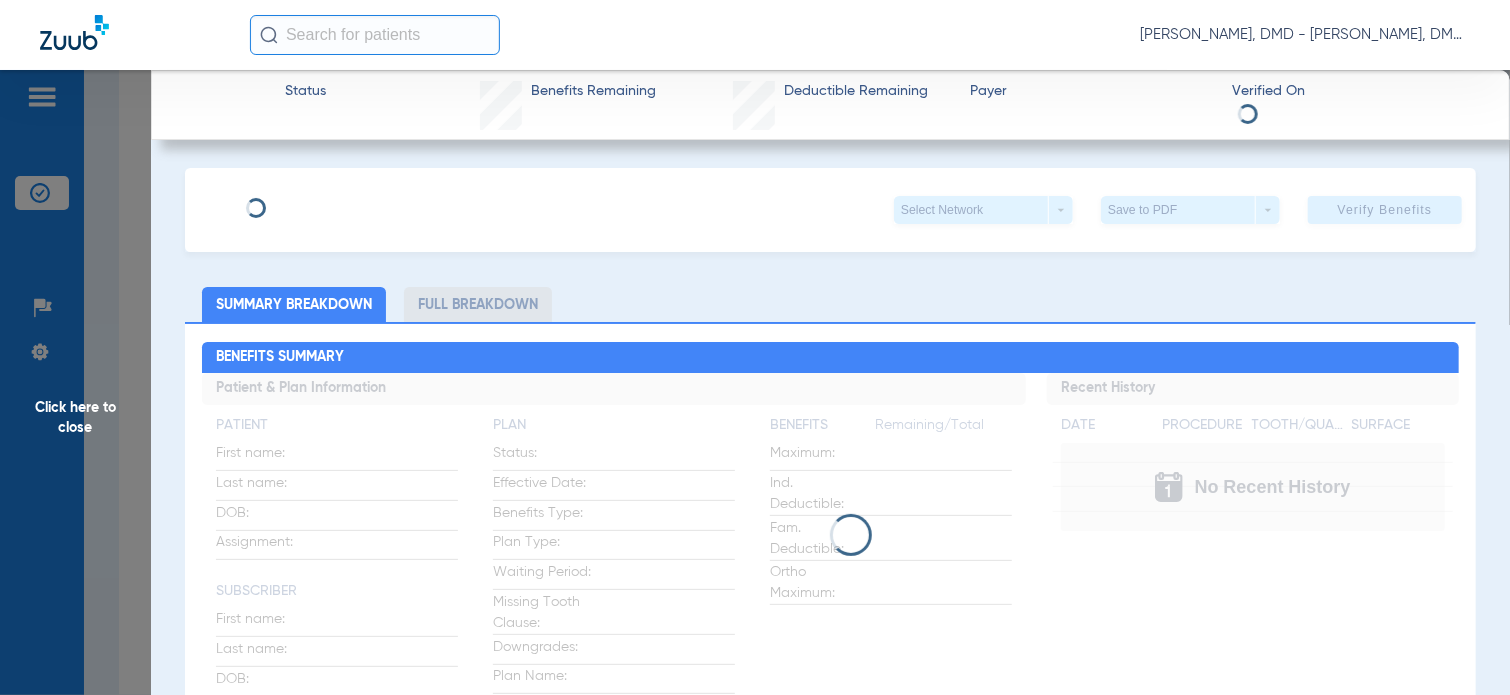 type on "[PERSON_NAME]" 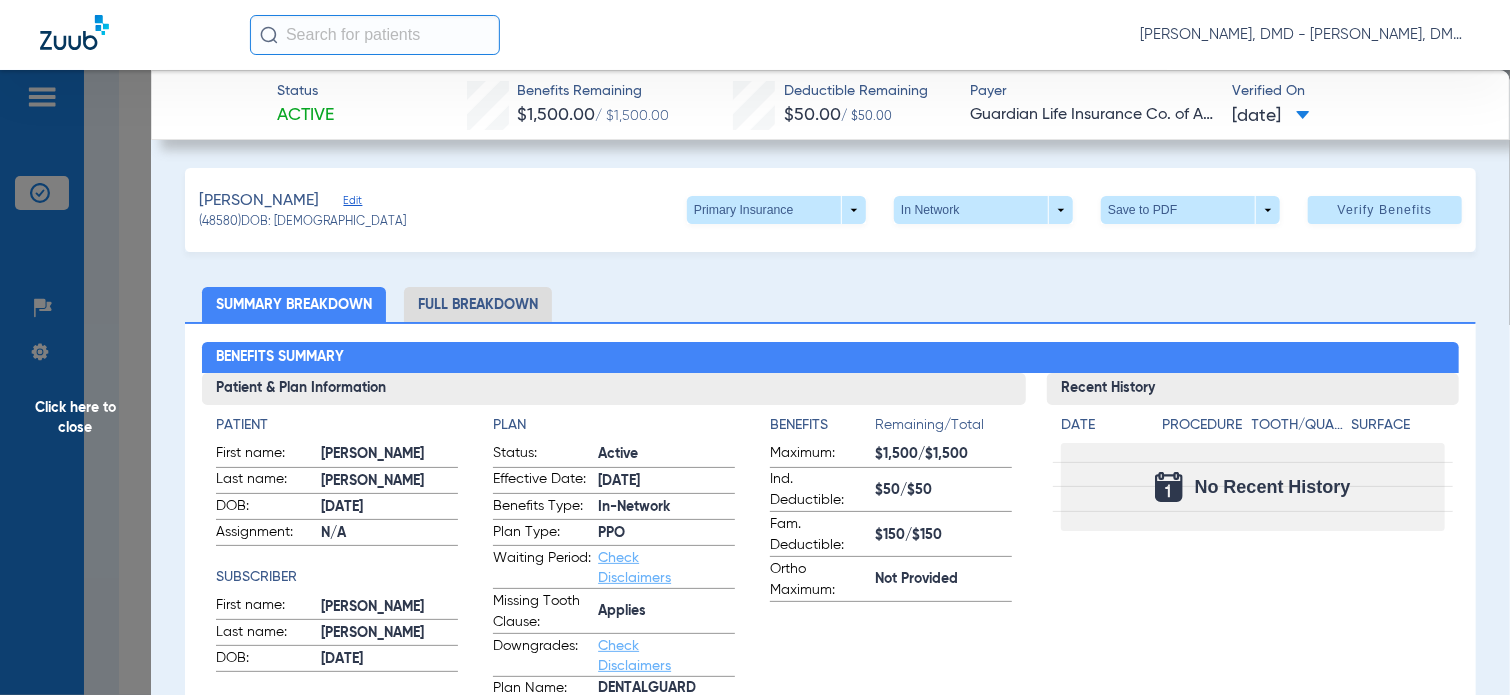 click on "Edit" 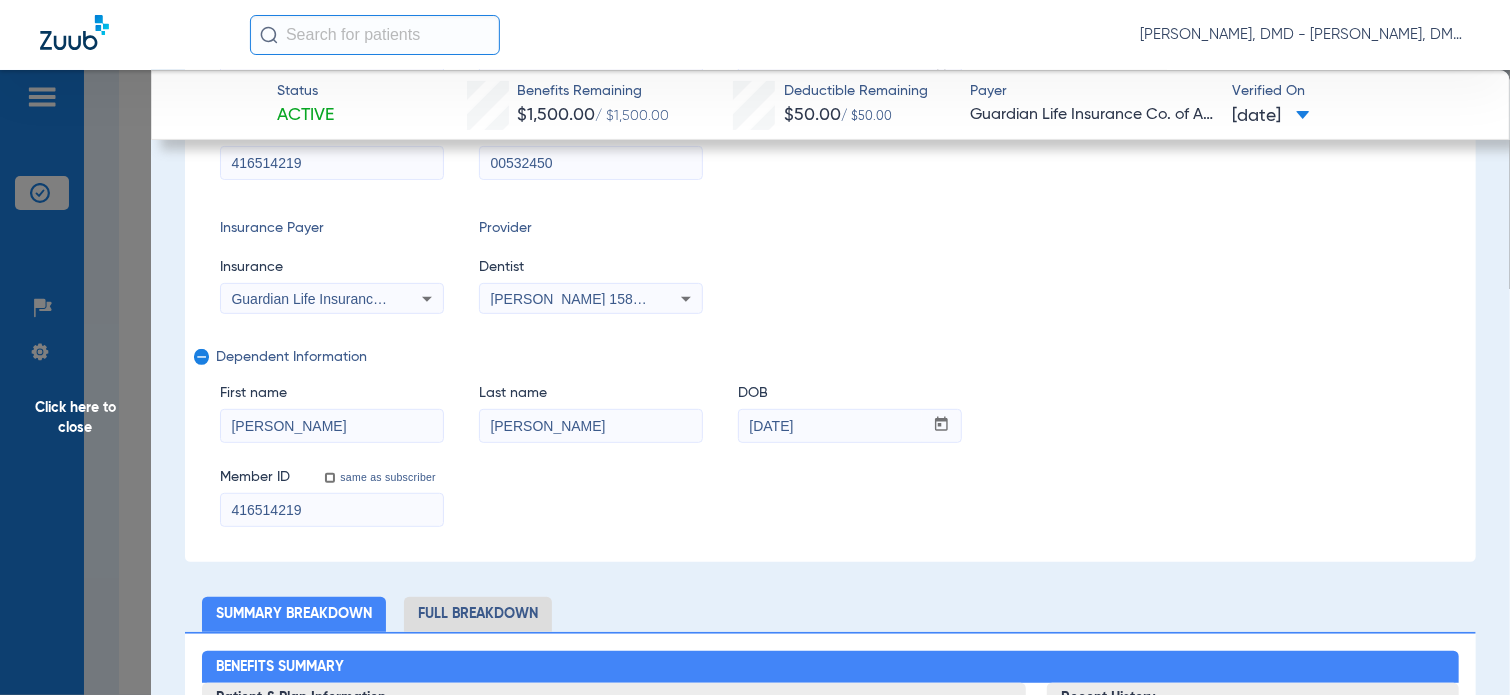 scroll, scrollTop: 300, scrollLeft: 0, axis: vertical 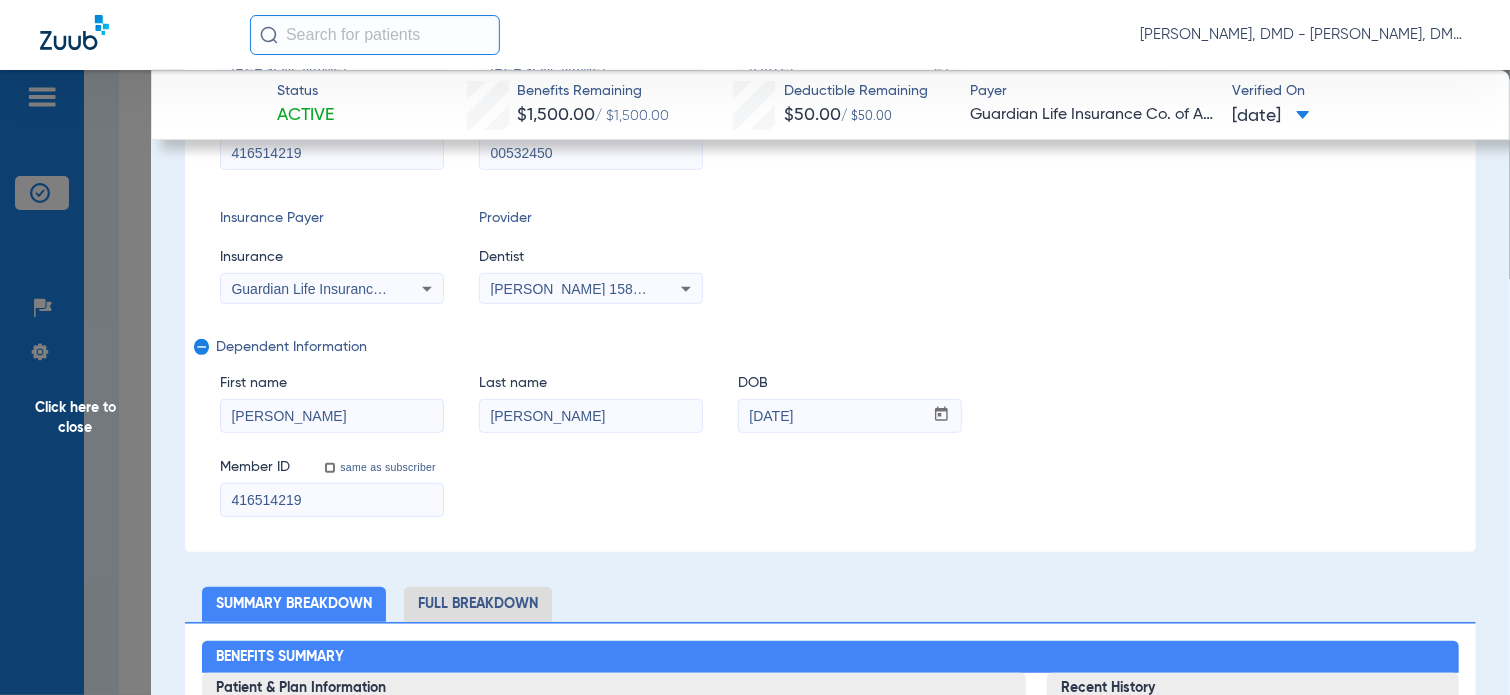 drag, startPoint x: 340, startPoint y: 504, endPoint x: 161, endPoint y: 521, distance: 179.80545 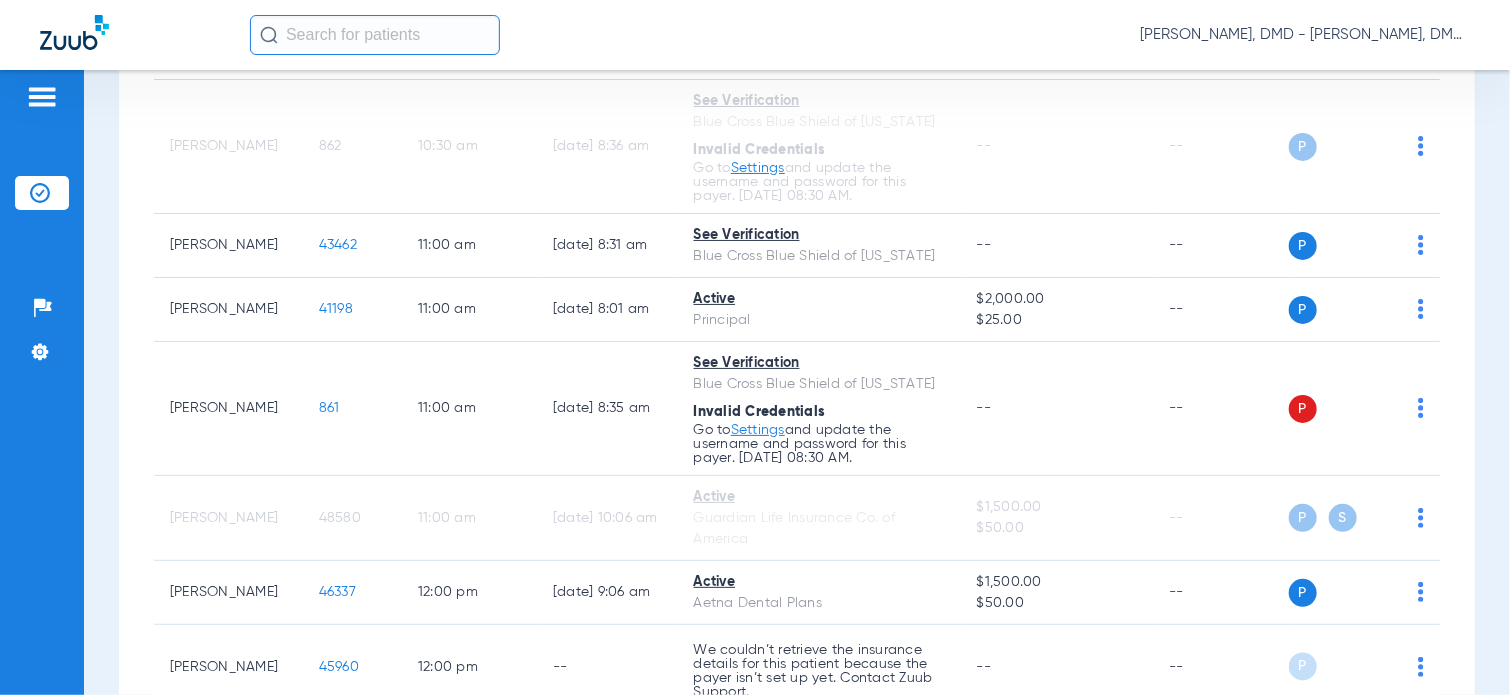 scroll, scrollTop: 0, scrollLeft: 0, axis: both 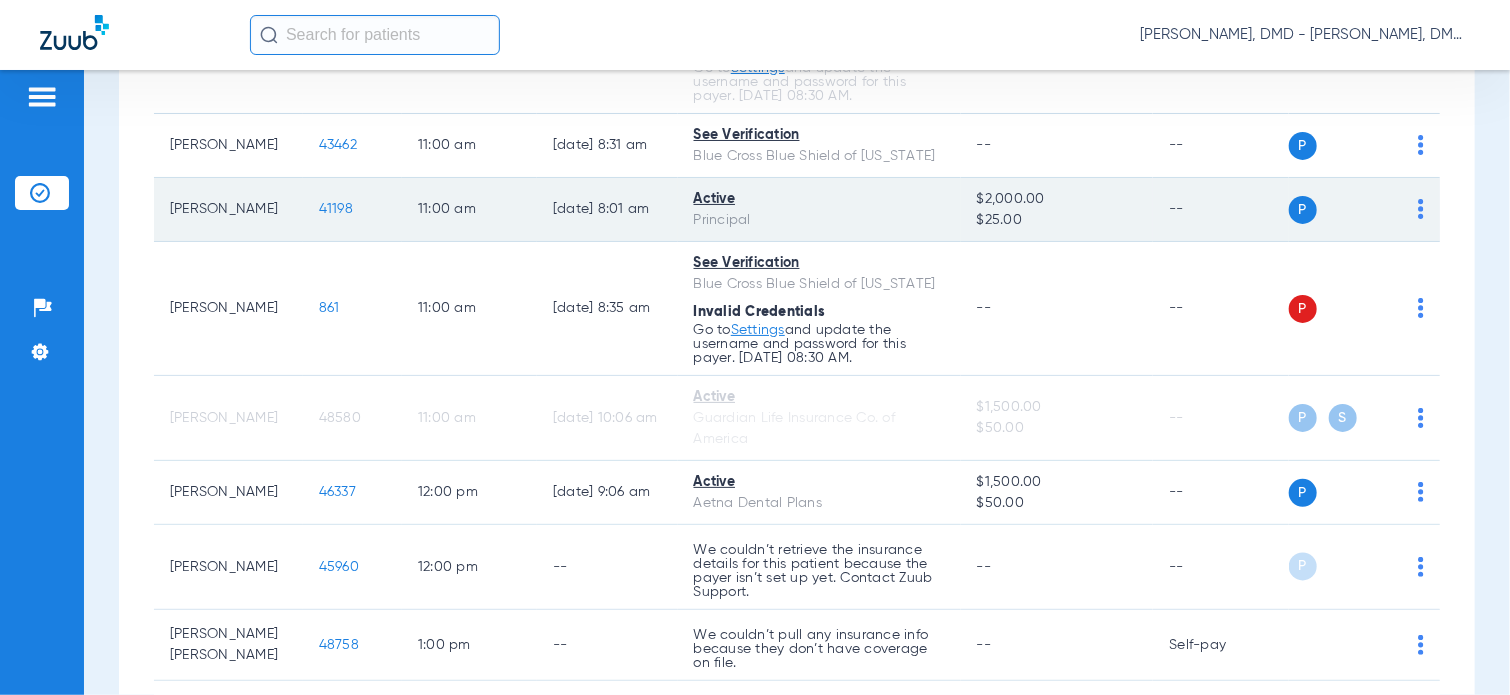 click 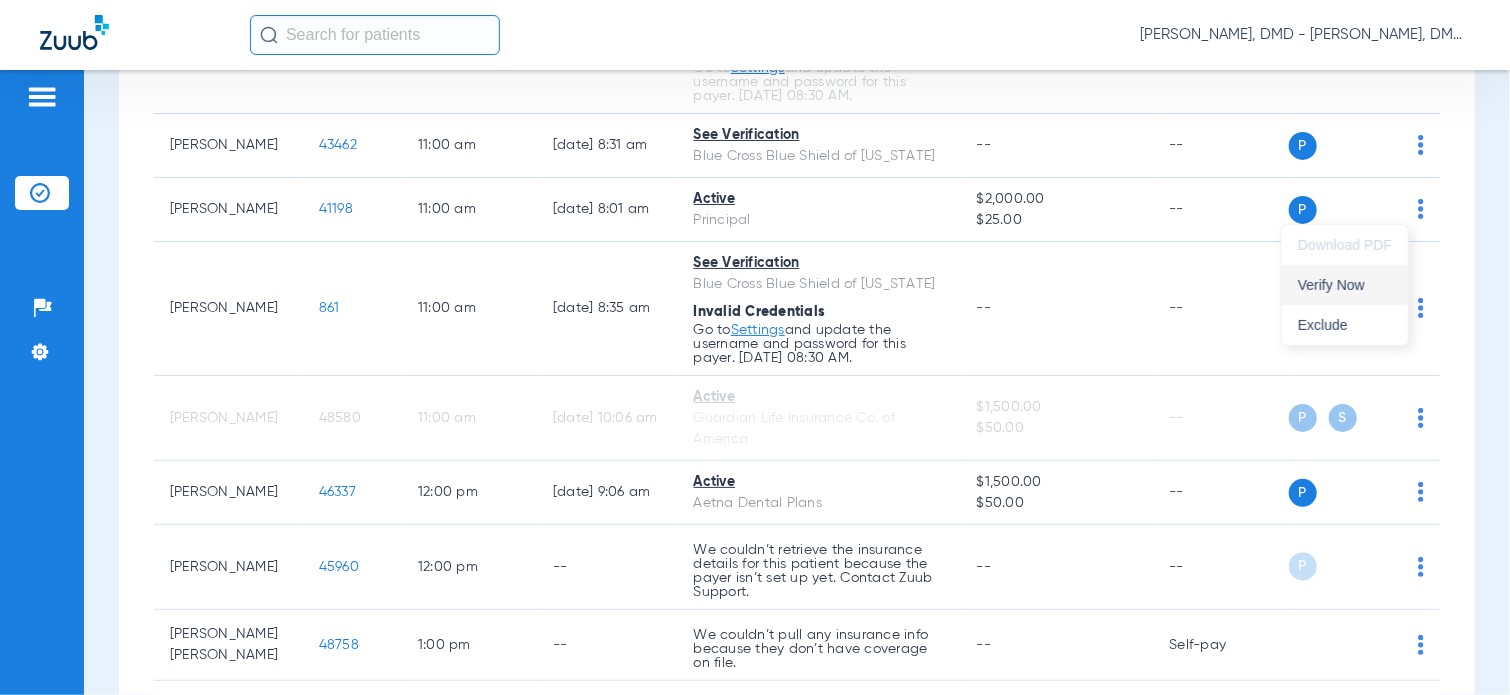 click on "Verify Now" at bounding box center [1345, 285] 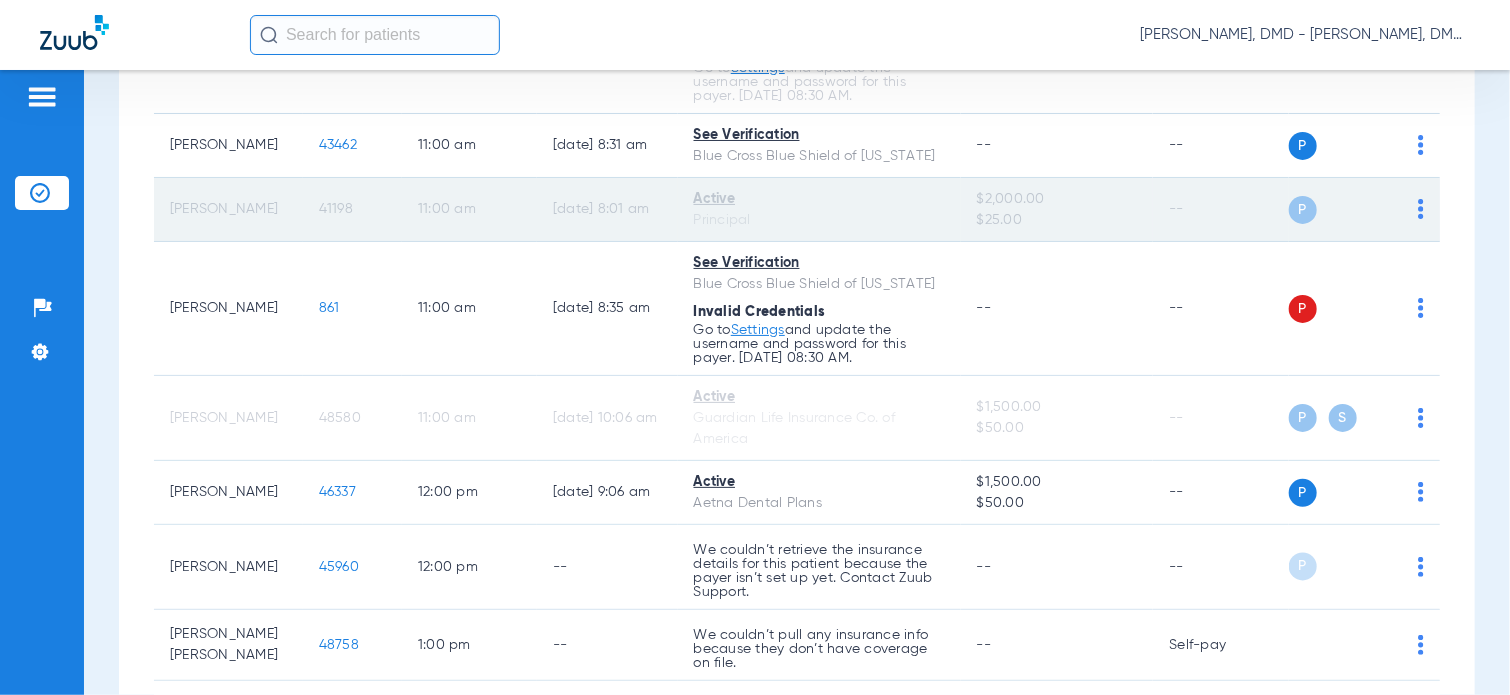 click on "41198" 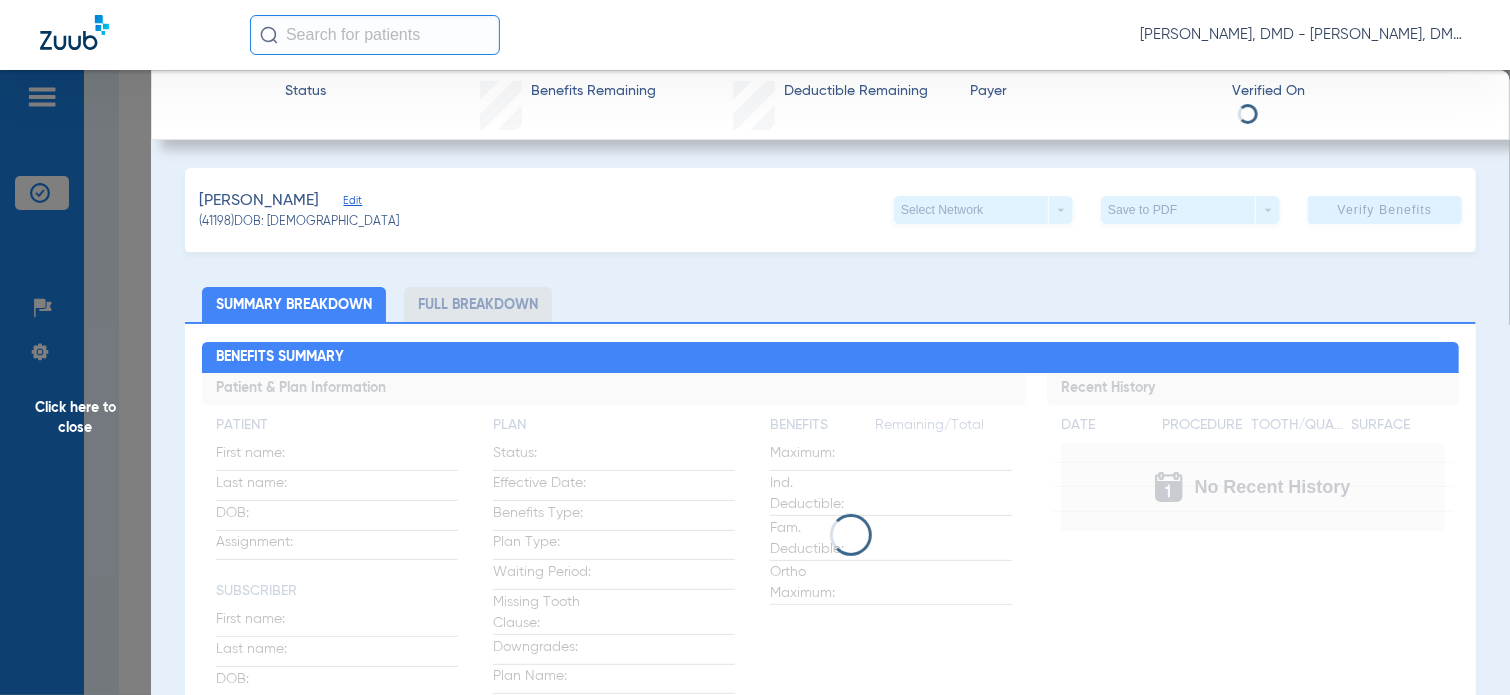 click on "Edit" 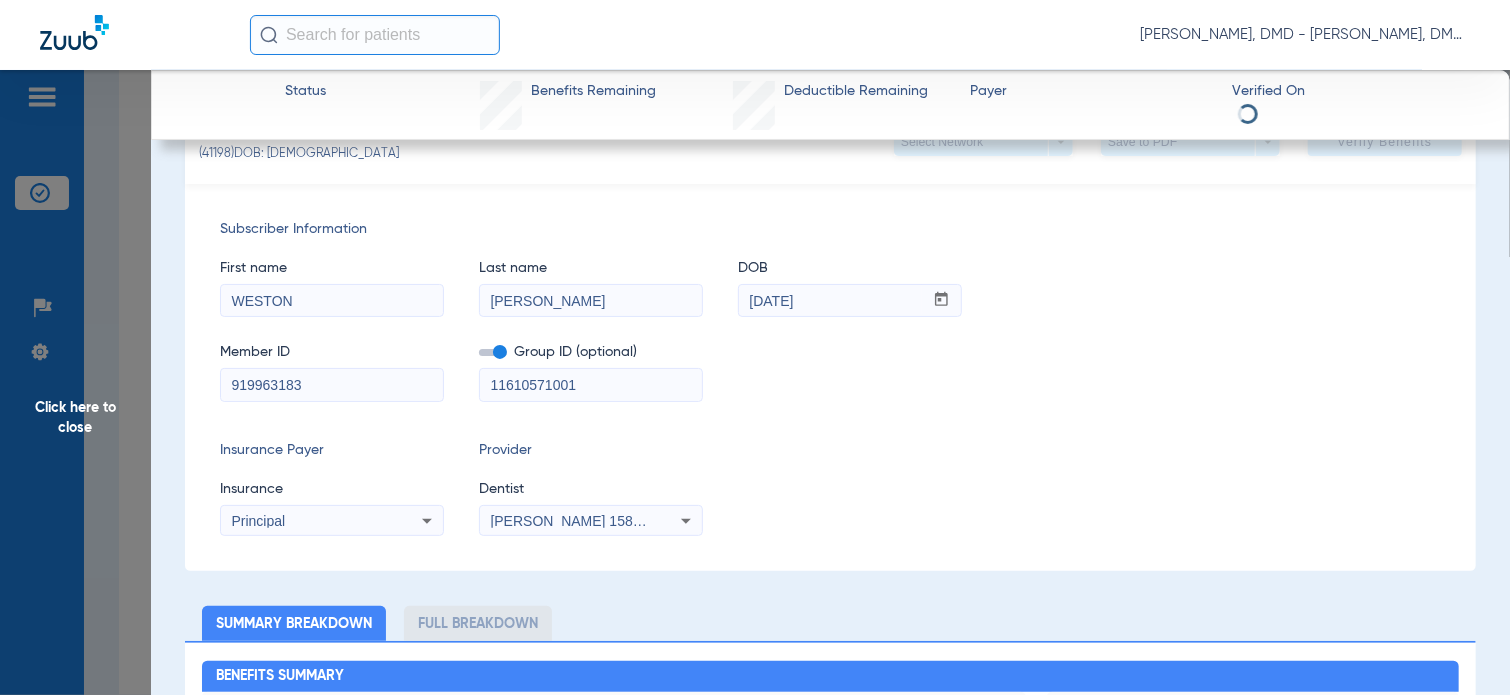 scroll, scrollTop: 100, scrollLeft: 0, axis: vertical 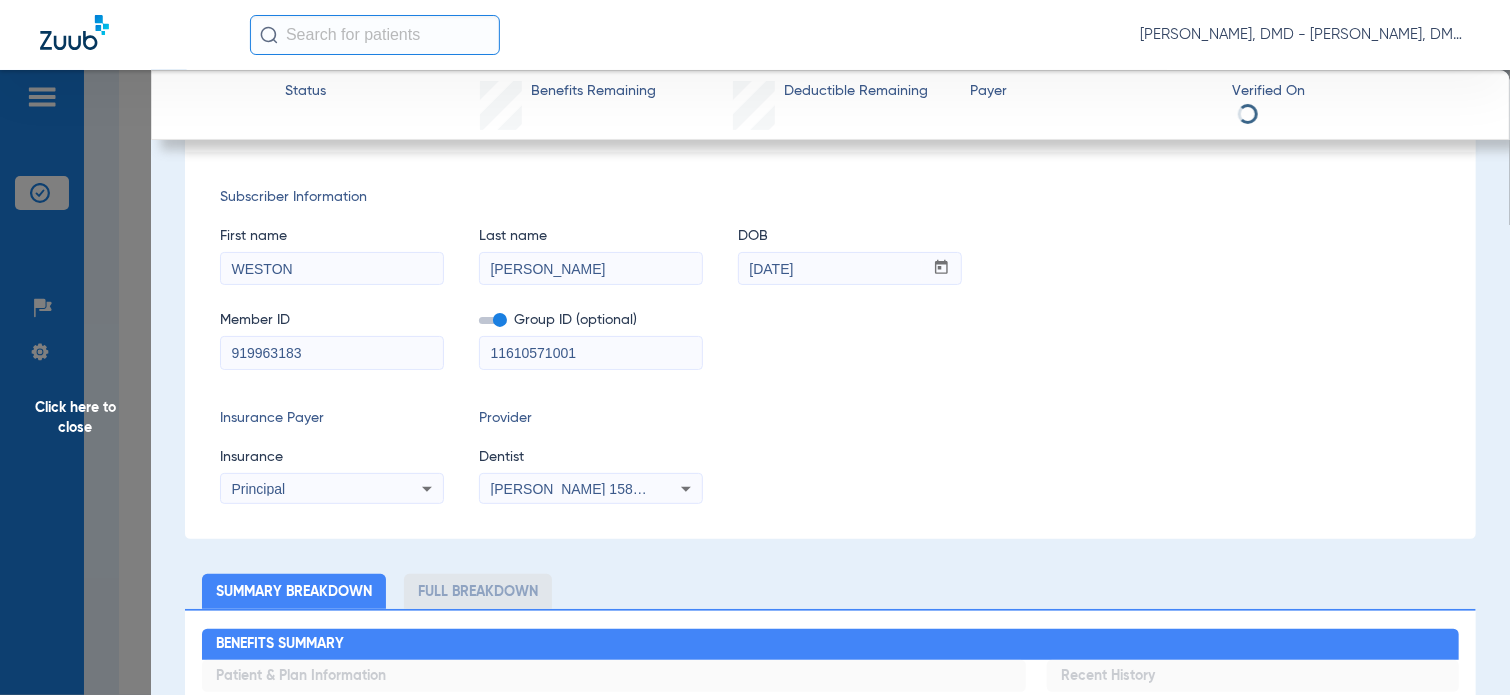 drag, startPoint x: 342, startPoint y: 340, endPoint x: 56, endPoint y: 349, distance: 286.14157 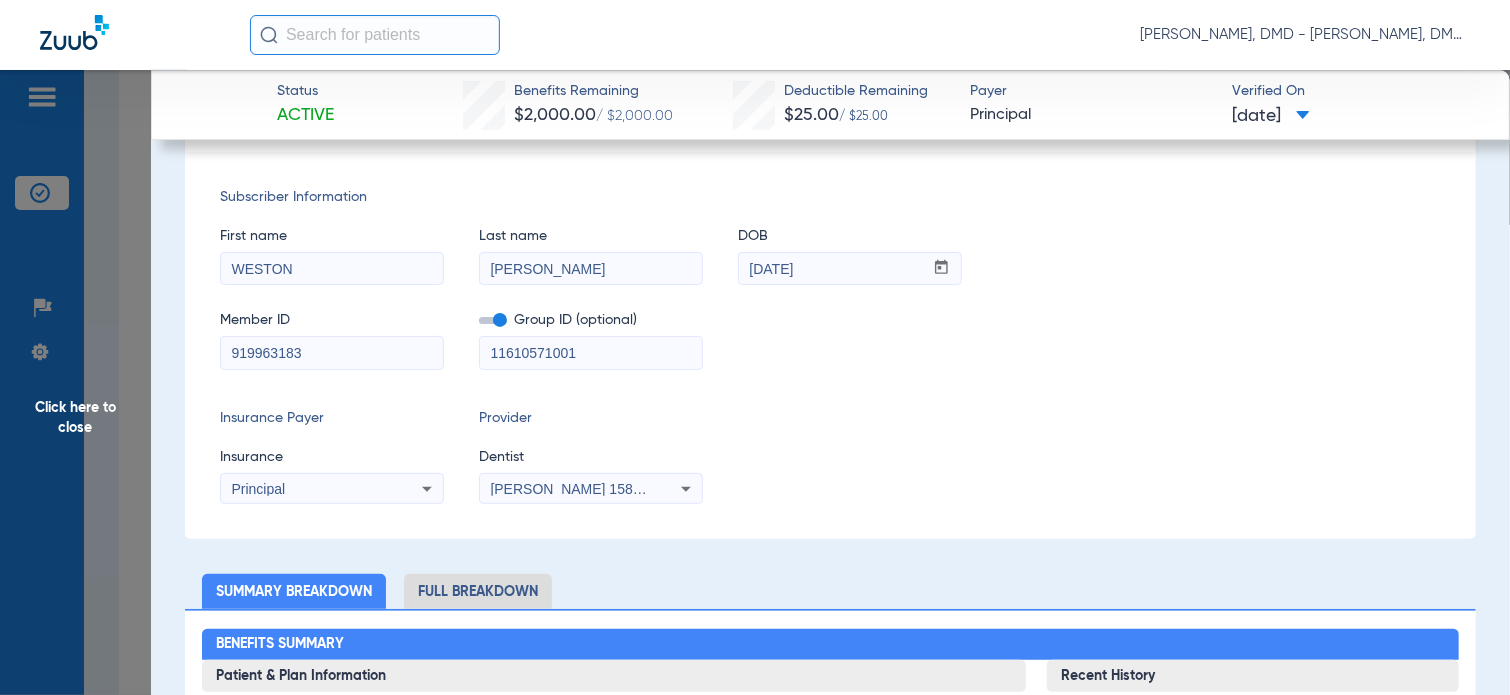 click on "Click here to close" 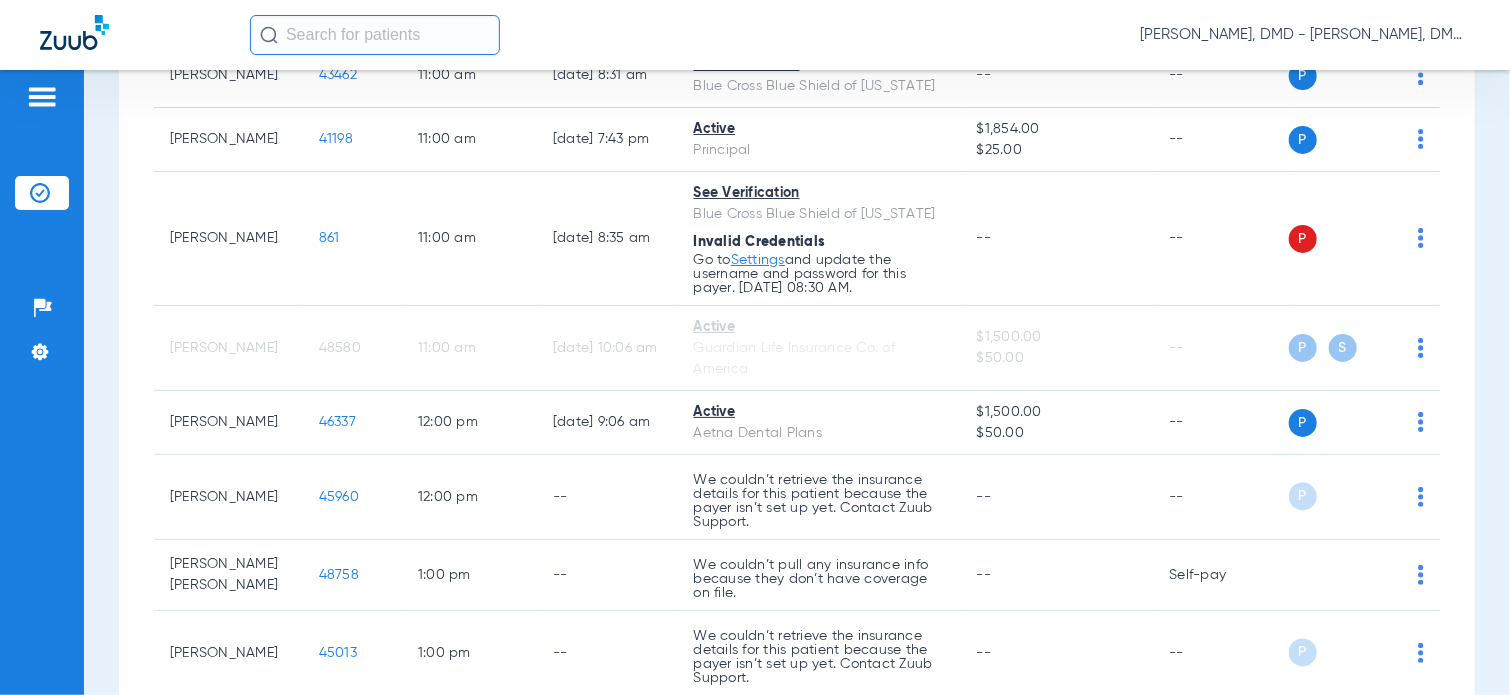 scroll, scrollTop: 0, scrollLeft: 0, axis: both 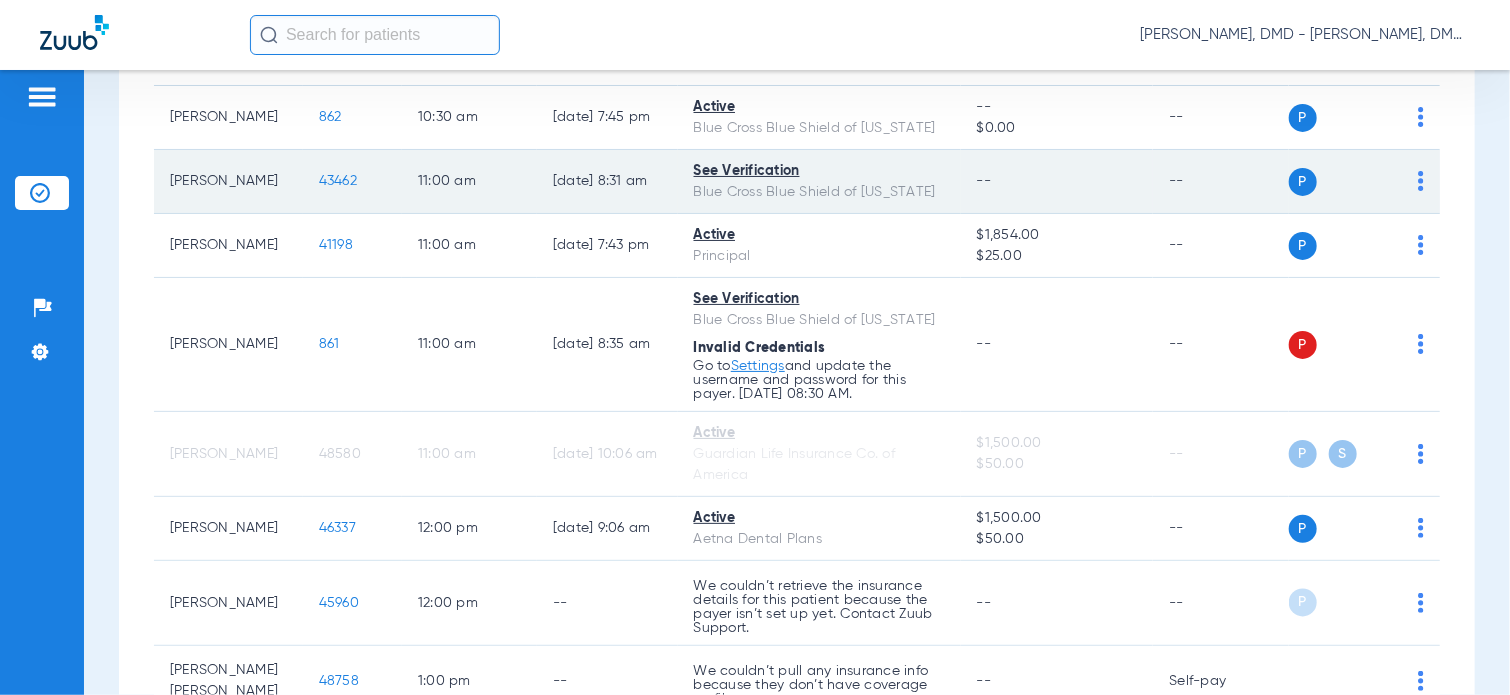 drag, startPoint x: 1405, startPoint y: 178, endPoint x: 1395, endPoint y: 182, distance: 10.770329 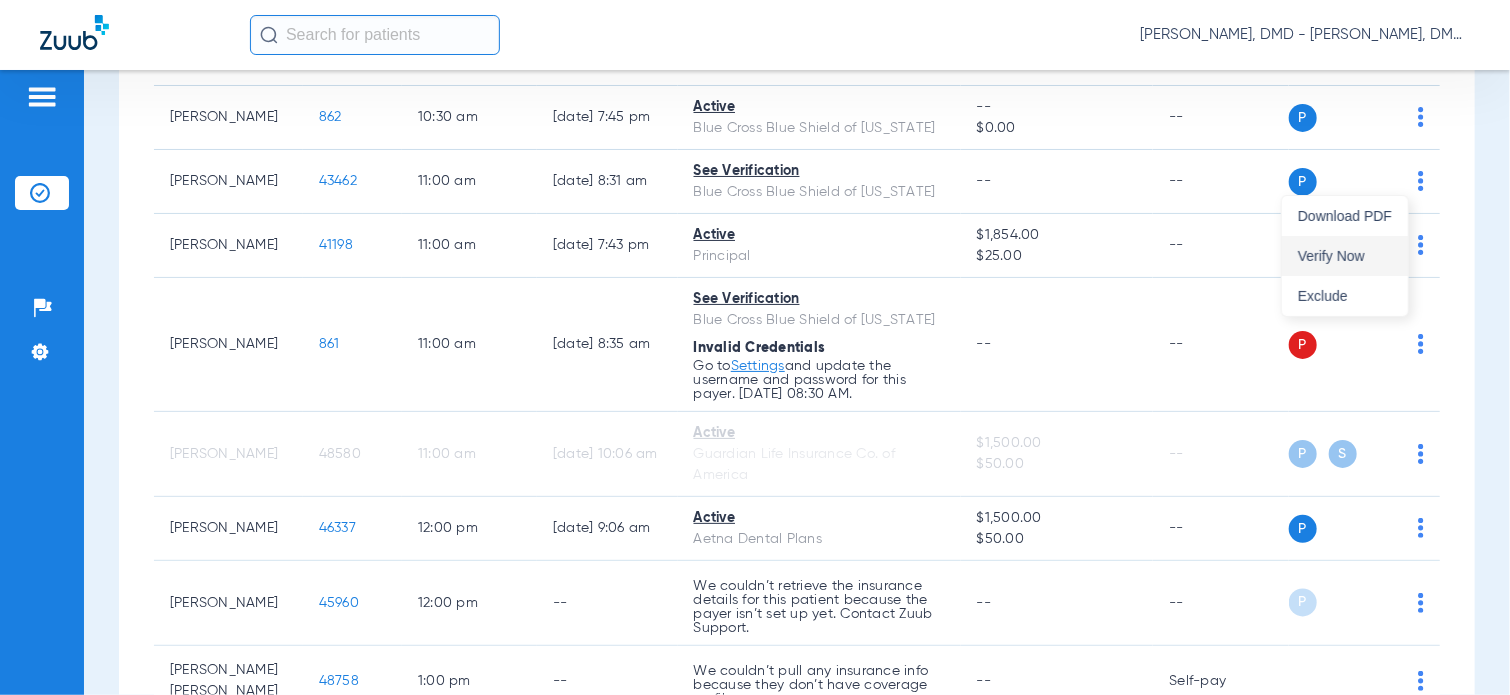 click on "Verify Now" at bounding box center (1345, 256) 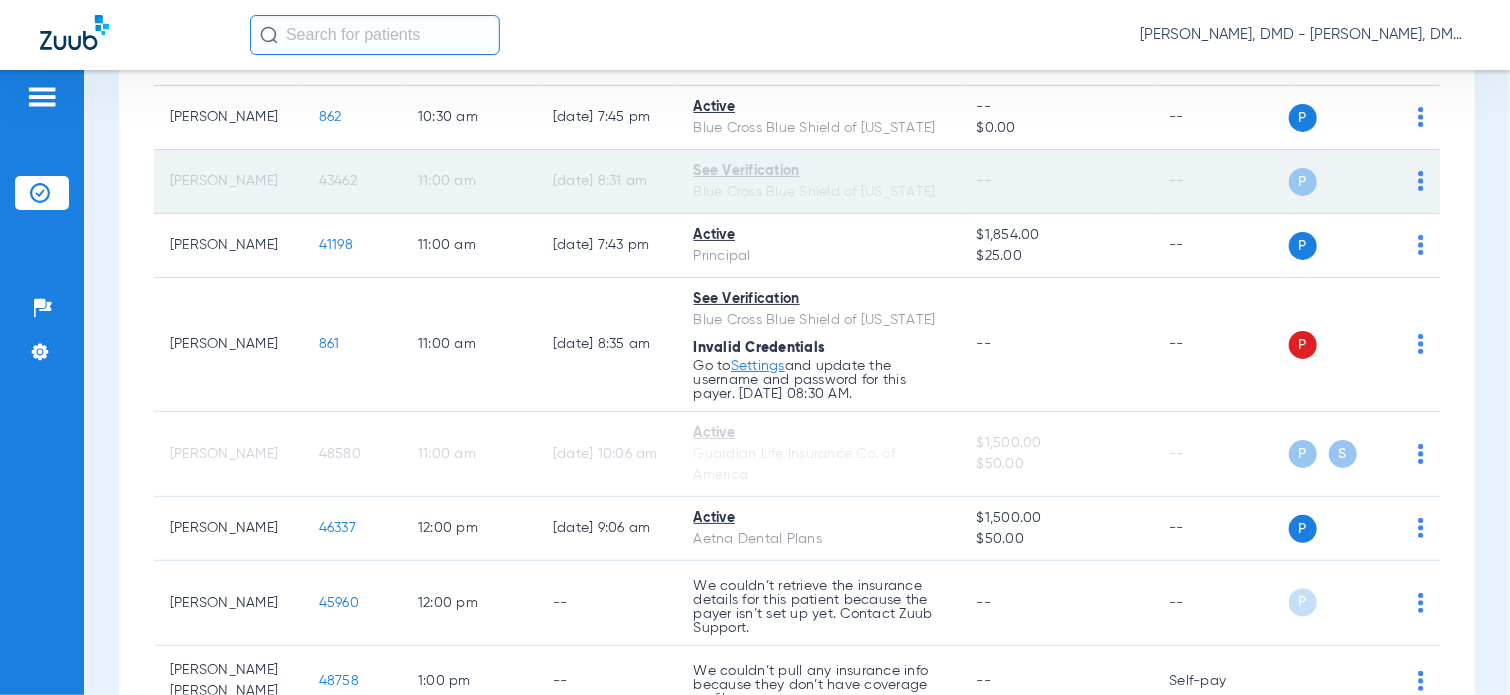 click on "43462" 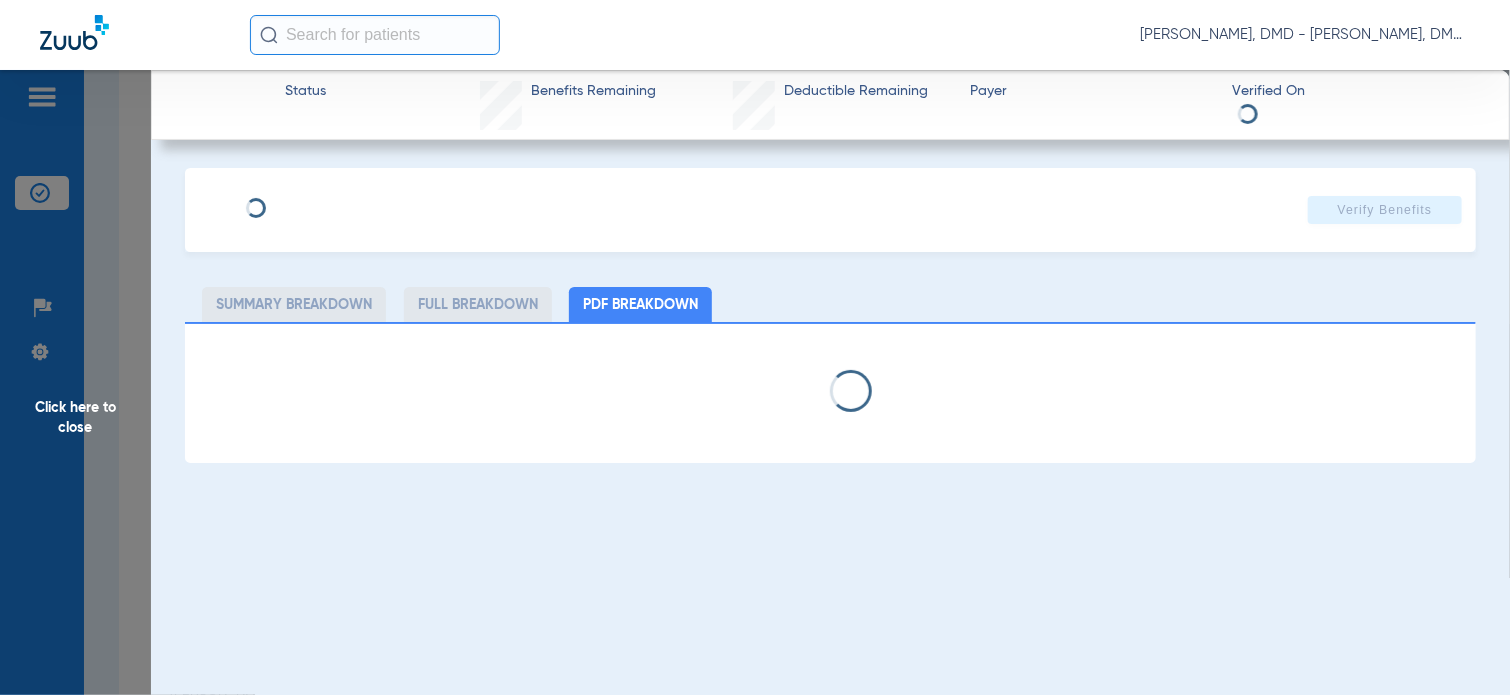 type on "[PERSON_NAME]" 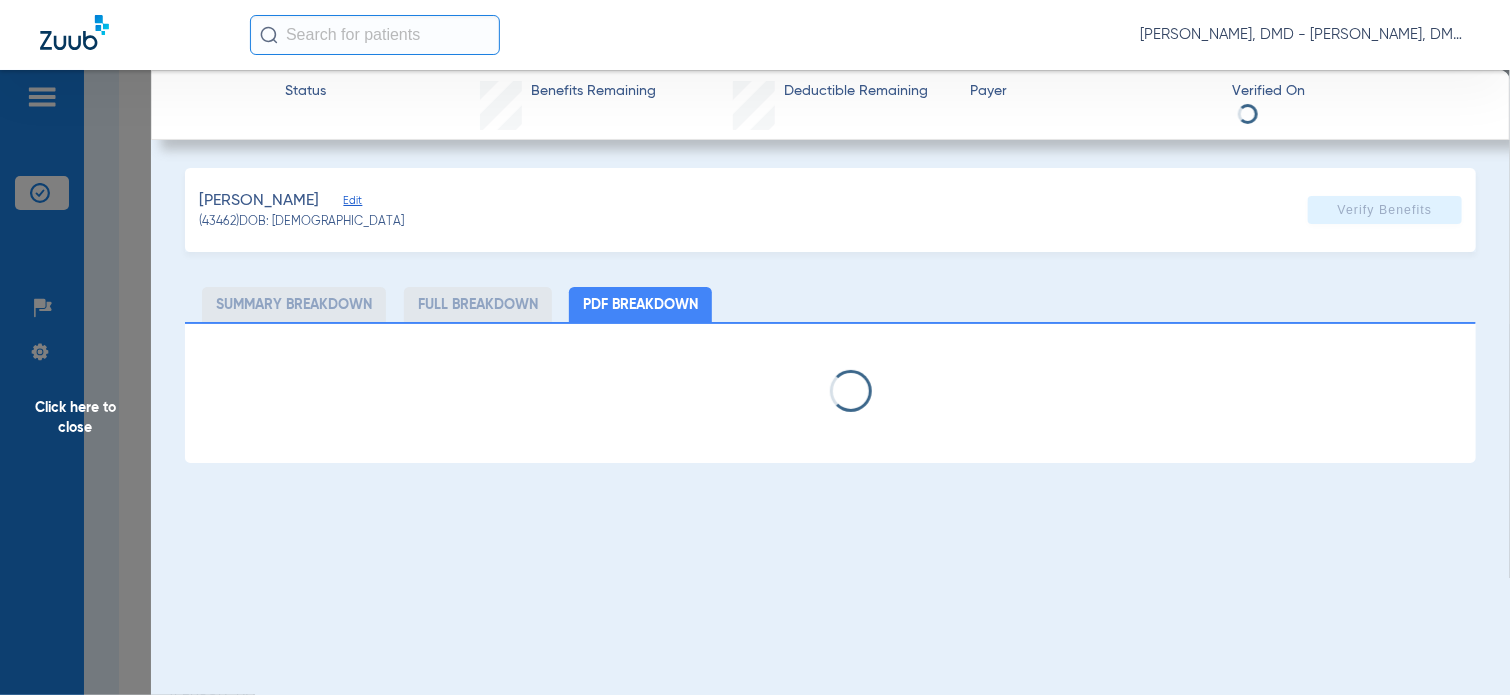 click on "Edit" 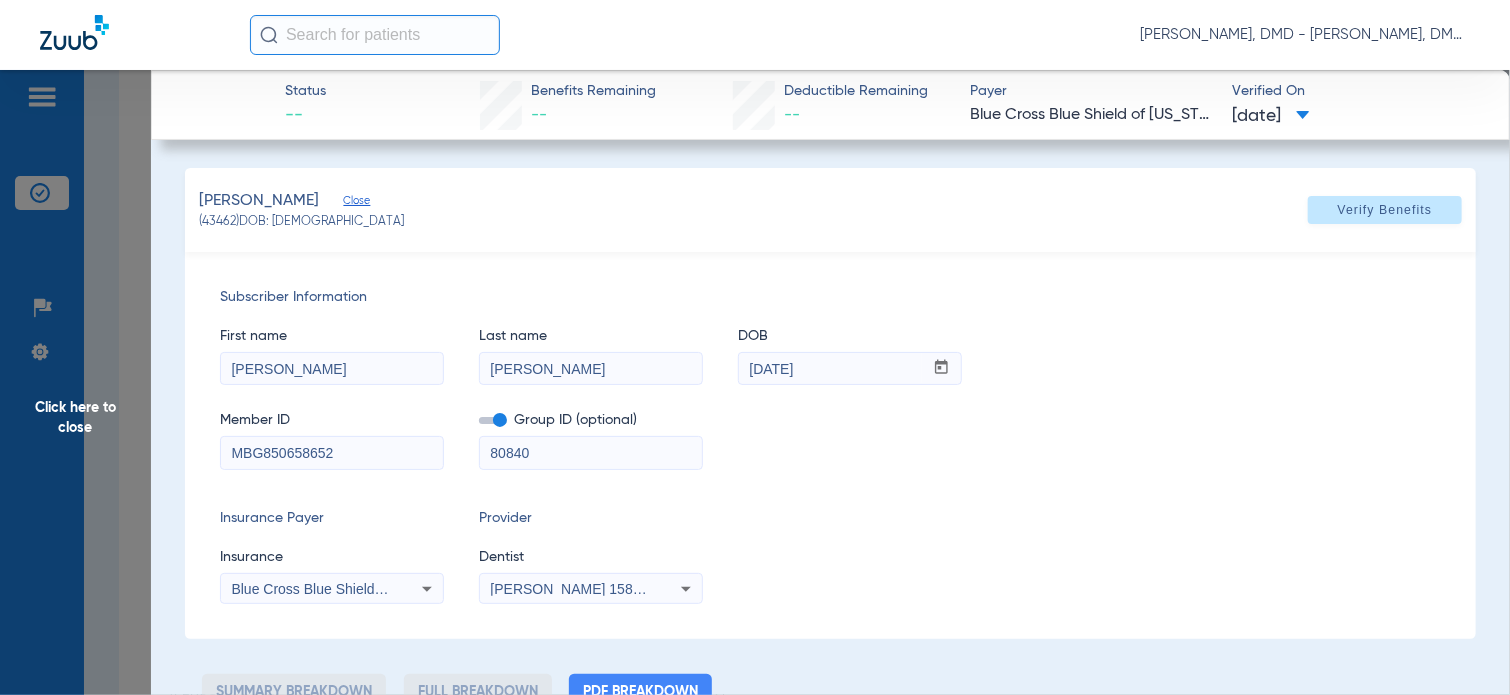 drag, startPoint x: 362, startPoint y: 449, endPoint x: -8, endPoint y: 463, distance: 370.26477 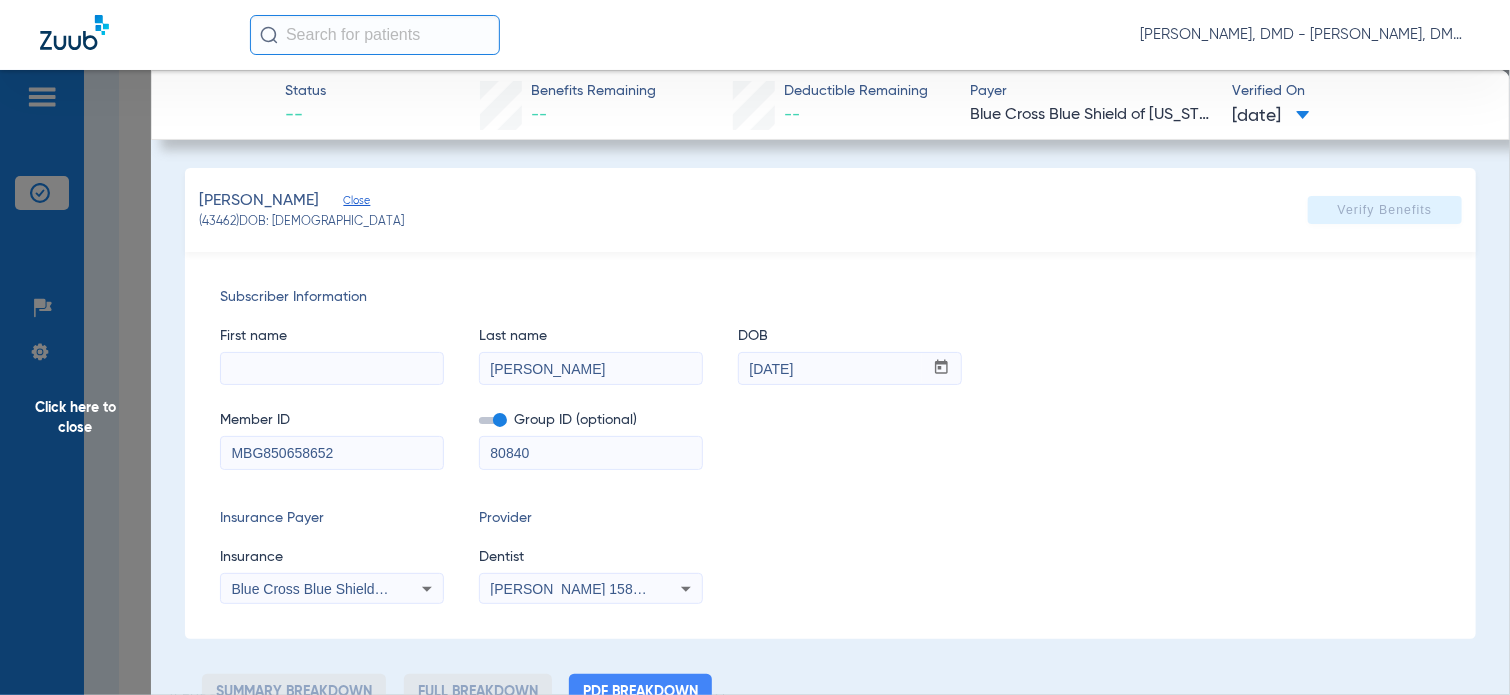 paste on "[PERSON_NAME]" 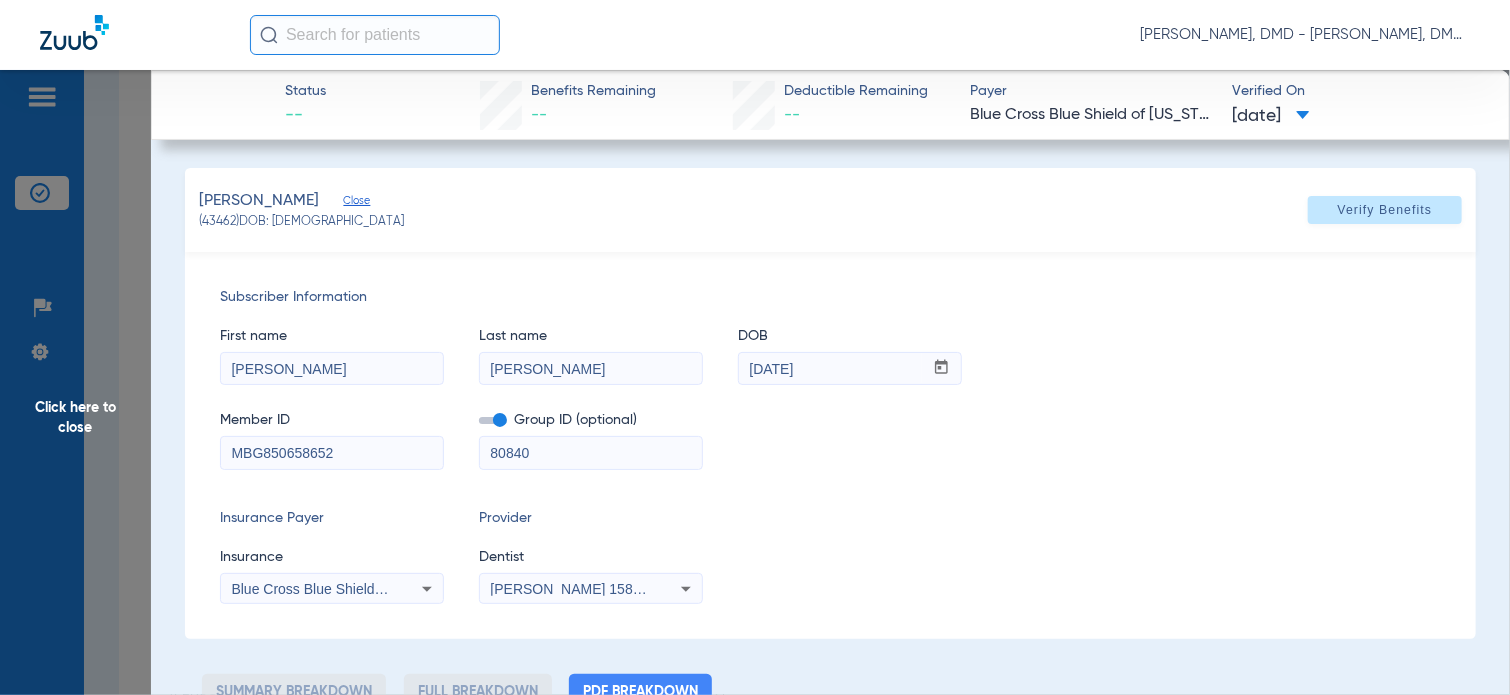 type on "[PERSON_NAME]" 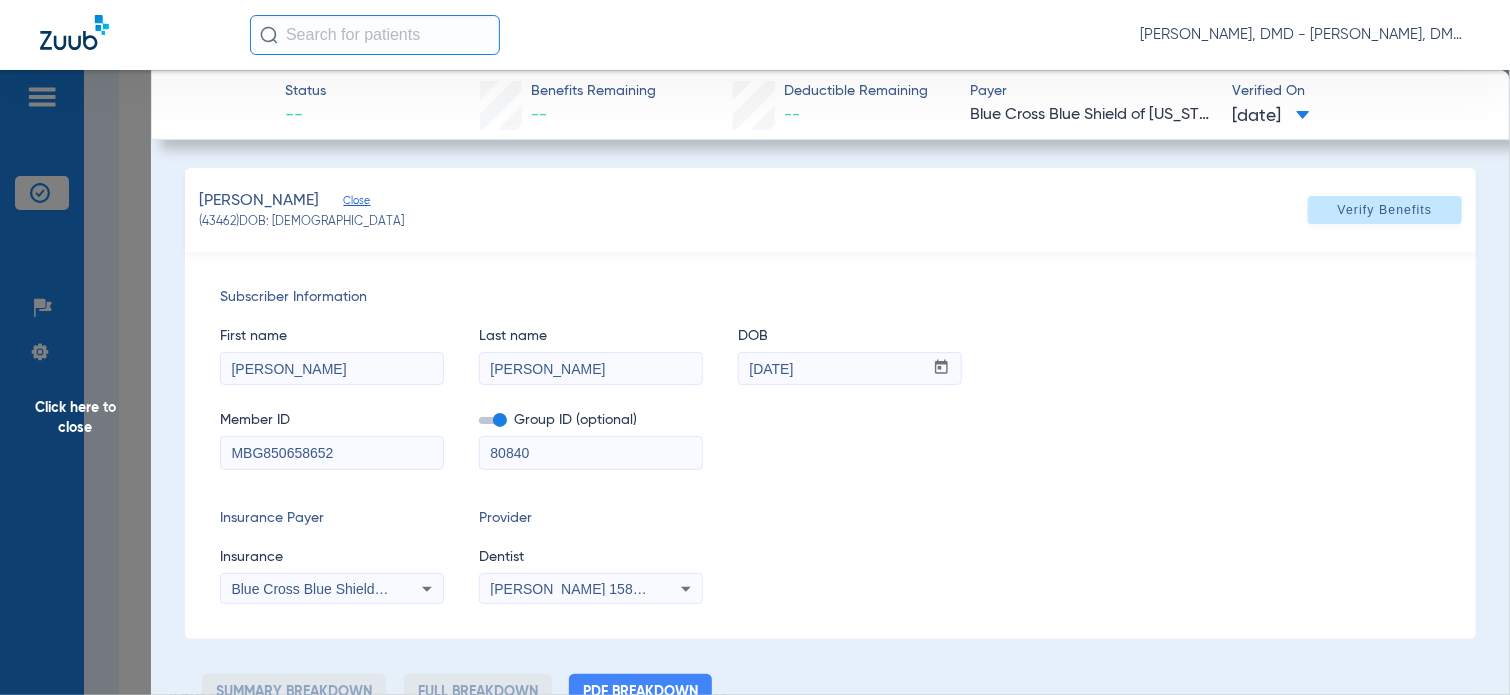 click on "First name  [PERSON_NAME]  Last name  [PERSON_NAME]  mm / dd / yyyy [DATE]" 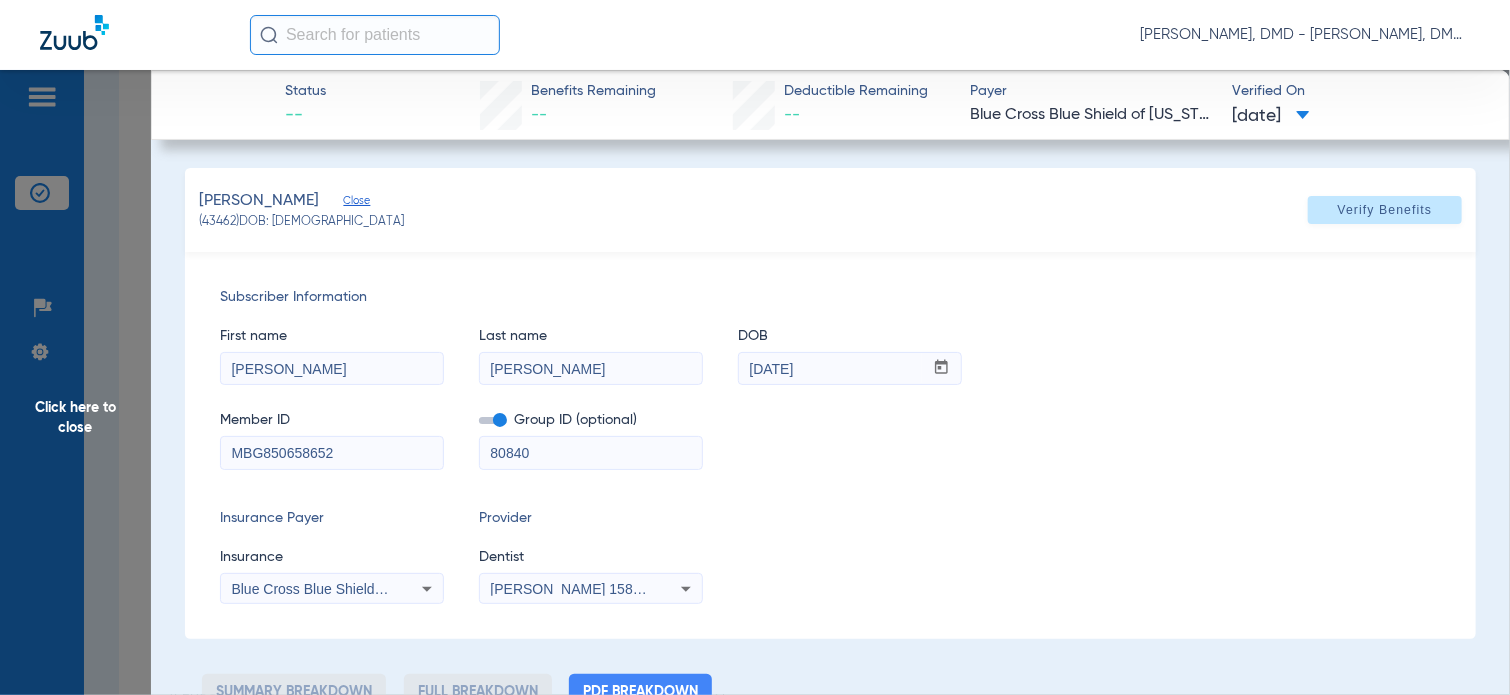 drag, startPoint x: 850, startPoint y: 376, endPoint x: 589, endPoint y: 363, distance: 261.32355 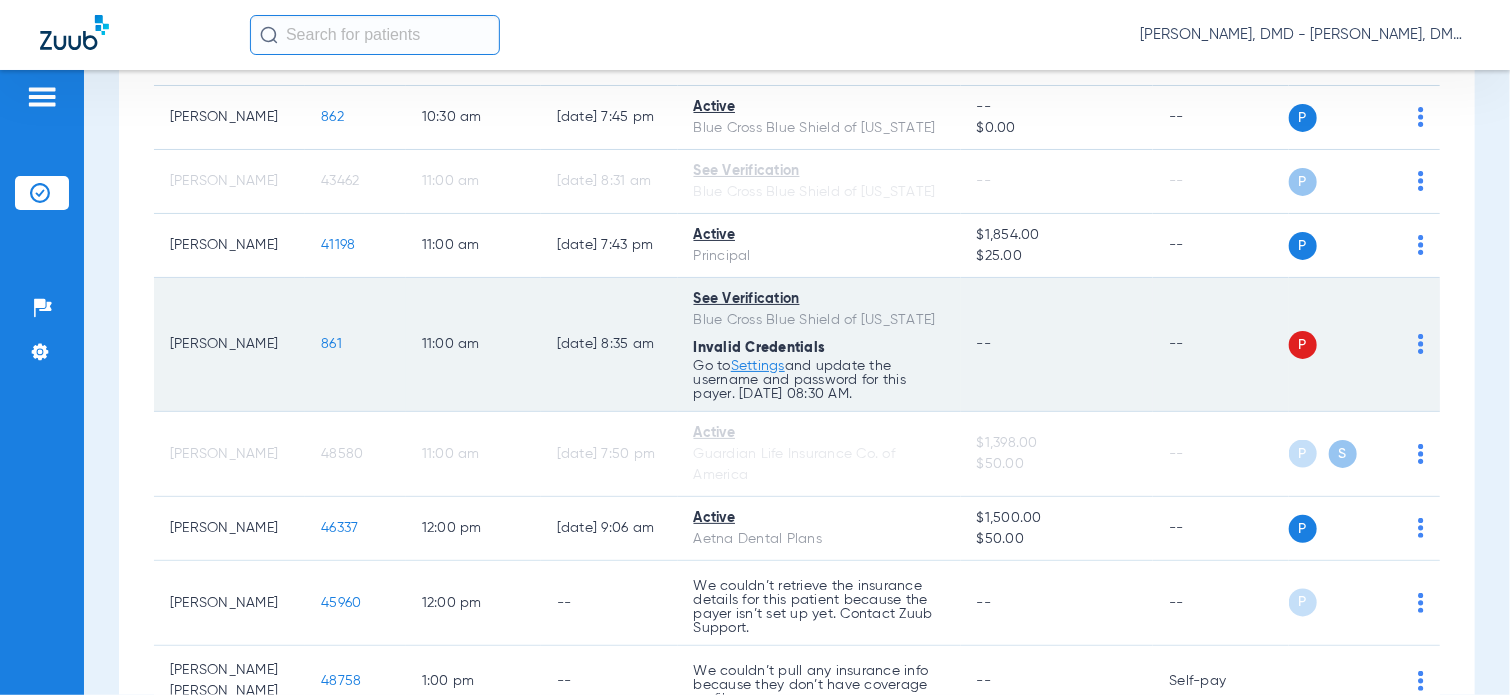 click 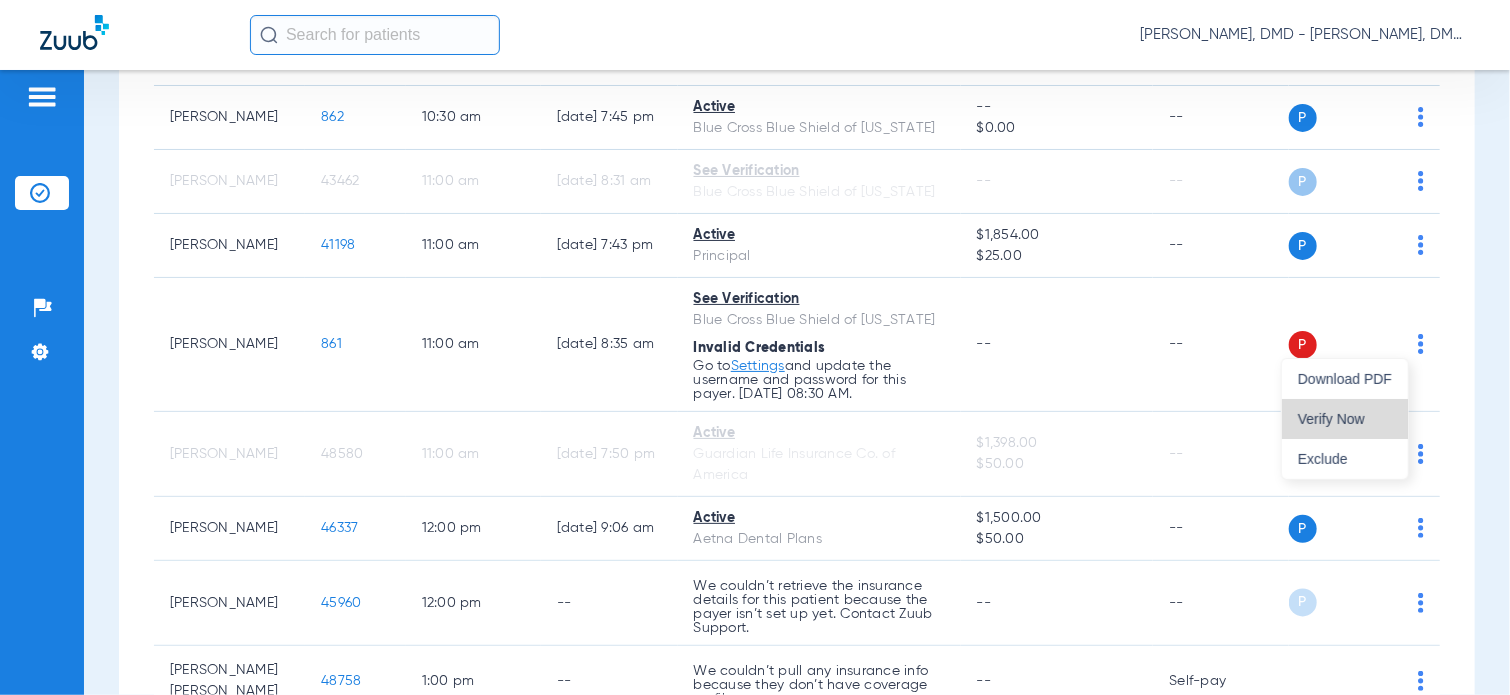 click on "Verify Now" at bounding box center [1345, 419] 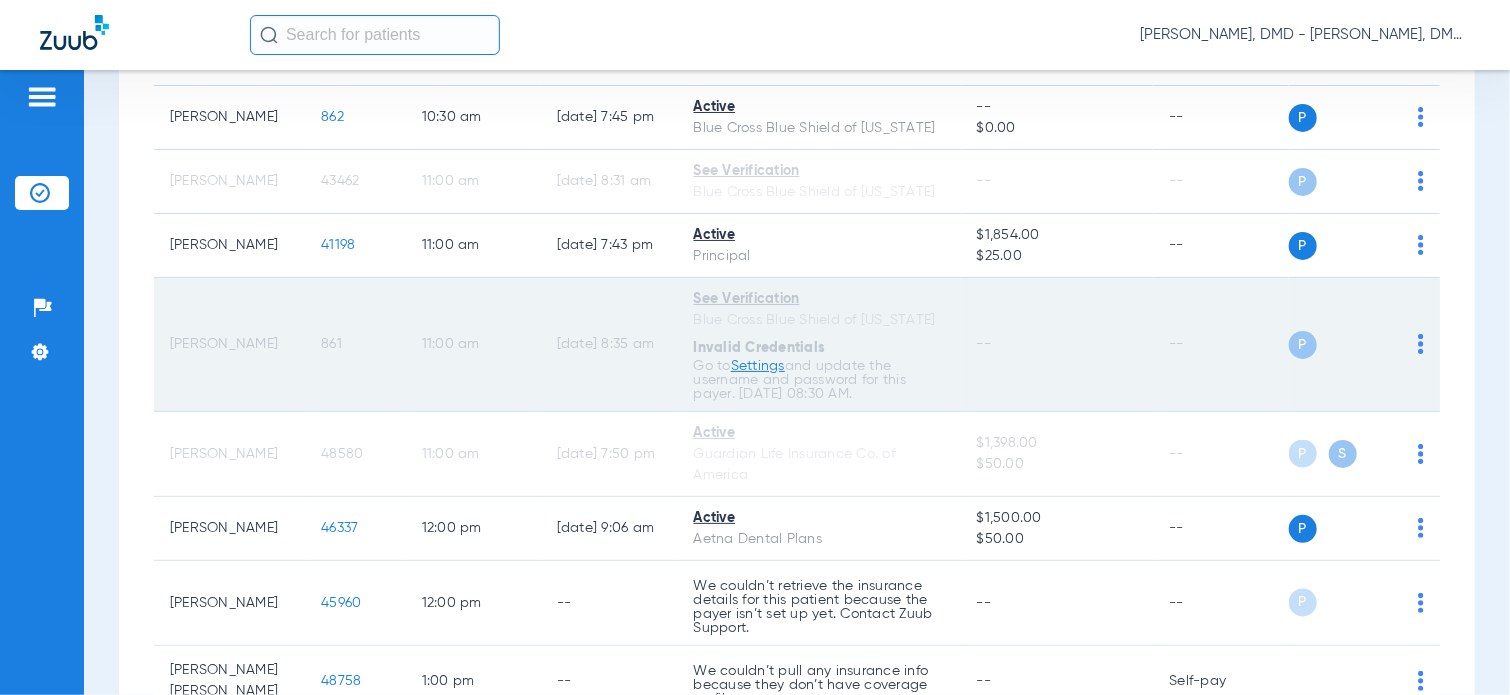 click on "861" 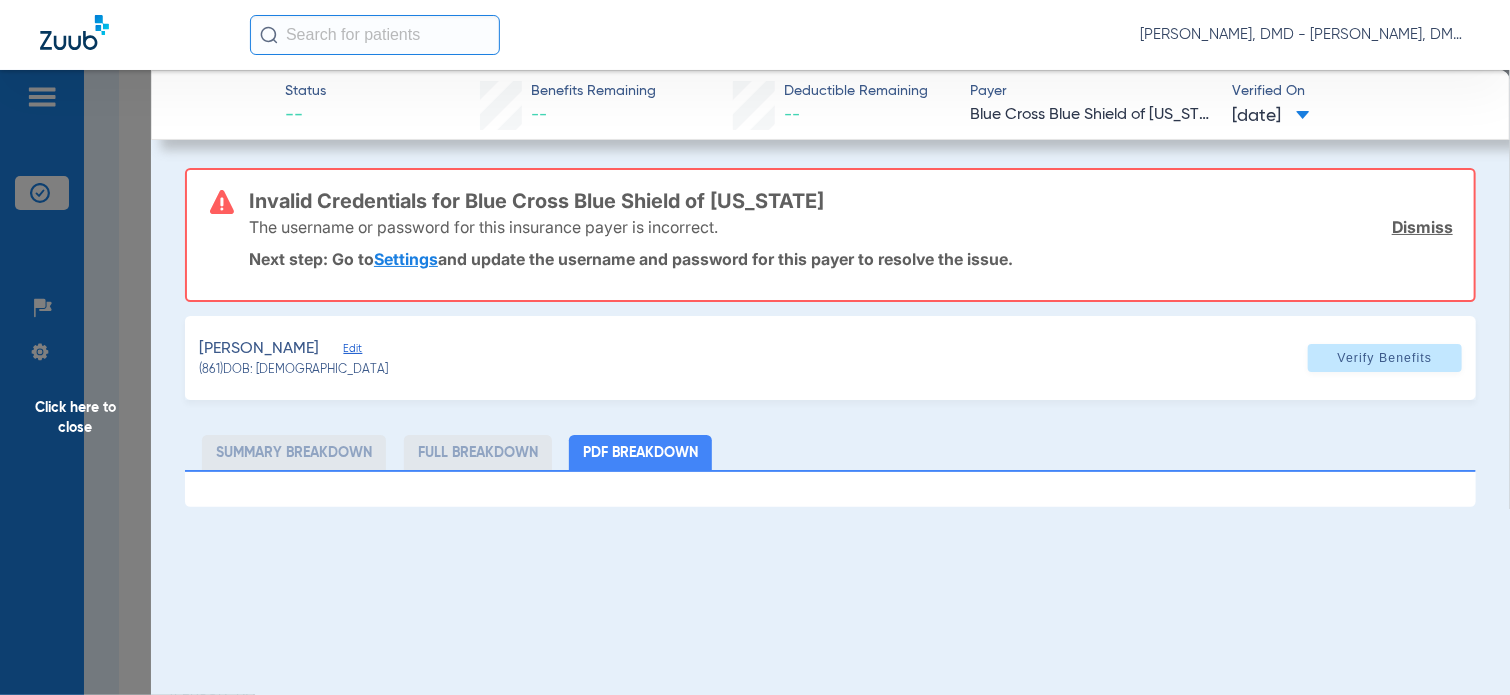 click on "Edit" 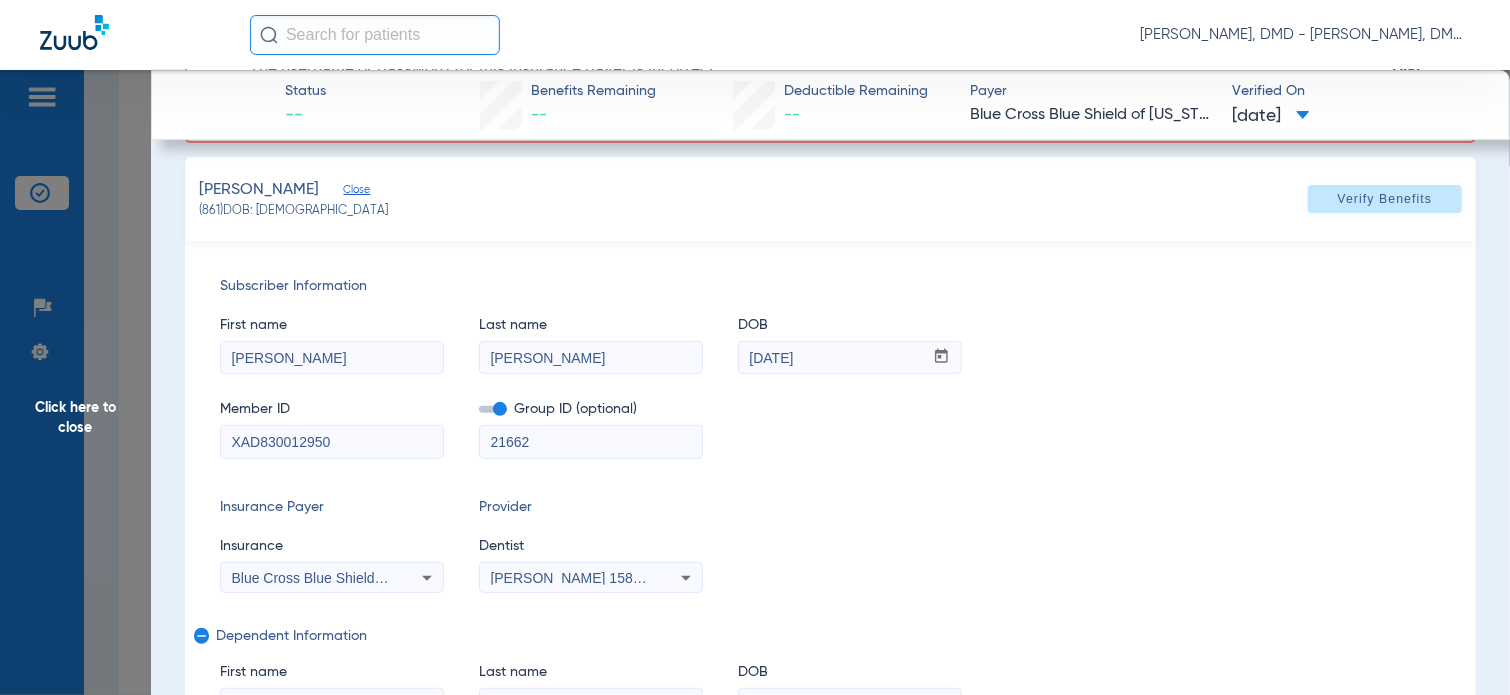 scroll, scrollTop: 338, scrollLeft: 0, axis: vertical 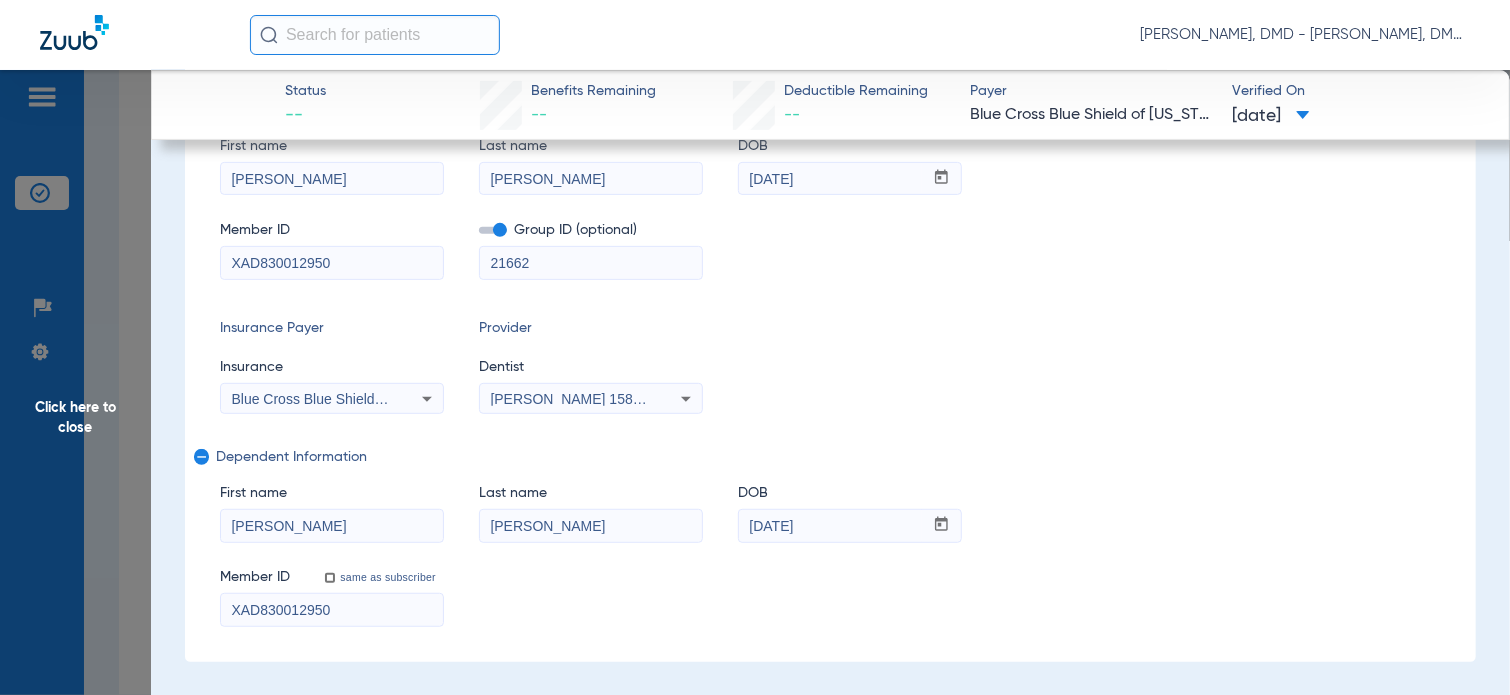 drag, startPoint x: 353, startPoint y: 599, endPoint x: 4, endPoint y: 654, distance: 353.30722 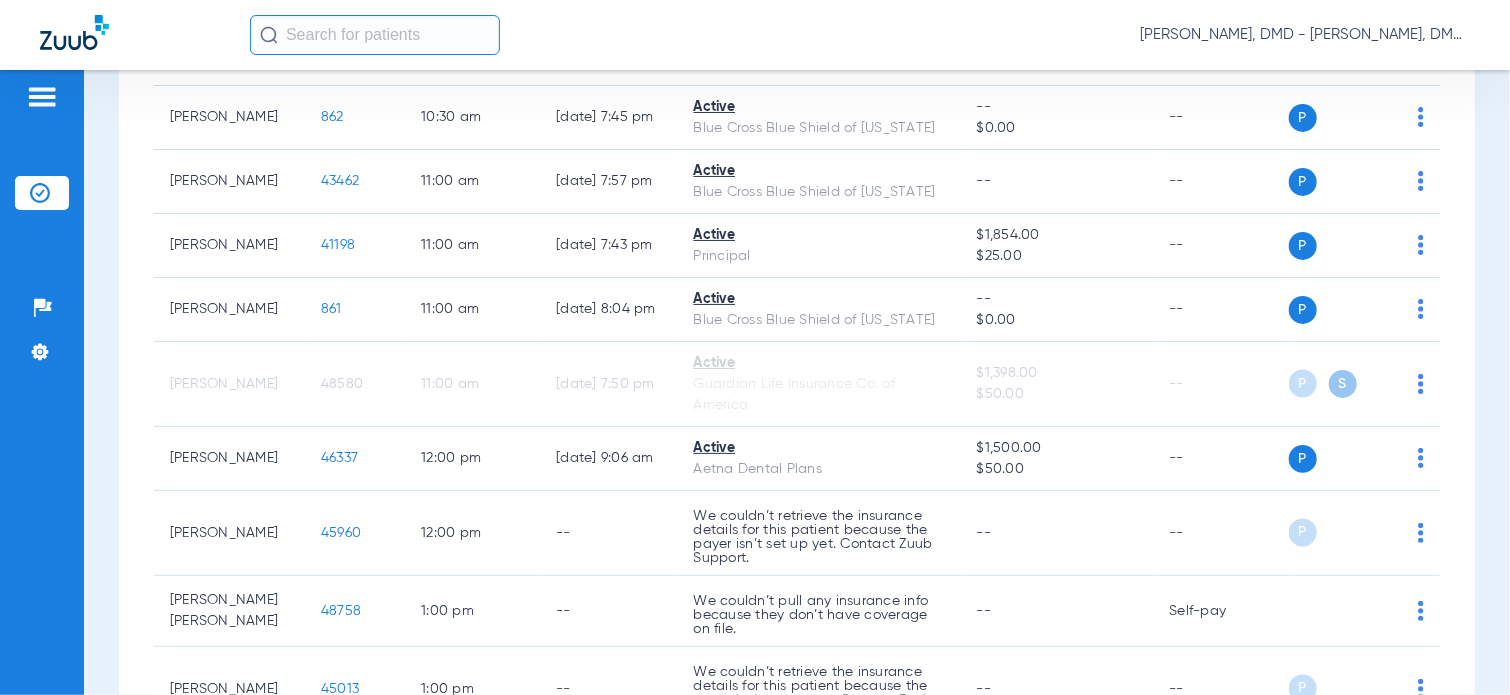 scroll, scrollTop: 0, scrollLeft: 0, axis: both 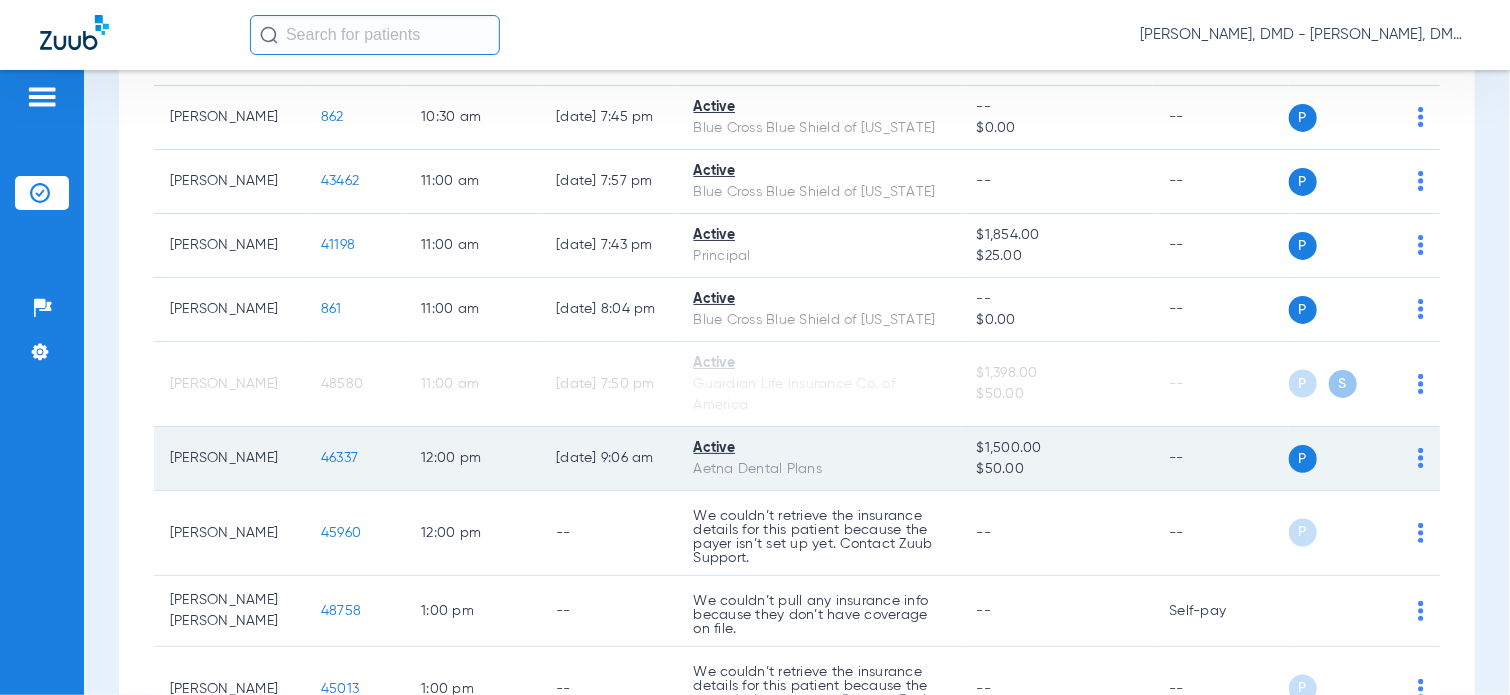 click 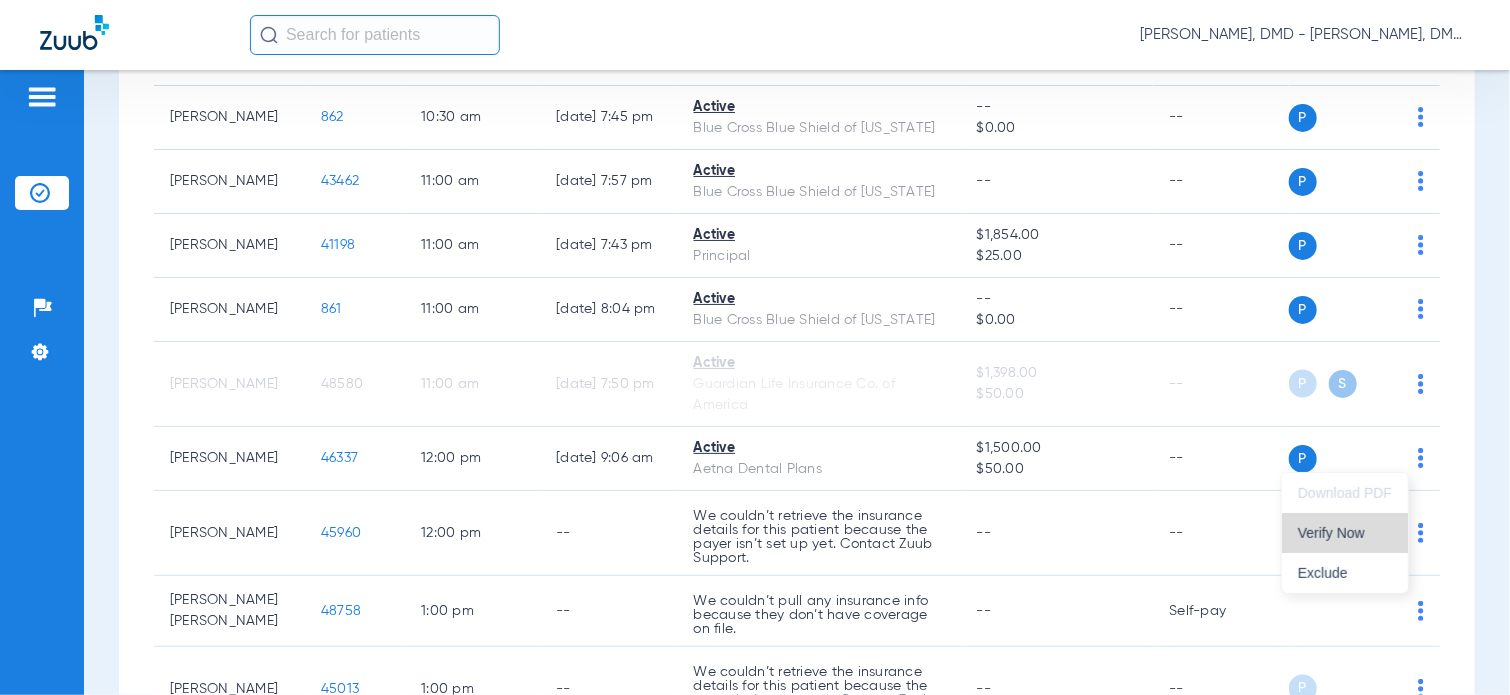 click on "Verify Now" at bounding box center (1345, 533) 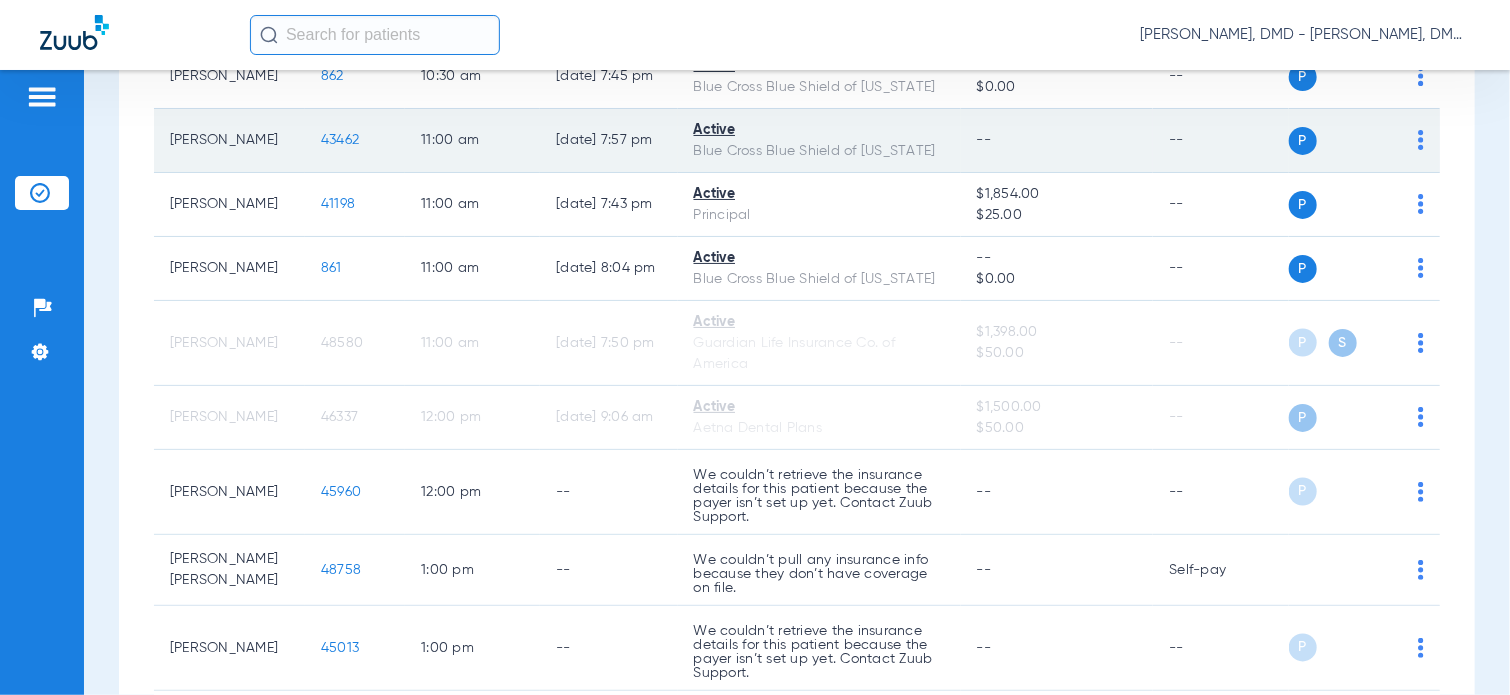 scroll, scrollTop: 1694, scrollLeft: 0, axis: vertical 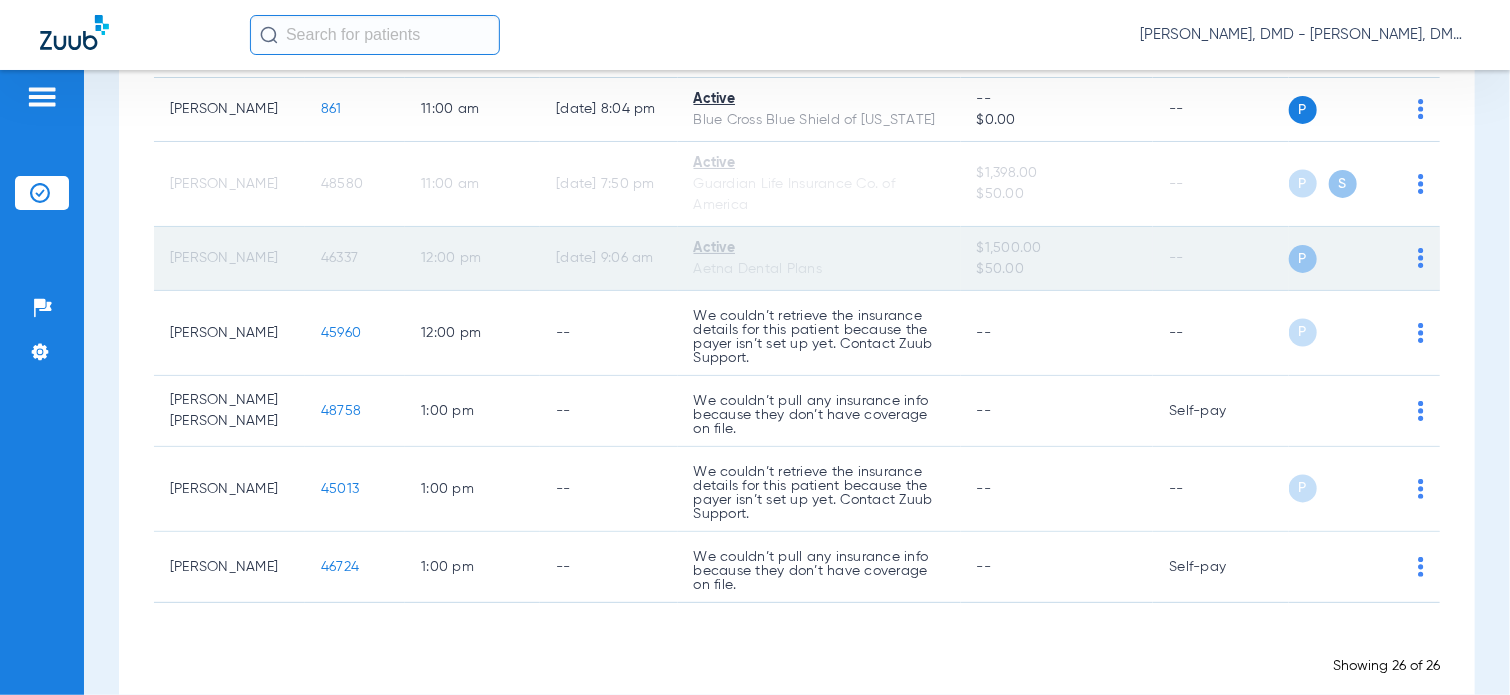 click on "46337" 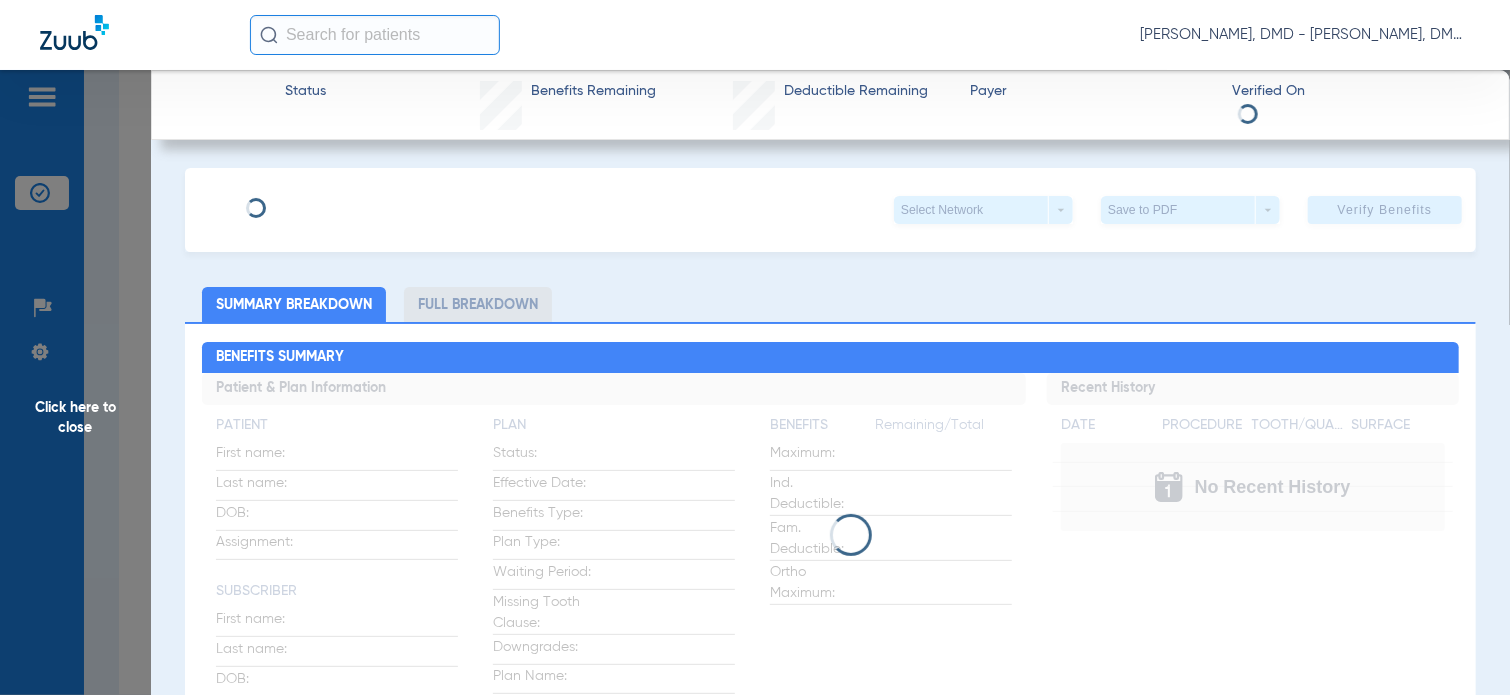 type on "[PERSON_NAME]" 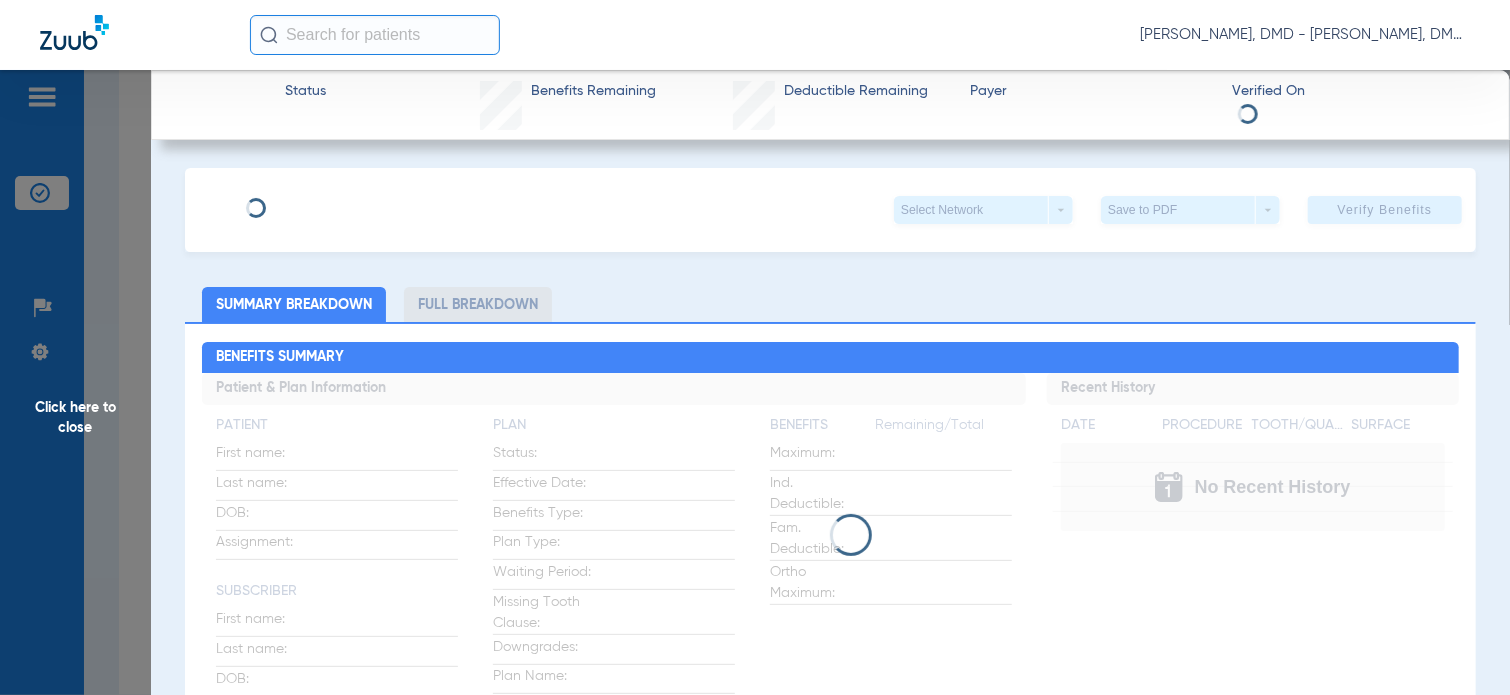 type on "[PERSON_NAME]" 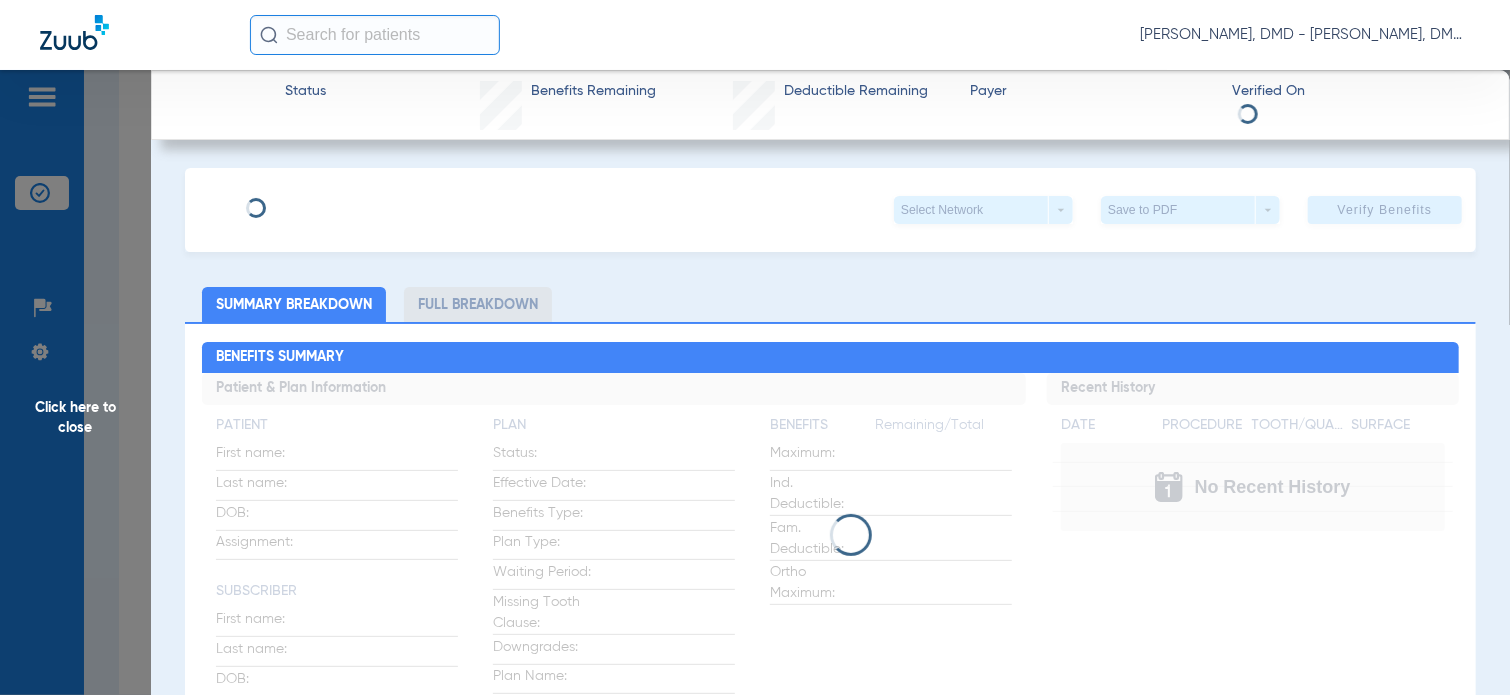 type on "[DATE]" 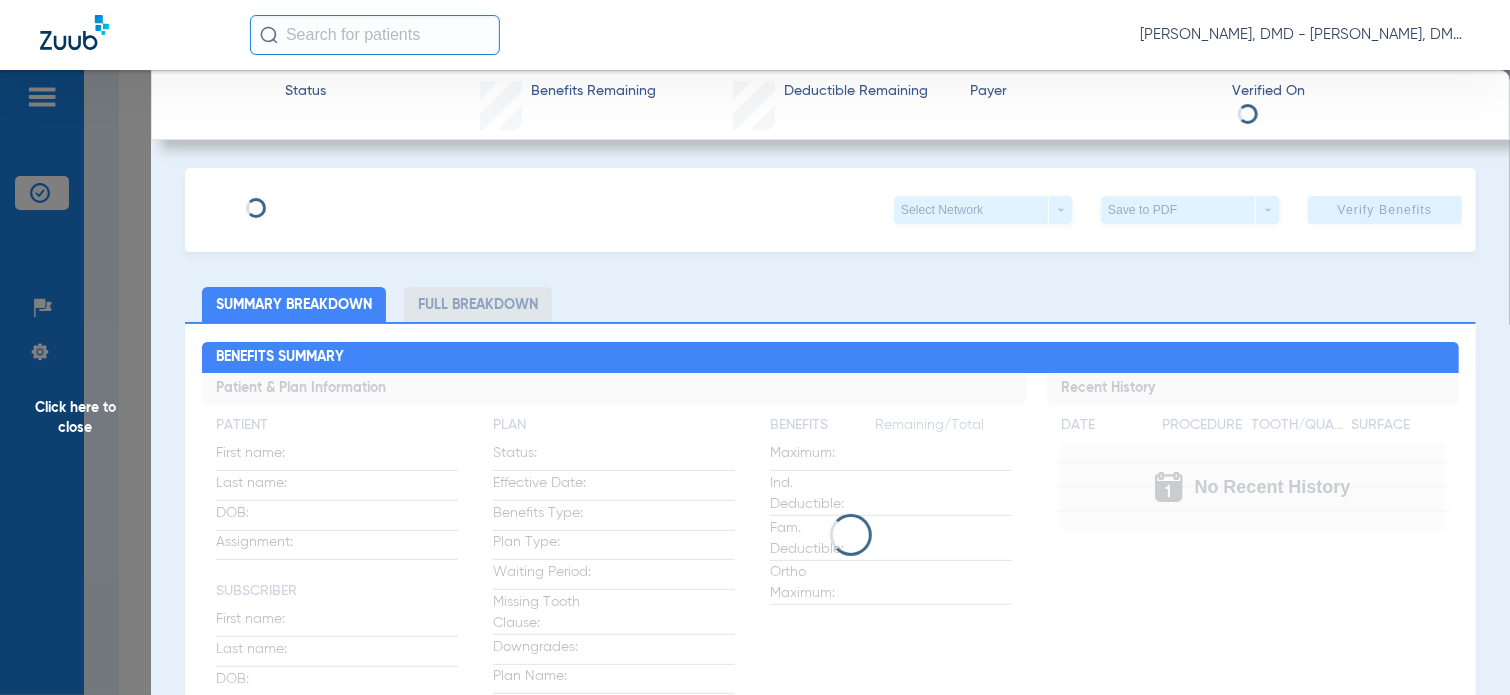 type on "W288746318" 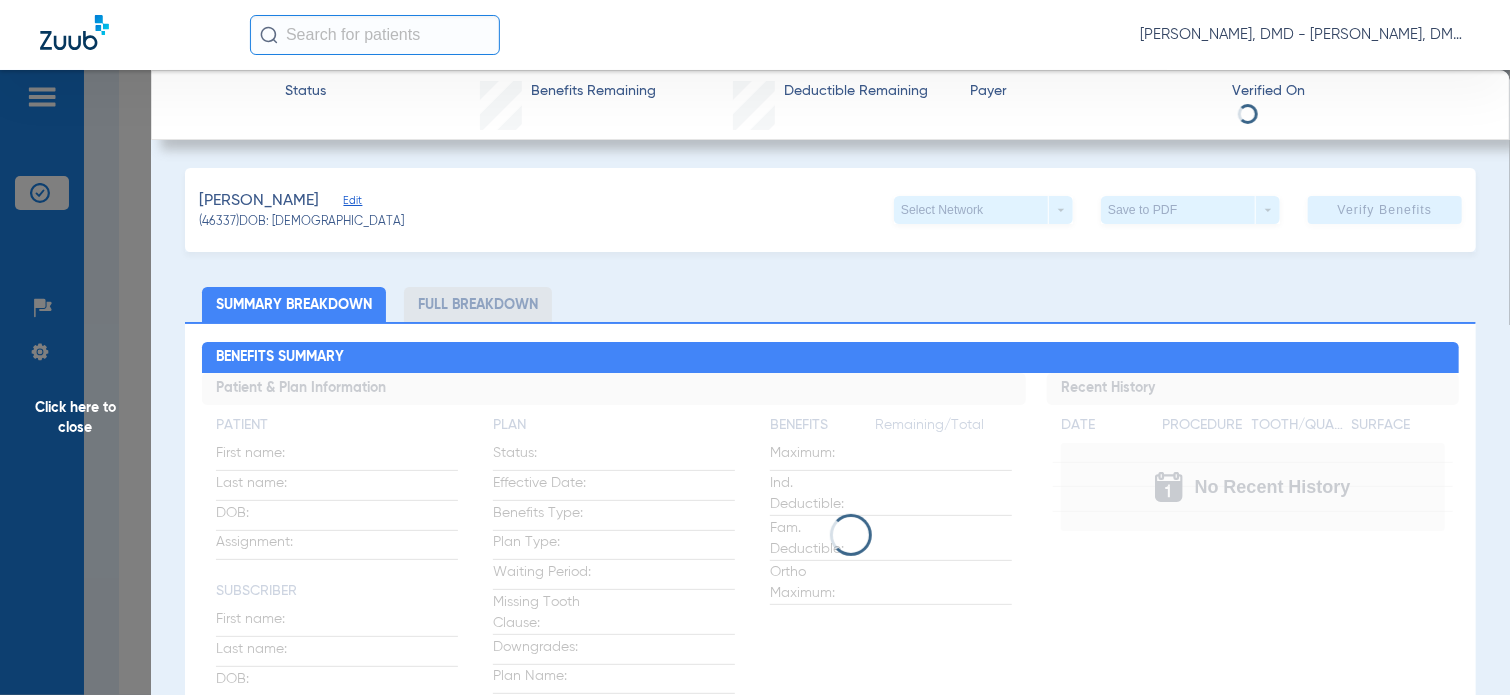 click on "Edit" 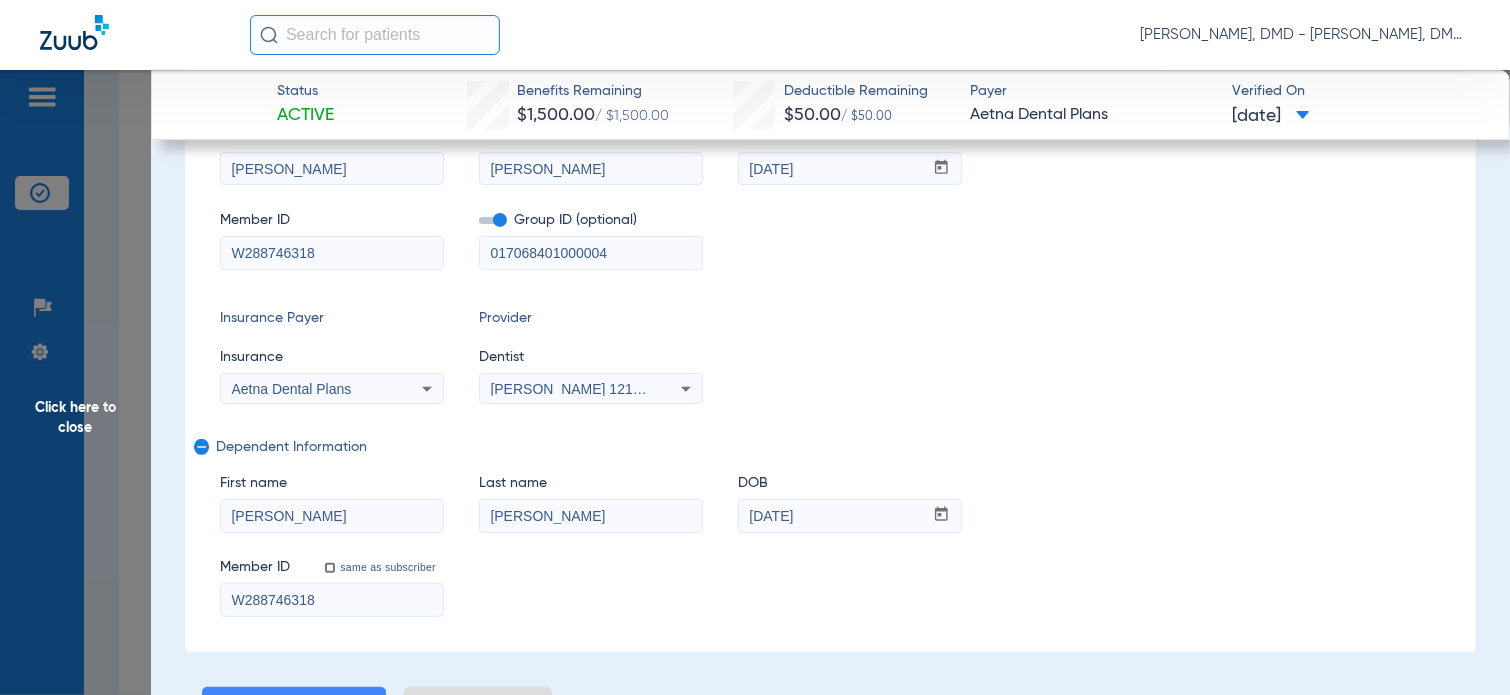scroll, scrollTop: 100, scrollLeft: 0, axis: vertical 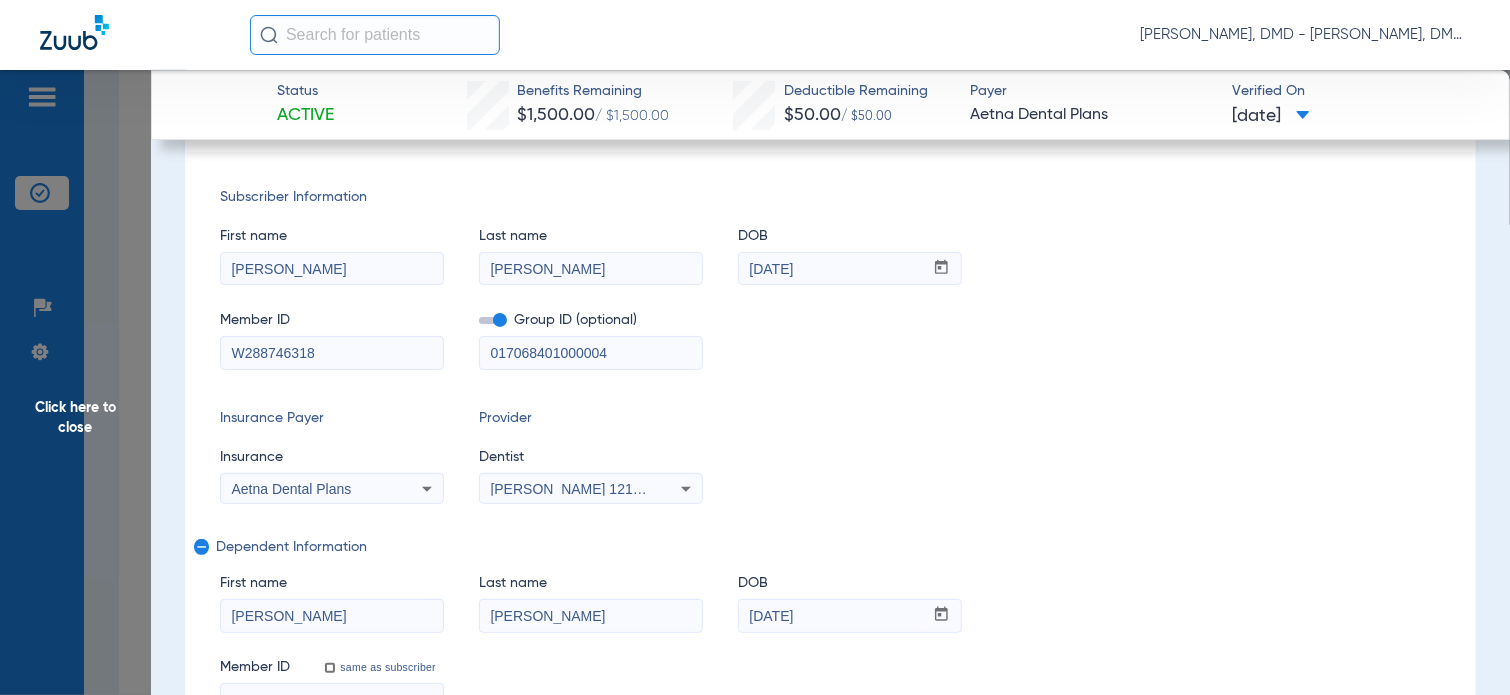 drag, startPoint x: 348, startPoint y: 359, endPoint x: 96, endPoint y: 374, distance: 252.44603 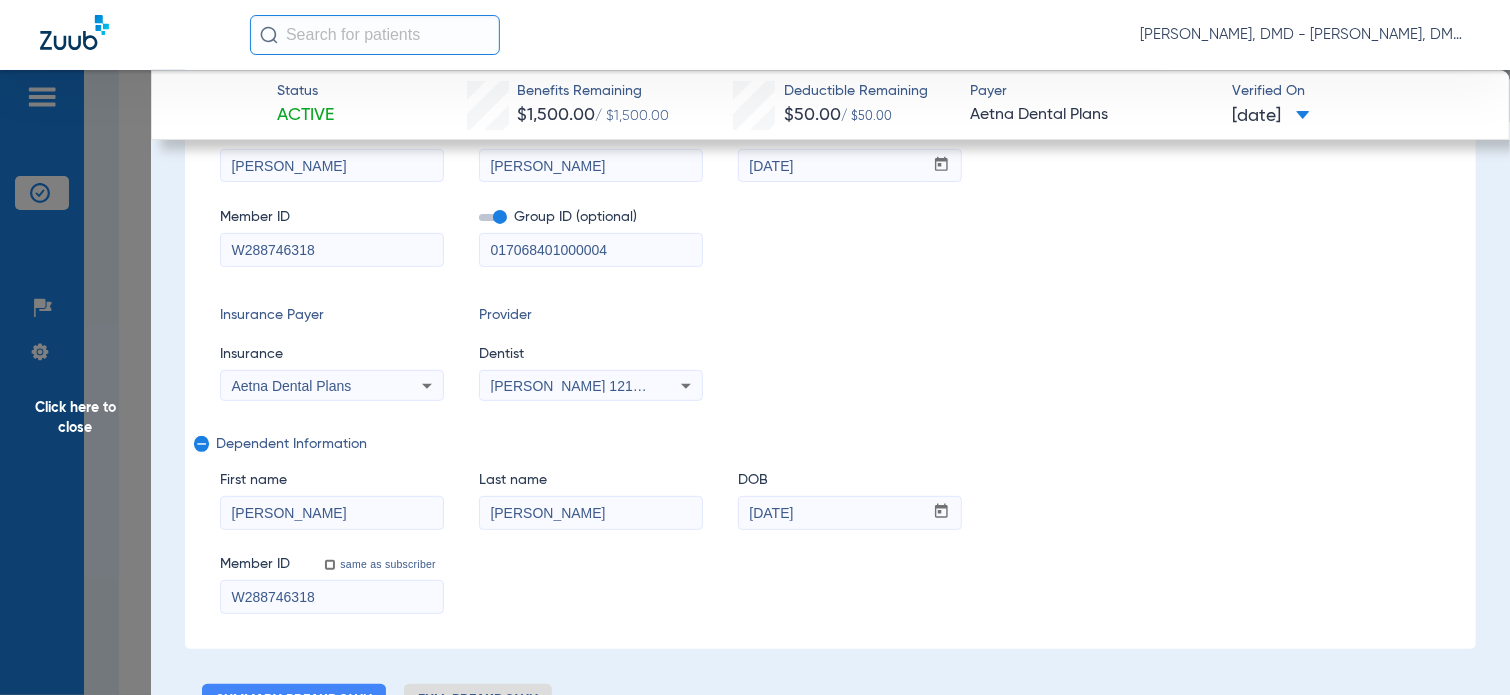 scroll, scrollTop: 300, scrollLeft: 0, axis: vertical 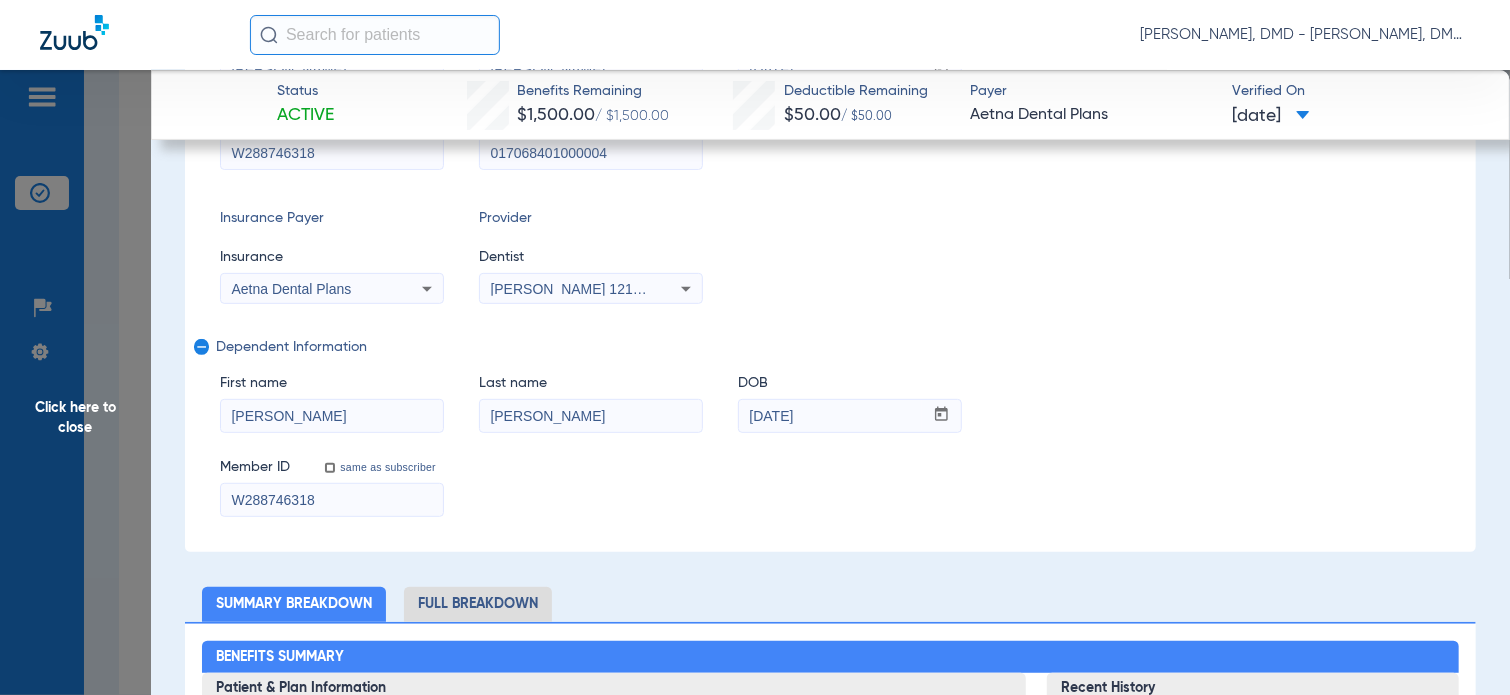 drag, startPoint x: 330, startPoint y: 413, endPoint x: 52, endPoint y: 413, distance: 278 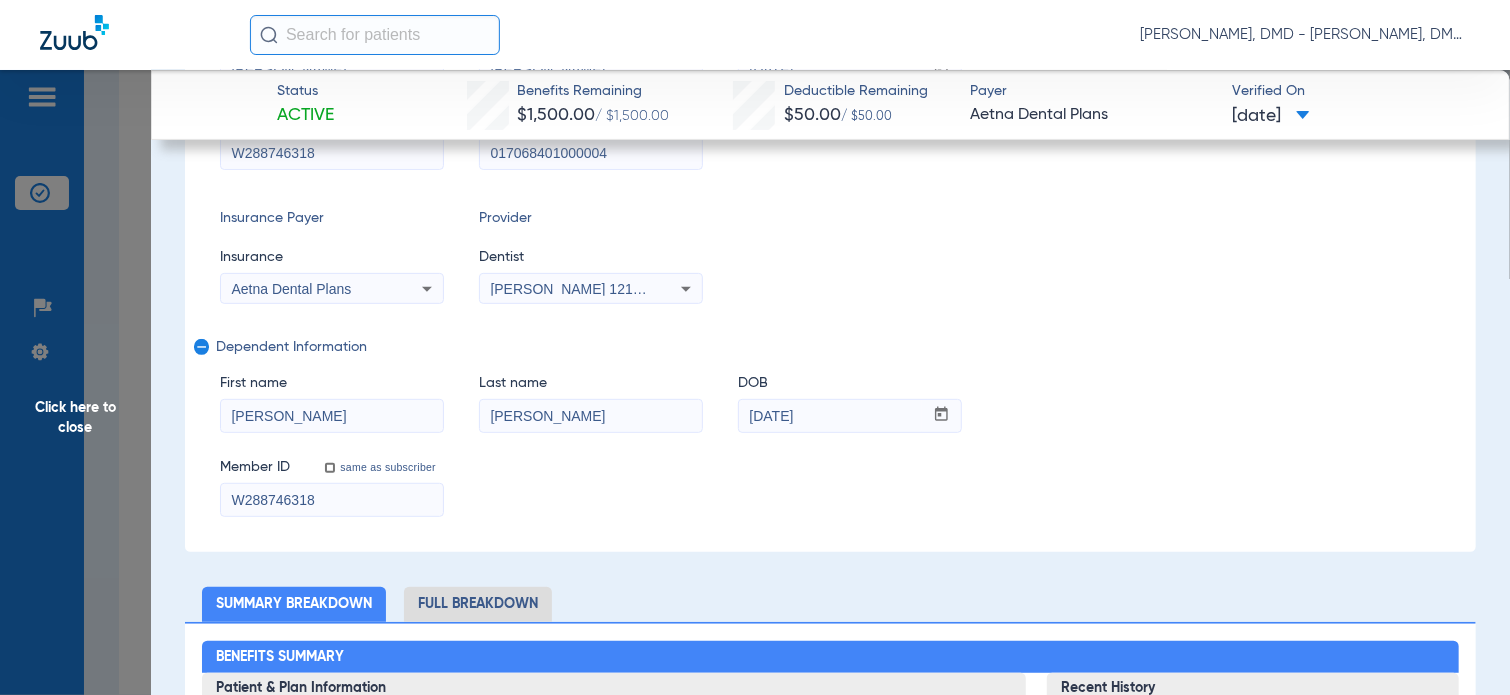 click on "Click here to close Status Active  Benefits Remaining   $1,500.00   / $1,500.00   Deductible Remaining   $50.00   / $50.00  Payer Aetna Dental Plans  Verified On
[DATE]   [PERSON_NAME]   (46337)   DOB: [DEMOGRAPHIC_DATA]   PPO  arrow_drop_down  Save to PDF  arrow_drop_down  Verify Benefits   Subscriber Information   First name  [PERSON_NAME] name  [PERSON_NAME]  mm / dd / yyyy [DATE]  Member ID  W288746318  Group ID (optional)  017068401000004  Insurance Payer   Insurance
Aetna Dental Plans  Provider   Dentist
[PERSON_NAME]  1215318241  remove   Dependent Information   First name  [PERSON_NAME]  Last name  [PERSON_NAME]  DOB  mm / dd / yyyy [DATE]  Member ID  same as subscriber W288746318  Summary Breakdown   Full Breakdown  Benefits Summary Patient & Plan Information Patient First name:  [PERSON_NAME]  Last name:  [PERSON_NAME]  DOB:  [DEMOGRAPHIC_DATA]  Assignment:  N/A  Subscriber First name:  [PERSON_NAME] name:  [PERSON_NAME]:  [DEMOGRAPHIC_DATA]  Plan Status:  Active  Effective Date:  [DATE]  Benefits Type:  In-Network  Plan Type: Date" 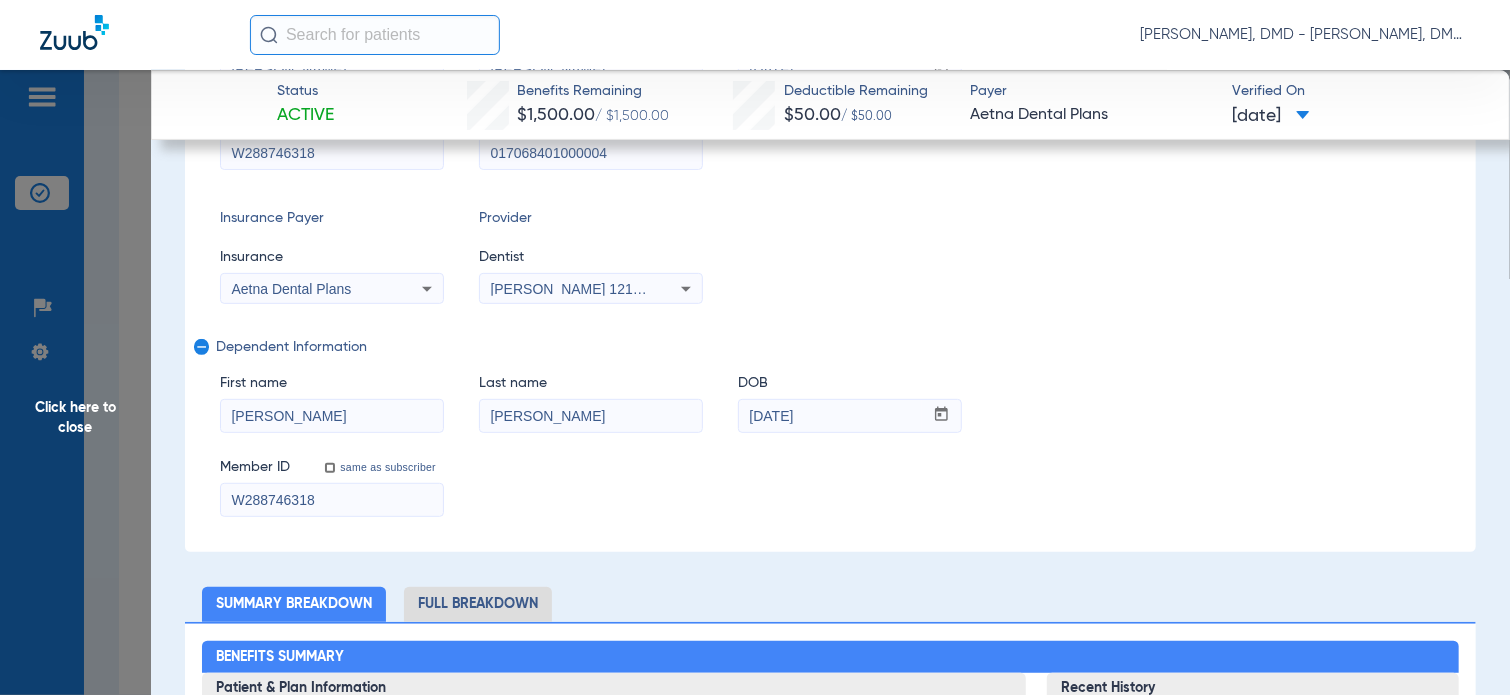 click on "[PERSON_NAME]" 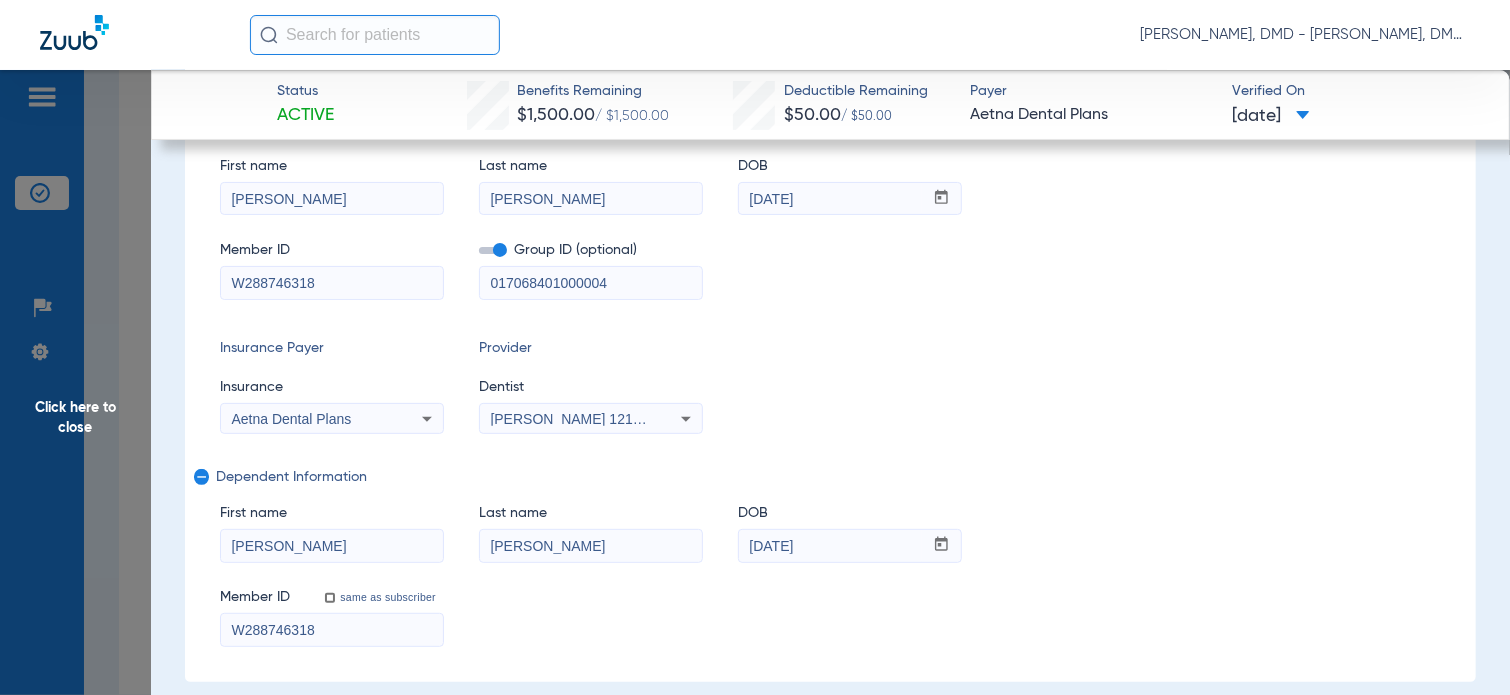 scroll, scrollTop: 200, scrollLeft: 0, axis: vertical 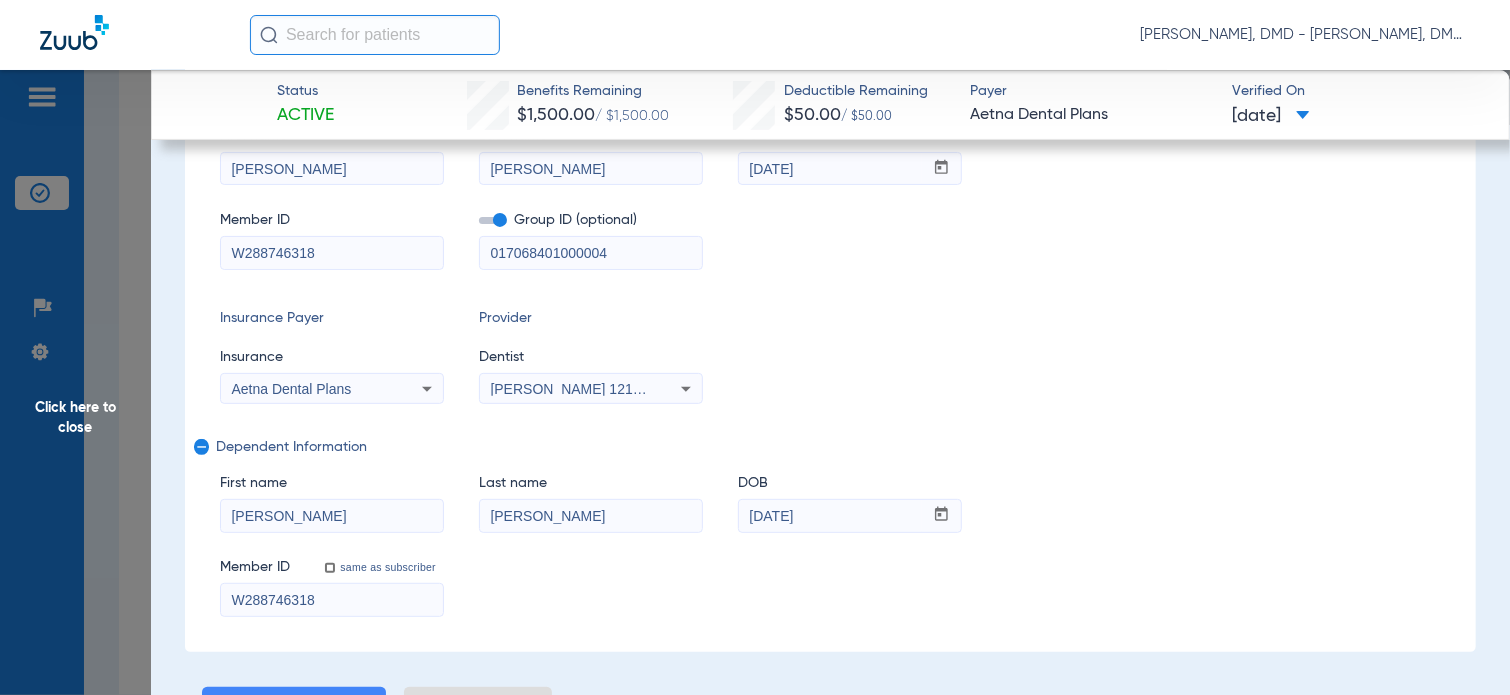 click on "Click here to close" 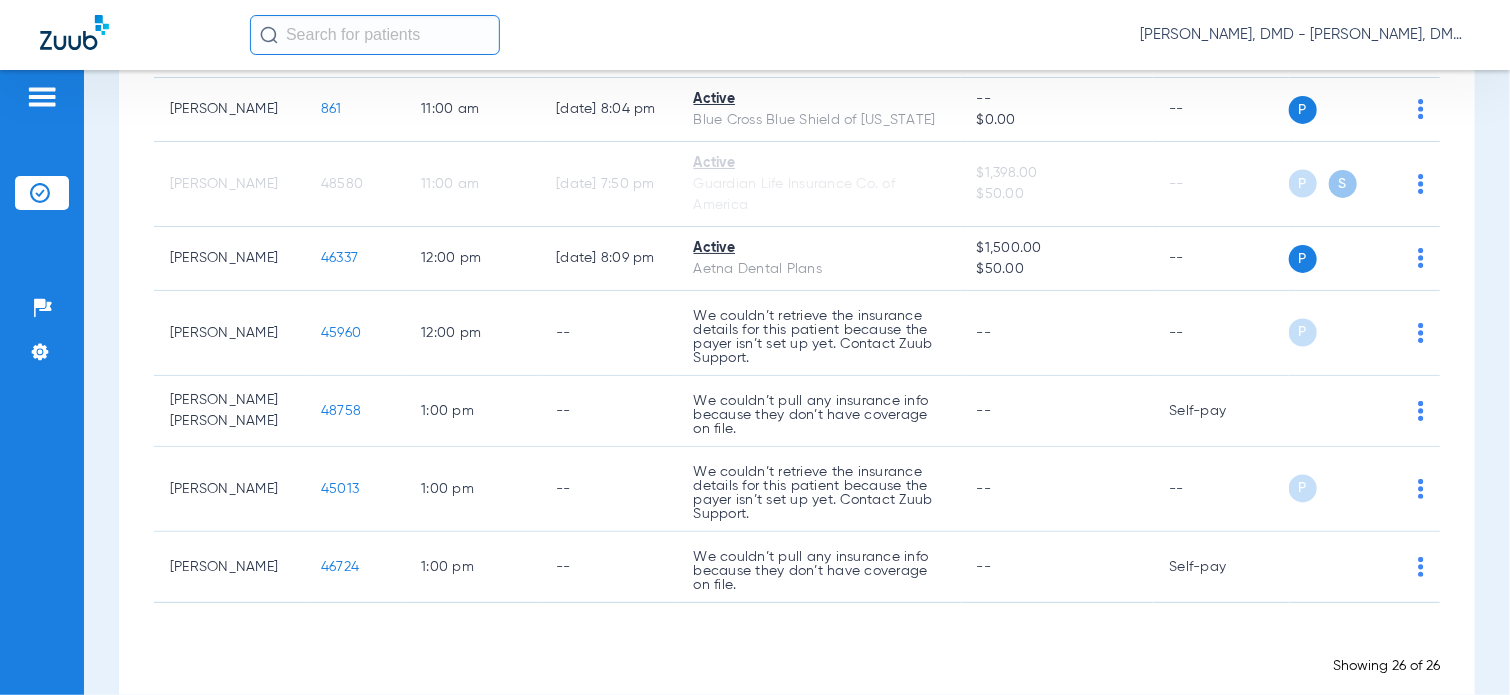 scroll, scrollTop: 0, scrollLeft: 0, axis: both 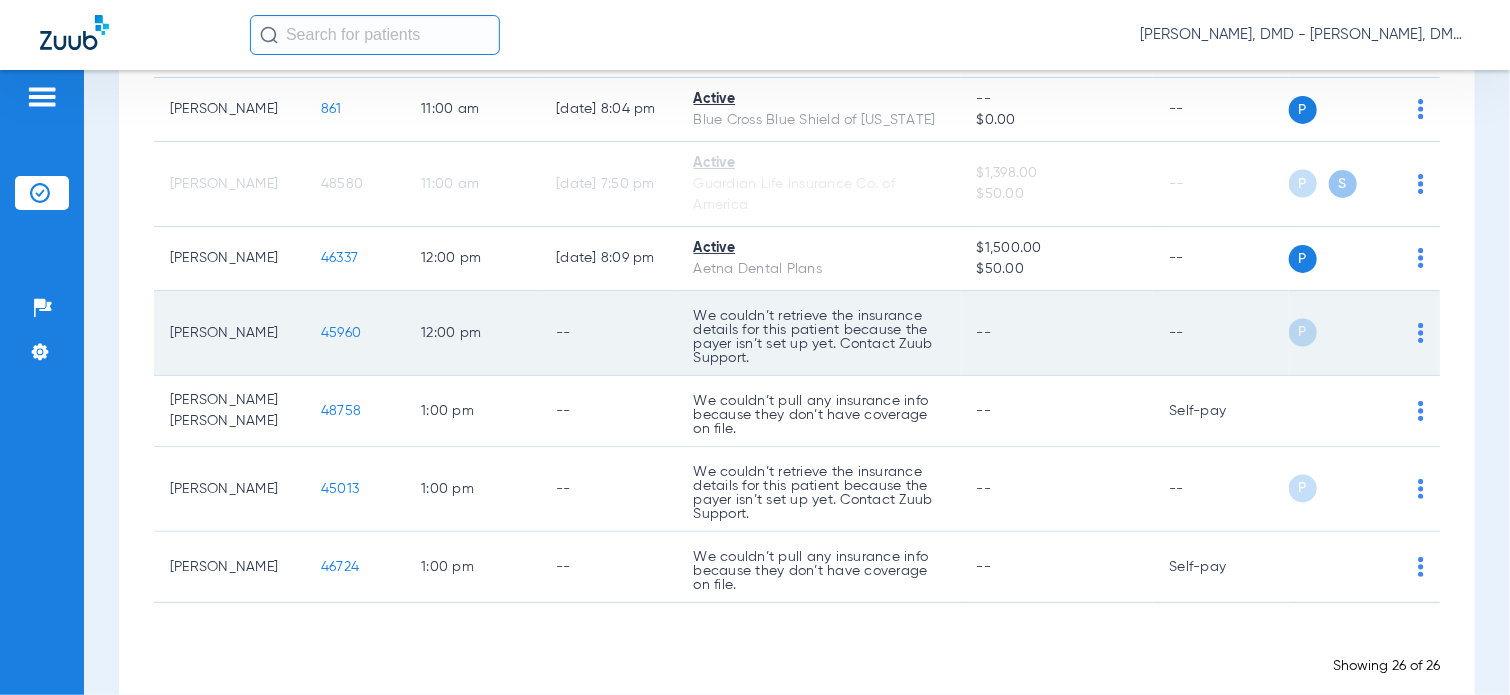 click on "45960" 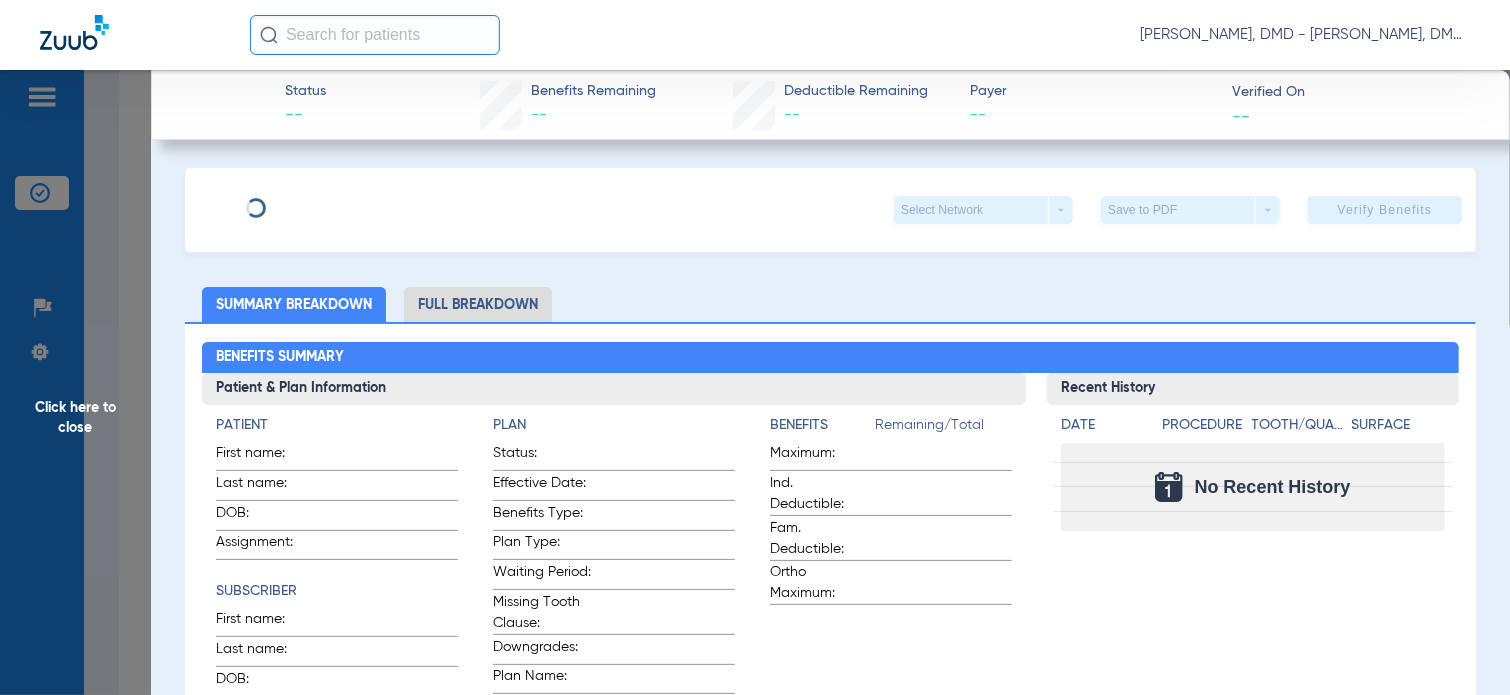 type on "[PERSON_NAME]" 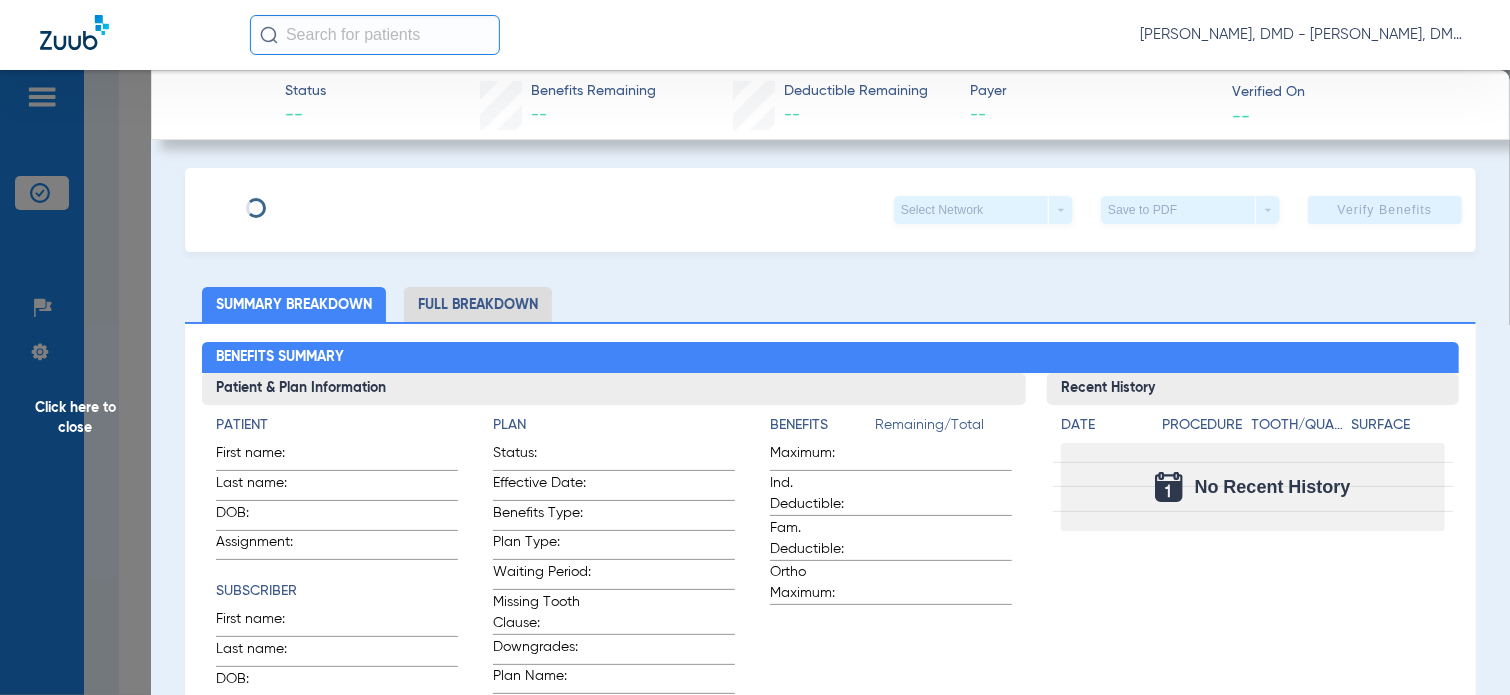 type on "[PERSON_NAME]" 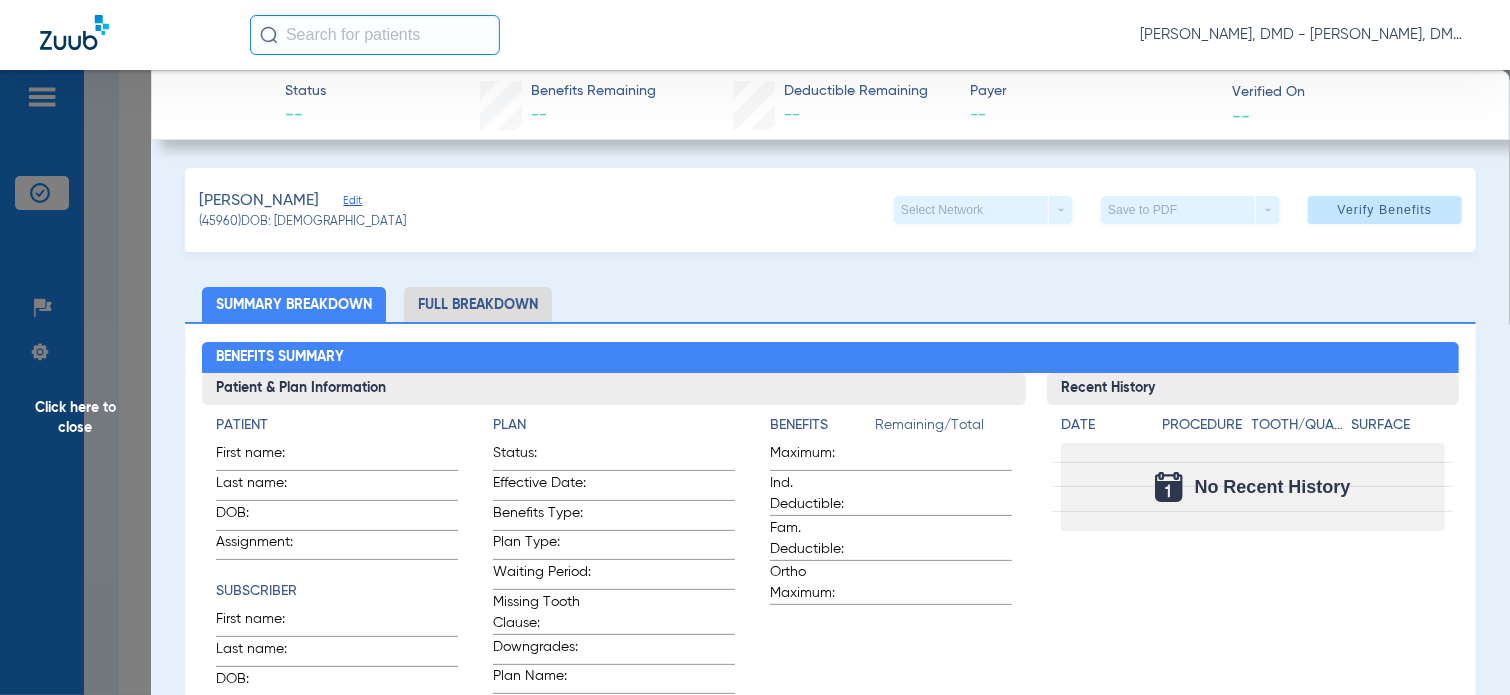 click on "Edit" 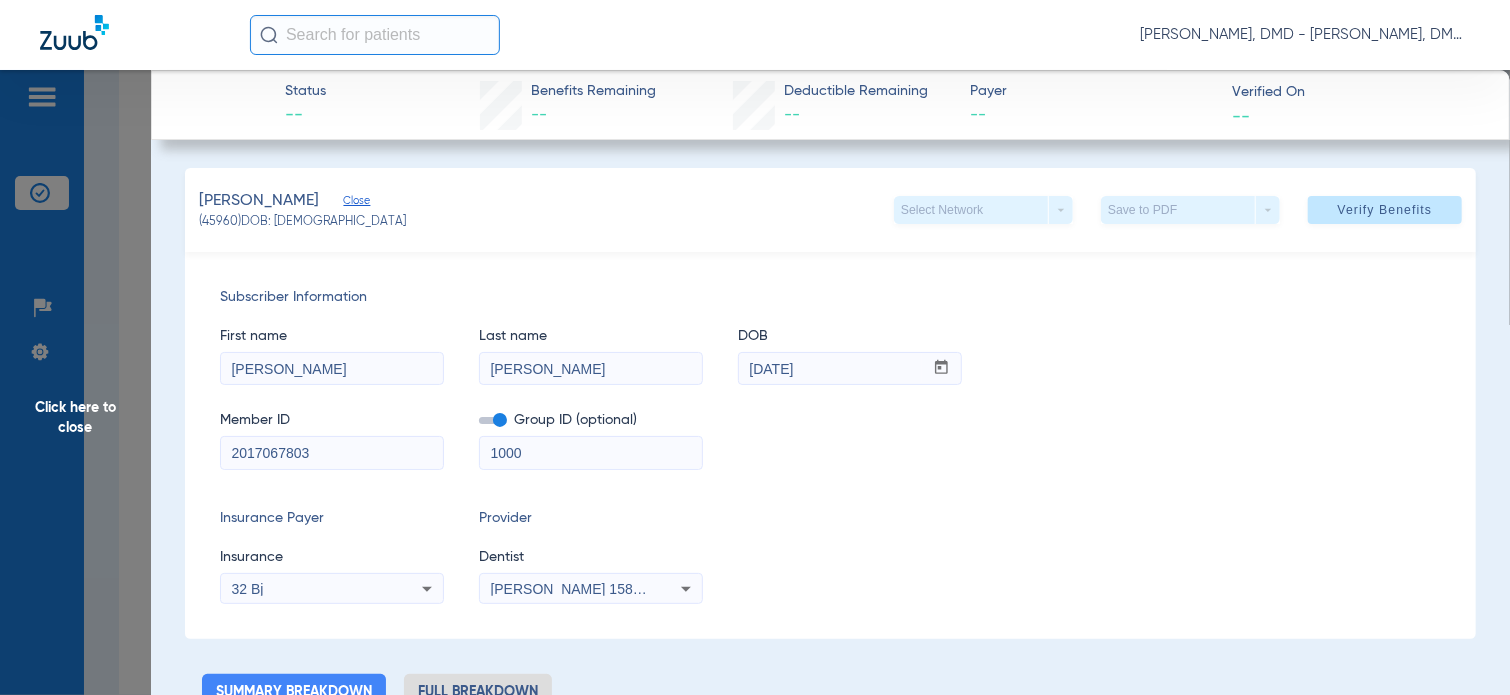 drag, startPoint x: 348, startPoint y: 459, endPoint x: 75, endPoint y: 464, distance: 273.04578 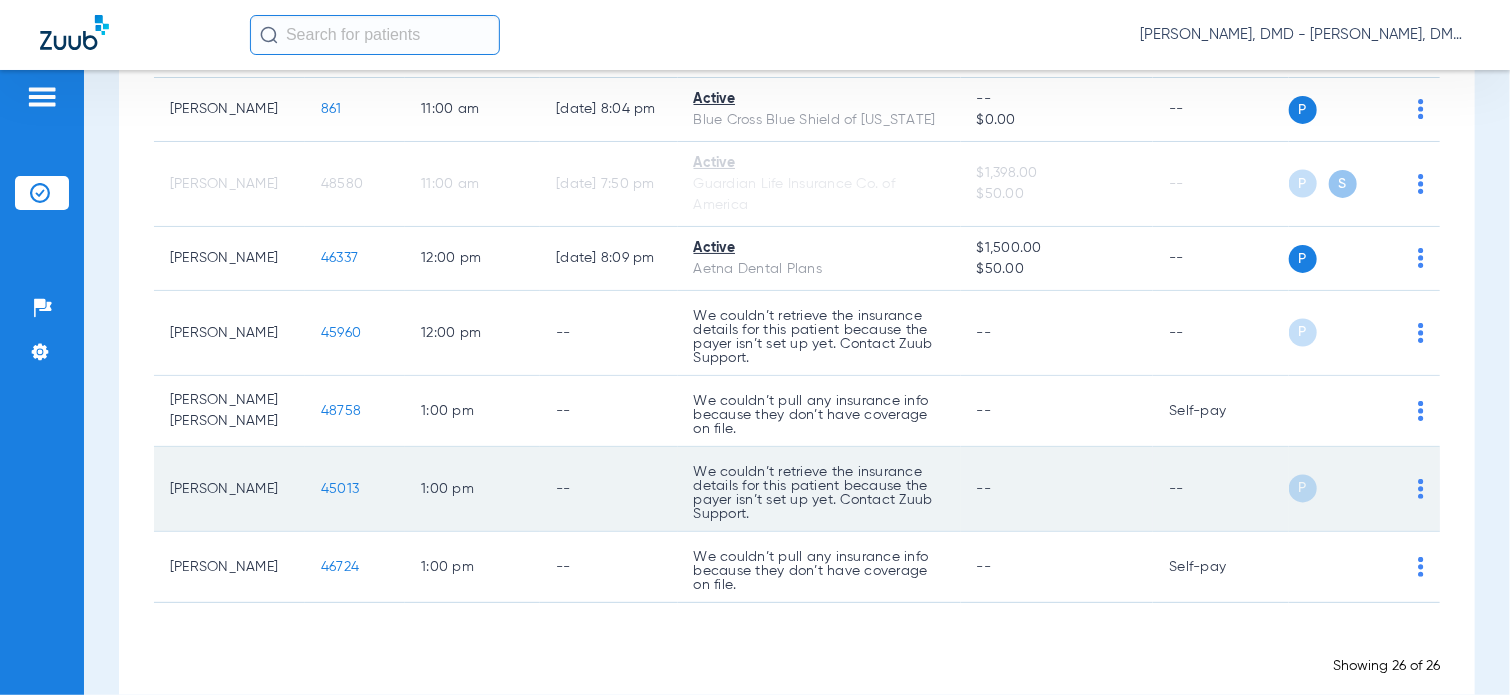 click on "45013" 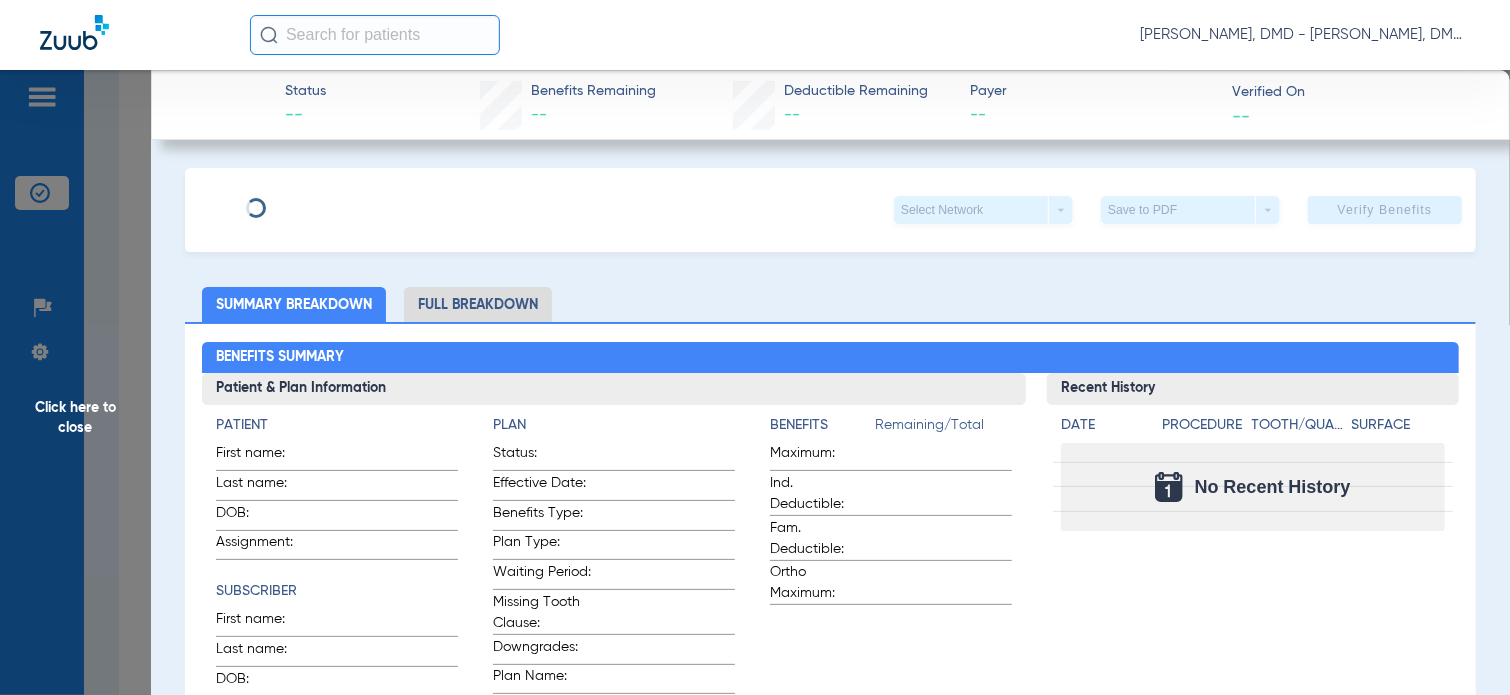 type on "VENUS" 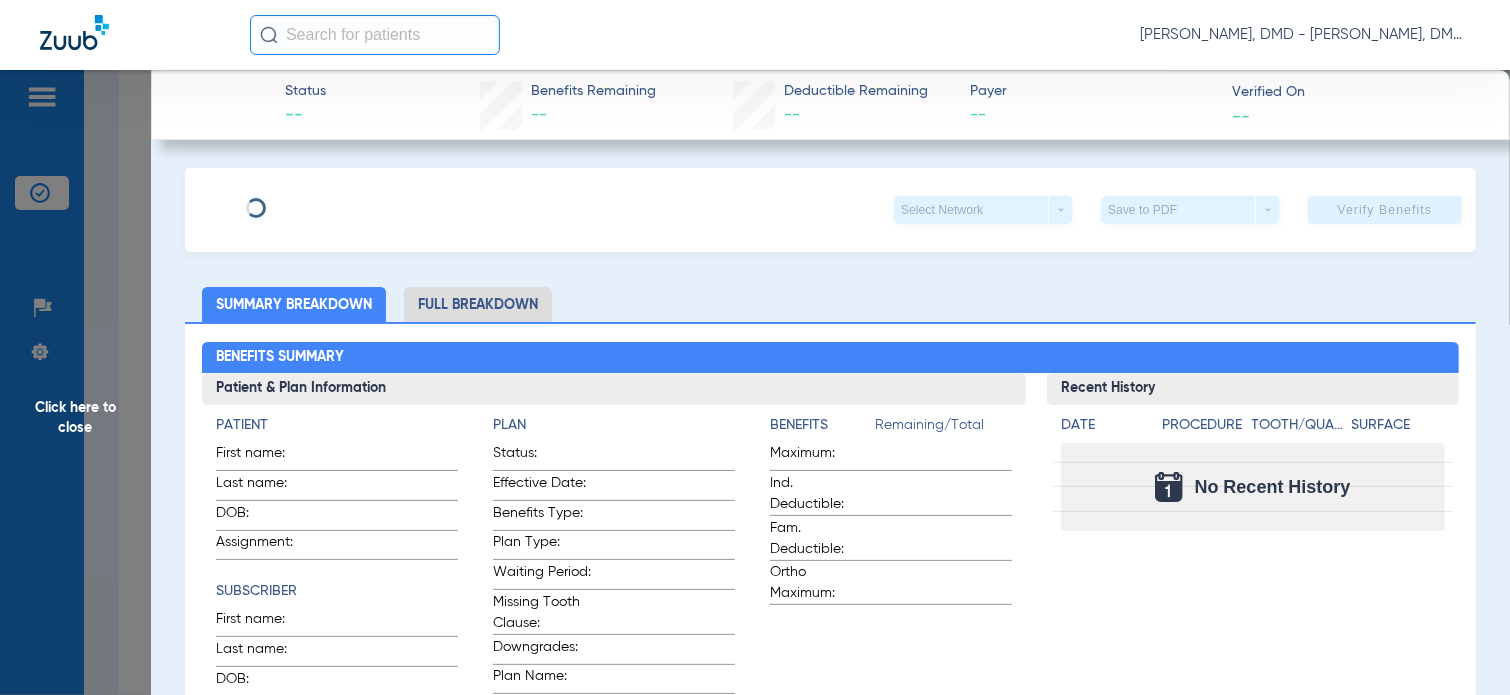 type on "[PERSON_NAME]" 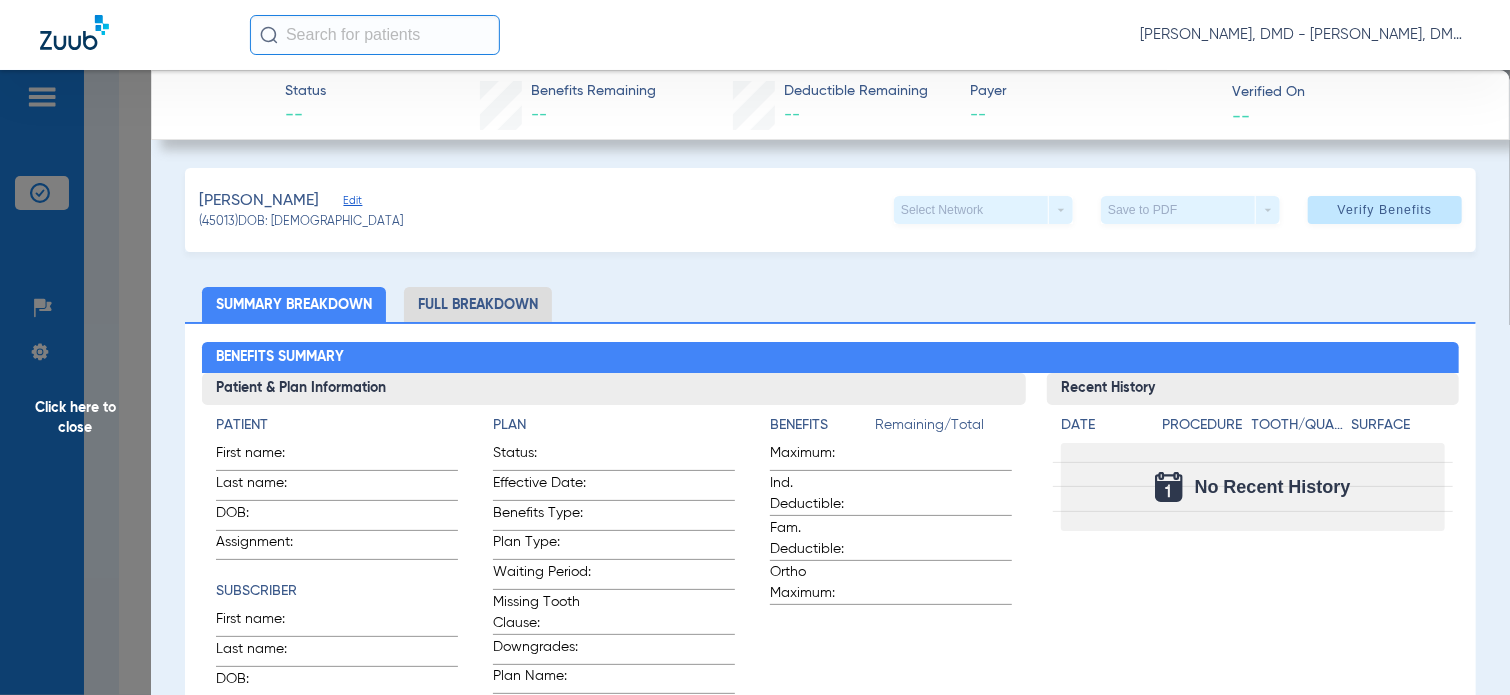 click on "Edit" 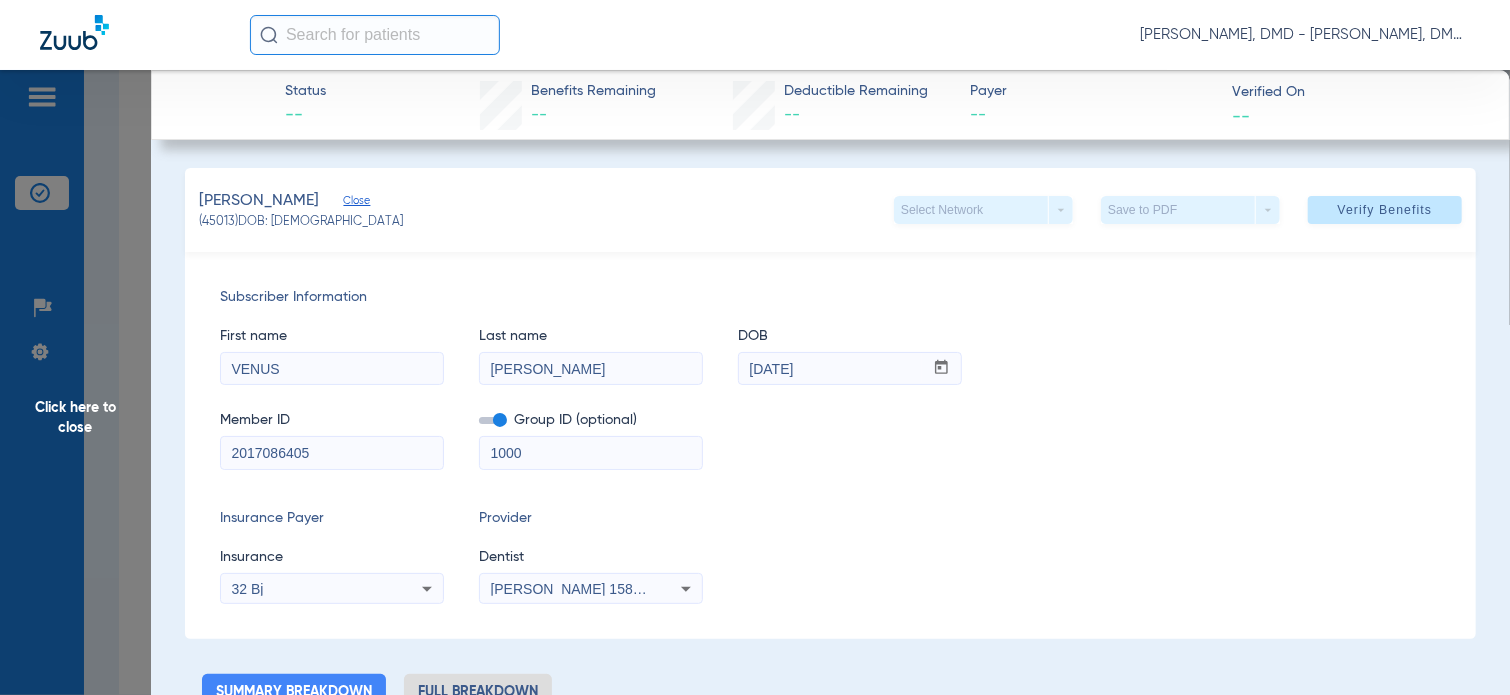 drag, startPoint x: 347, startPoint y: 439, endPoint x: 2, endPoint y: 480, distance: 347.4277 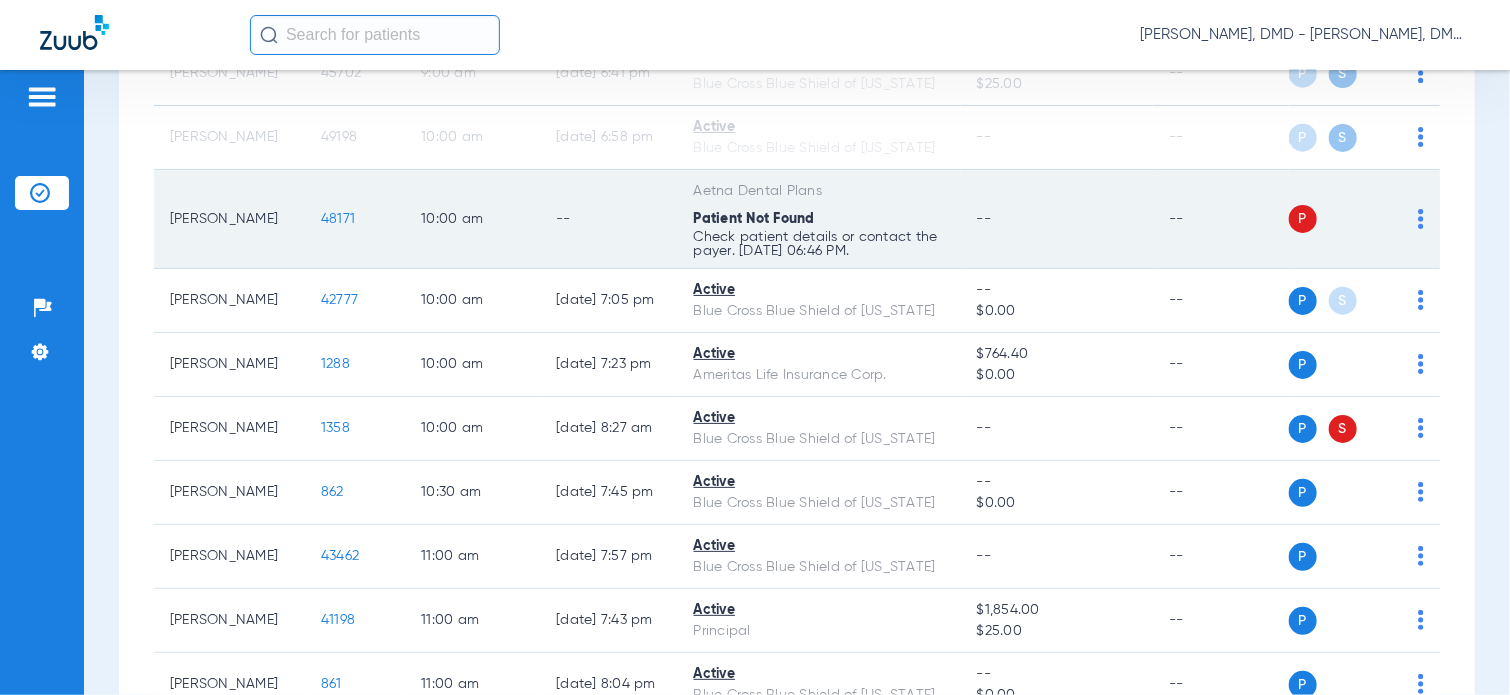 scroll, scrollTop: 1094, scrollLeft: 0, axis: vertical 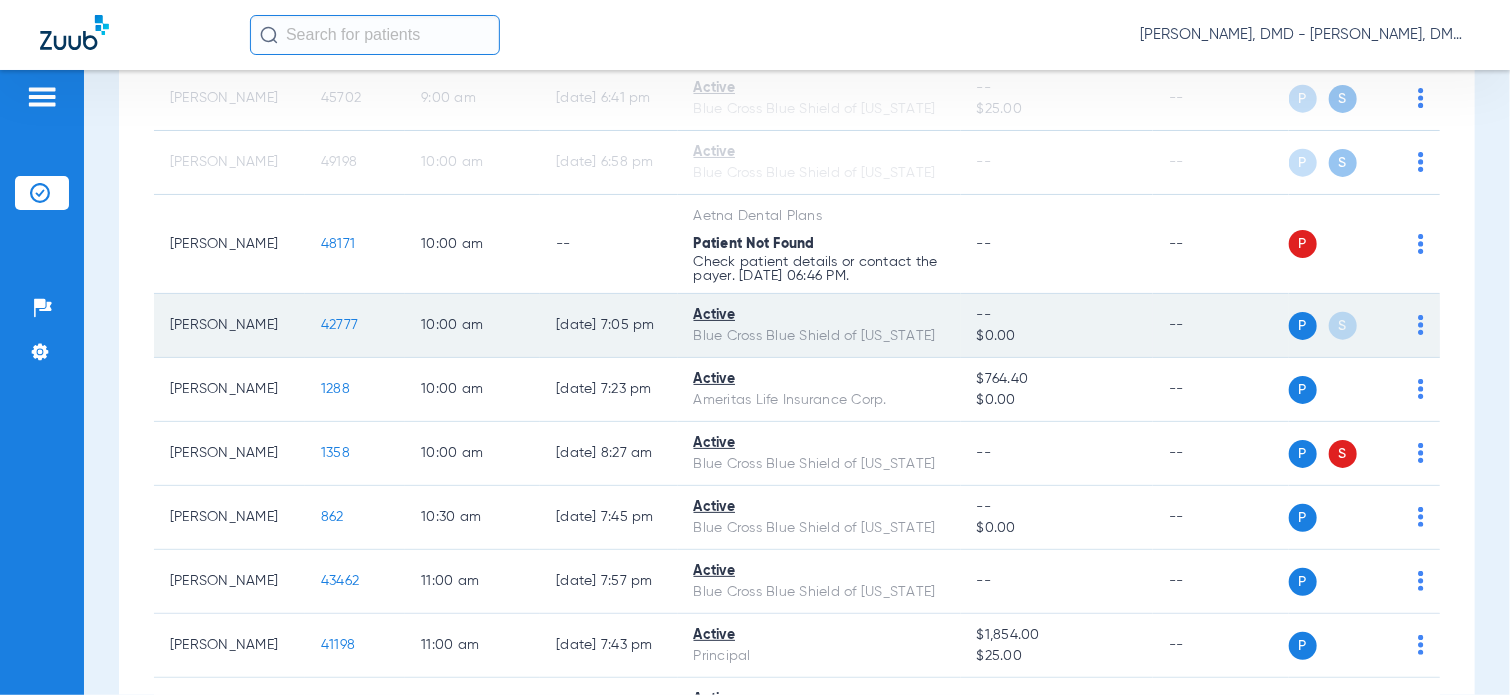 click on "42777" 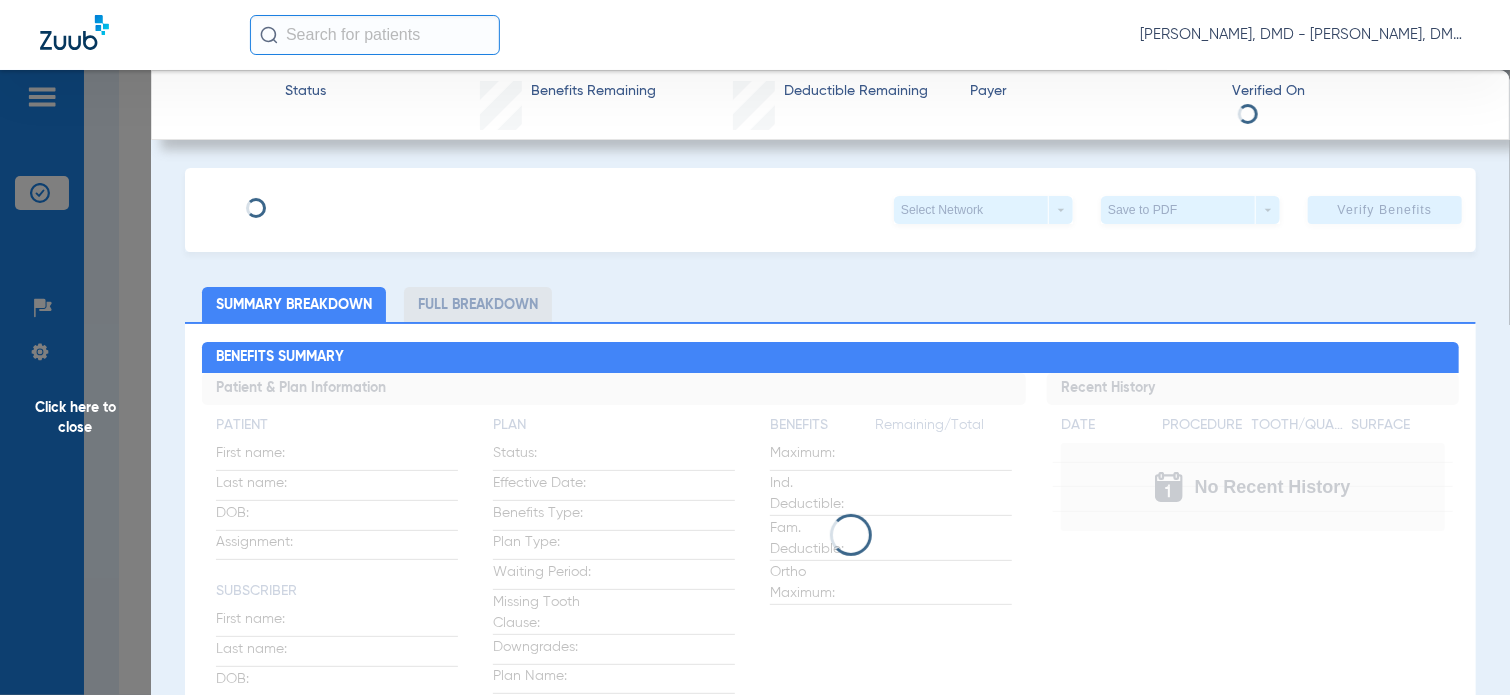 type on "[PERSON_NAME]" 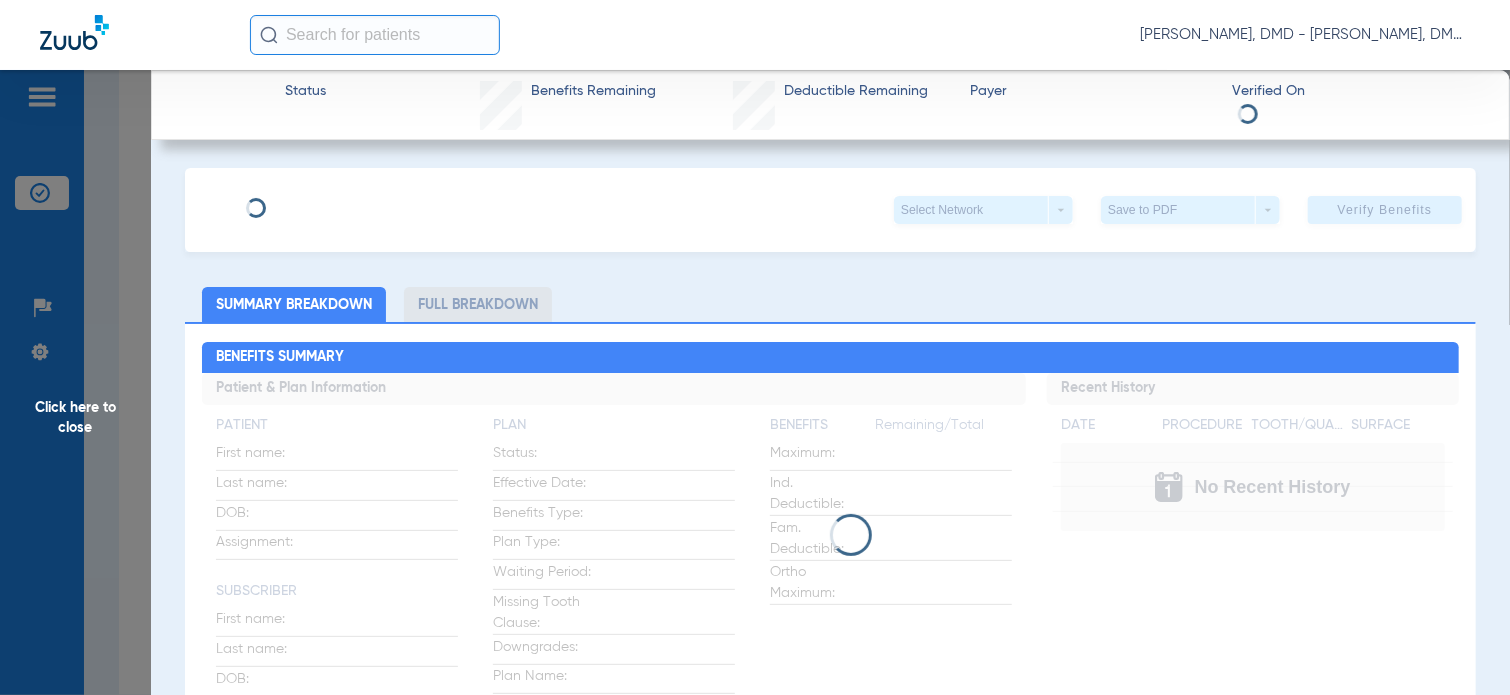 type on "[DATE]" 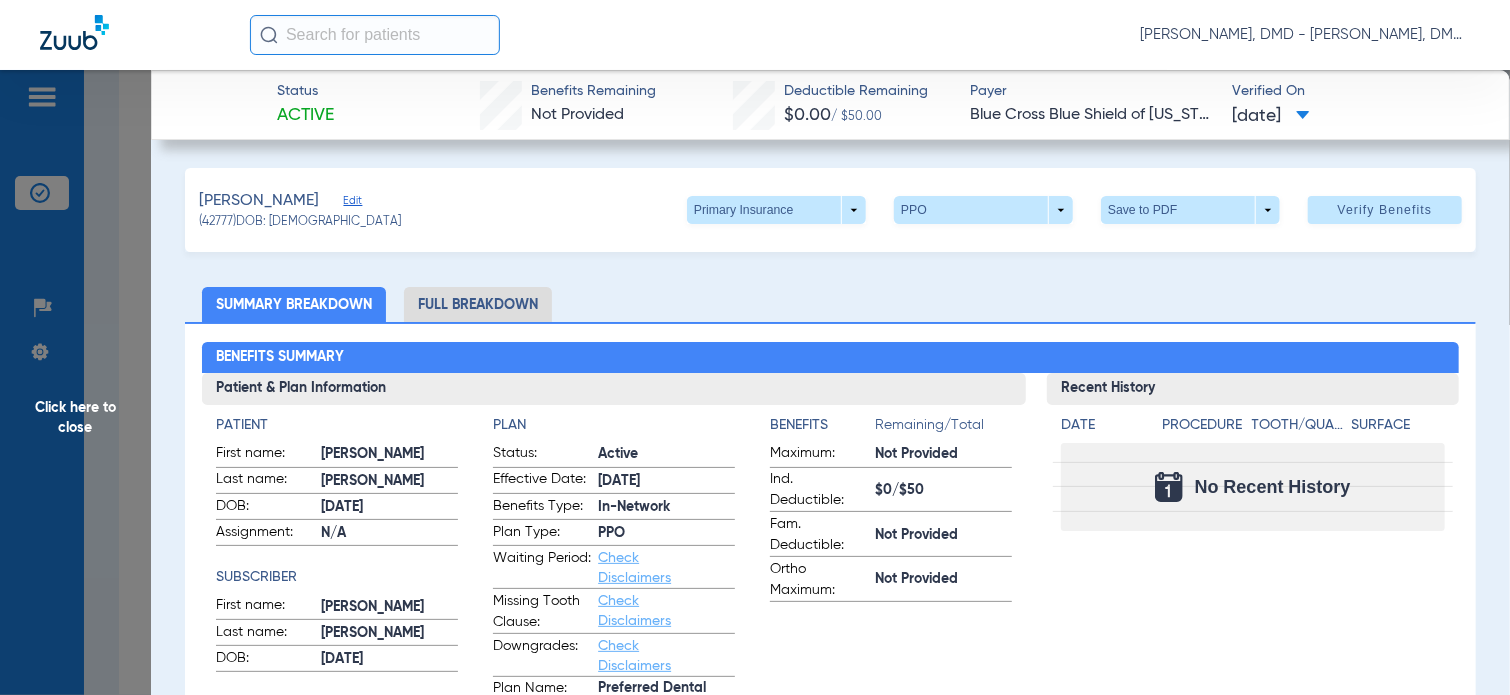click on "Edit" 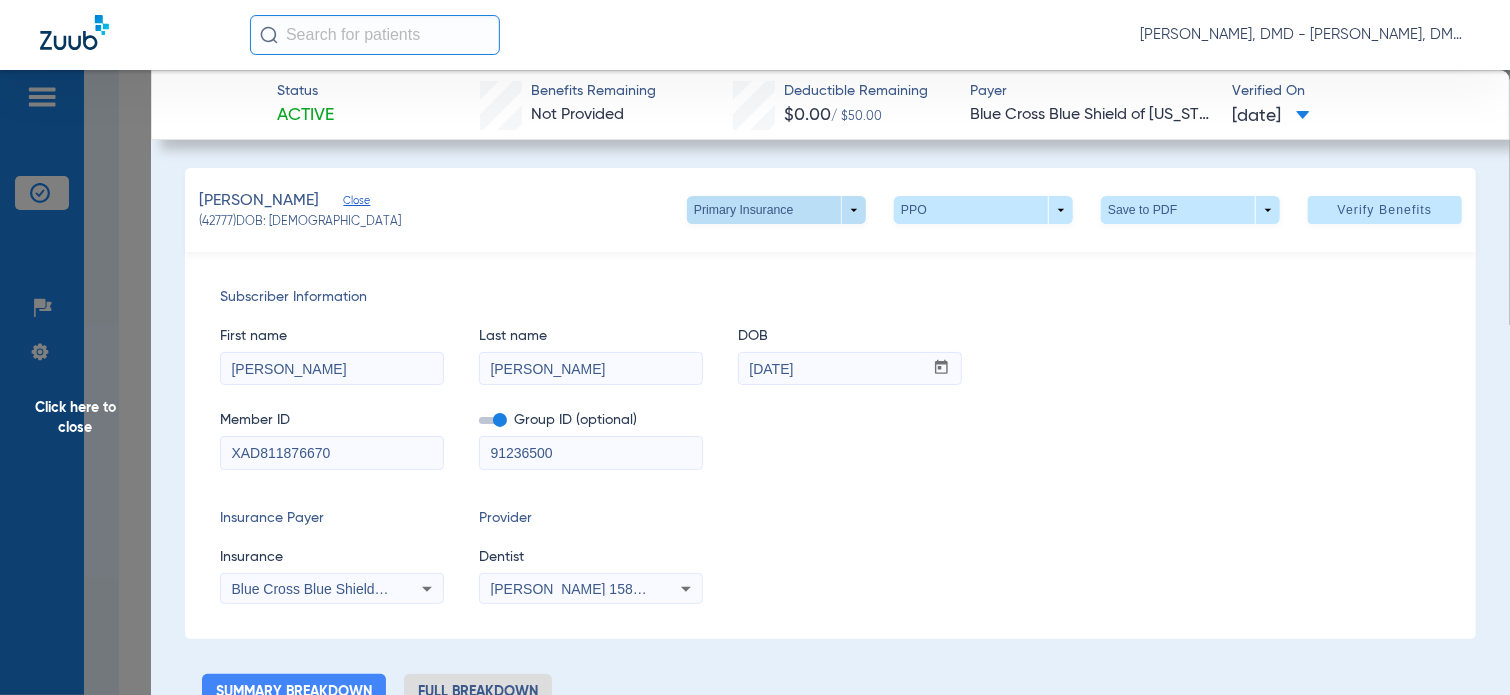 click 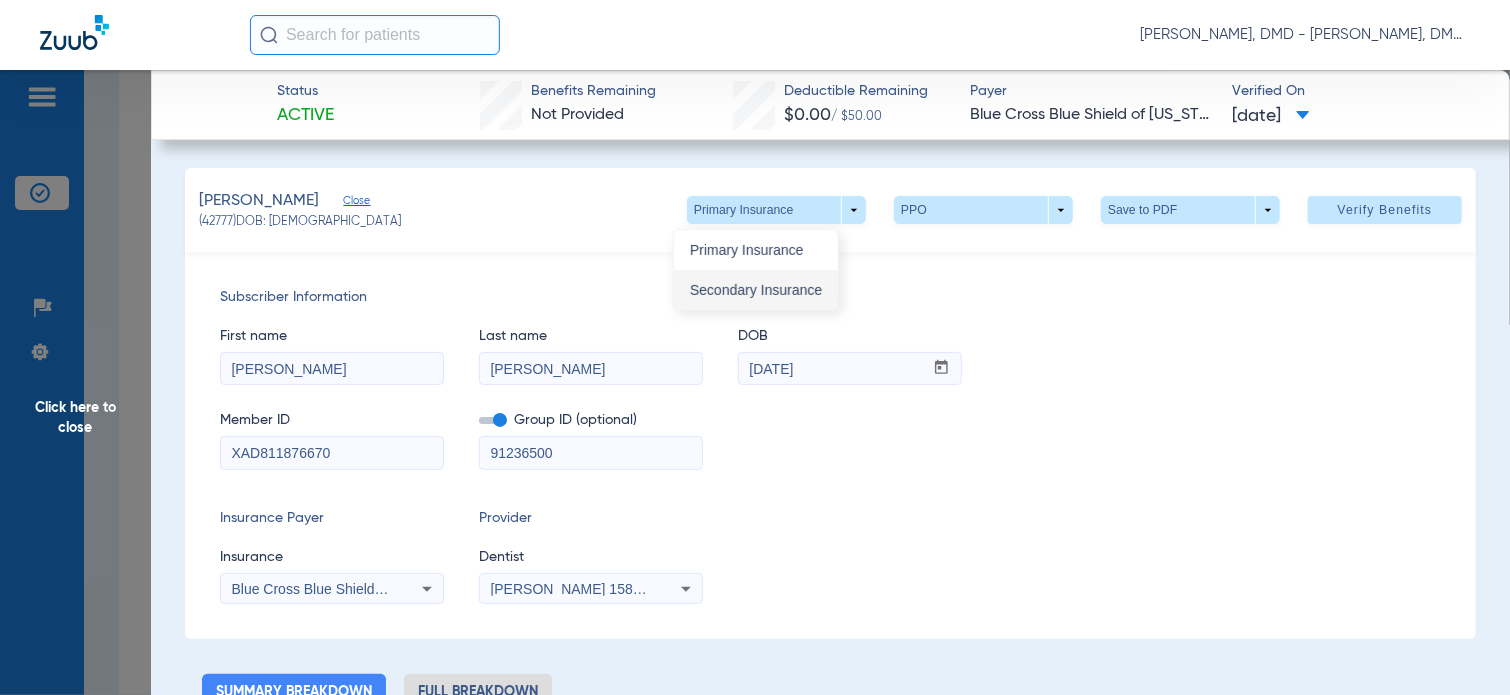 click on "Secondary Insurance" at bounding box center (756, 290) 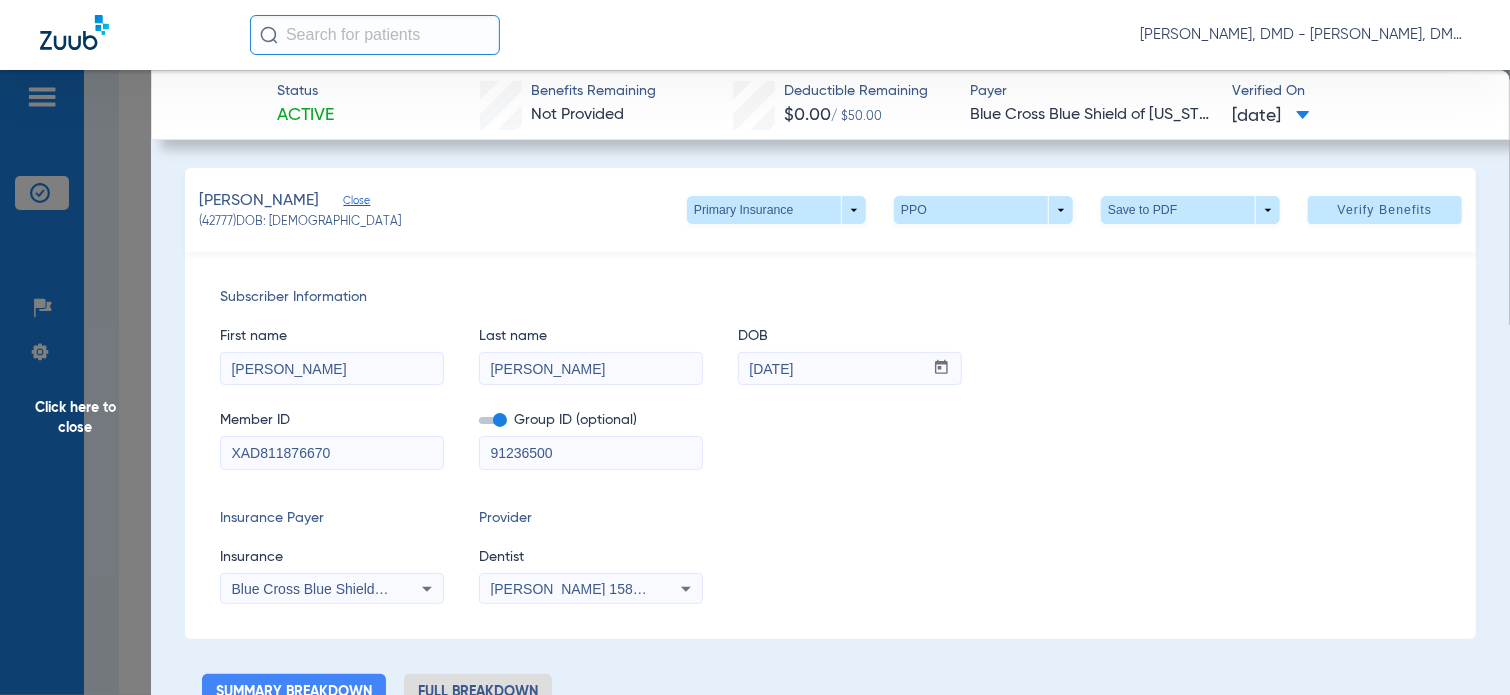 type on "DPAL9108" 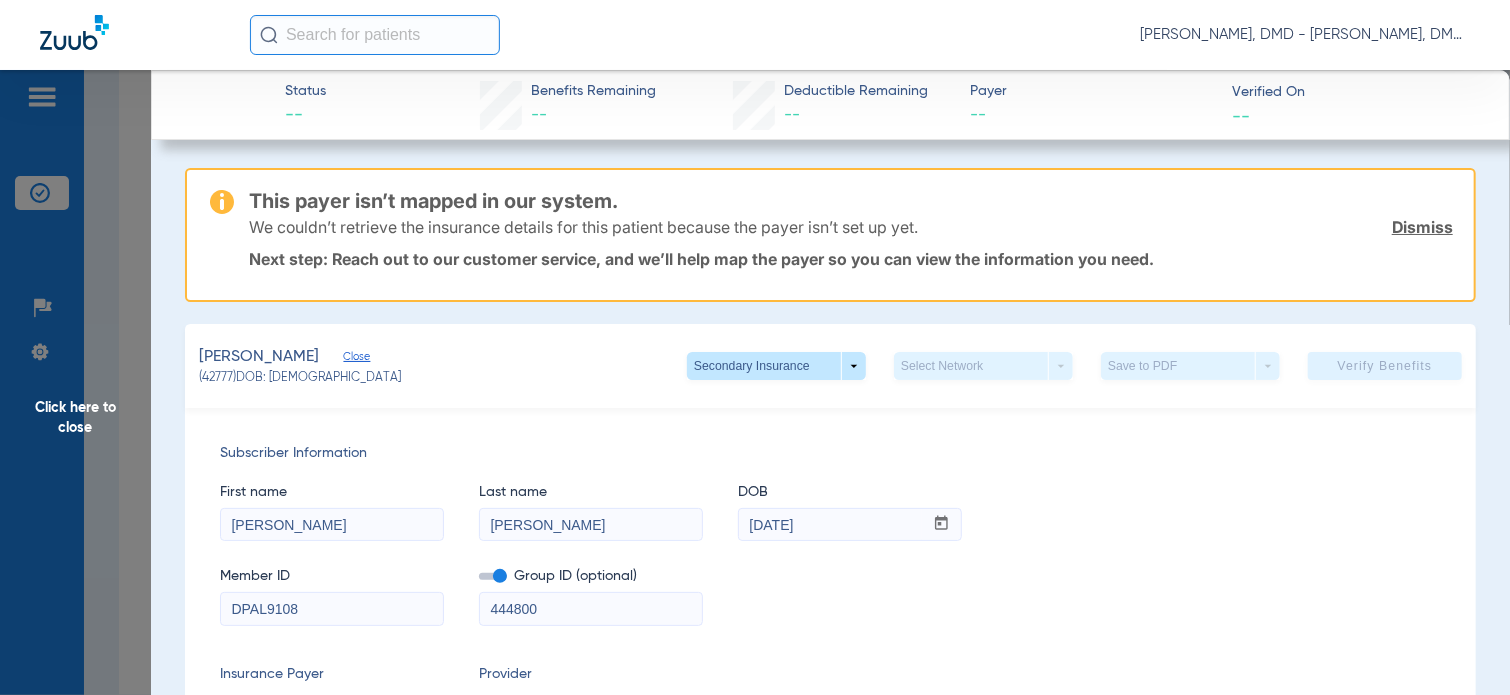 click on "Click here to close" 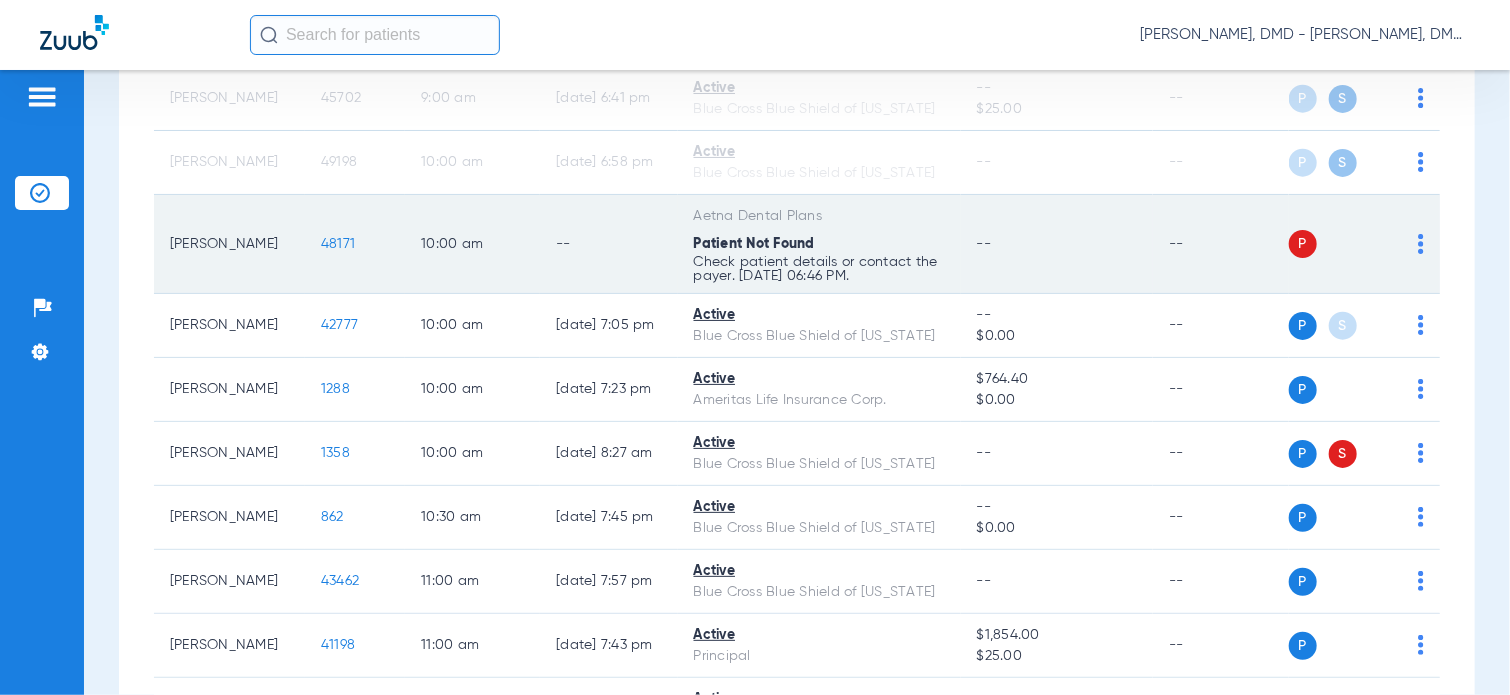 click on "48171" 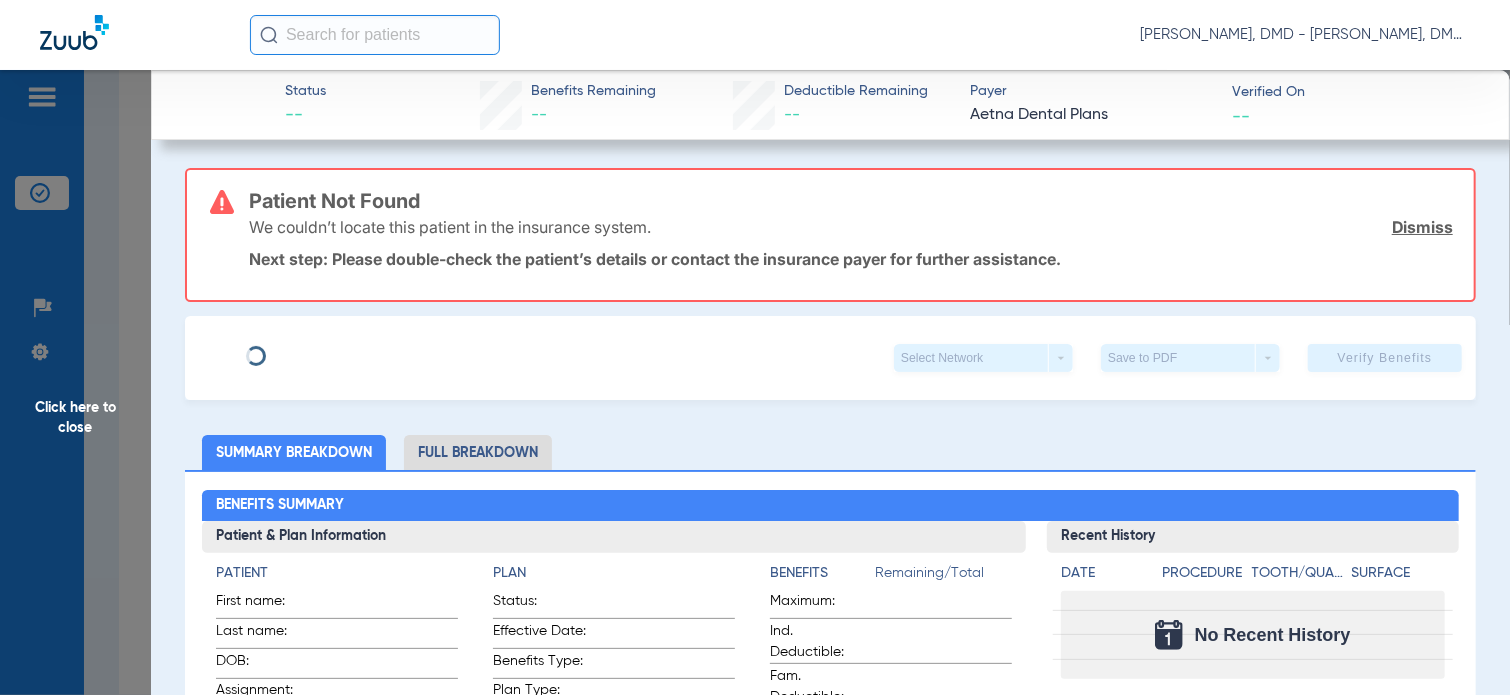 type on "[PERSON_NAME]" 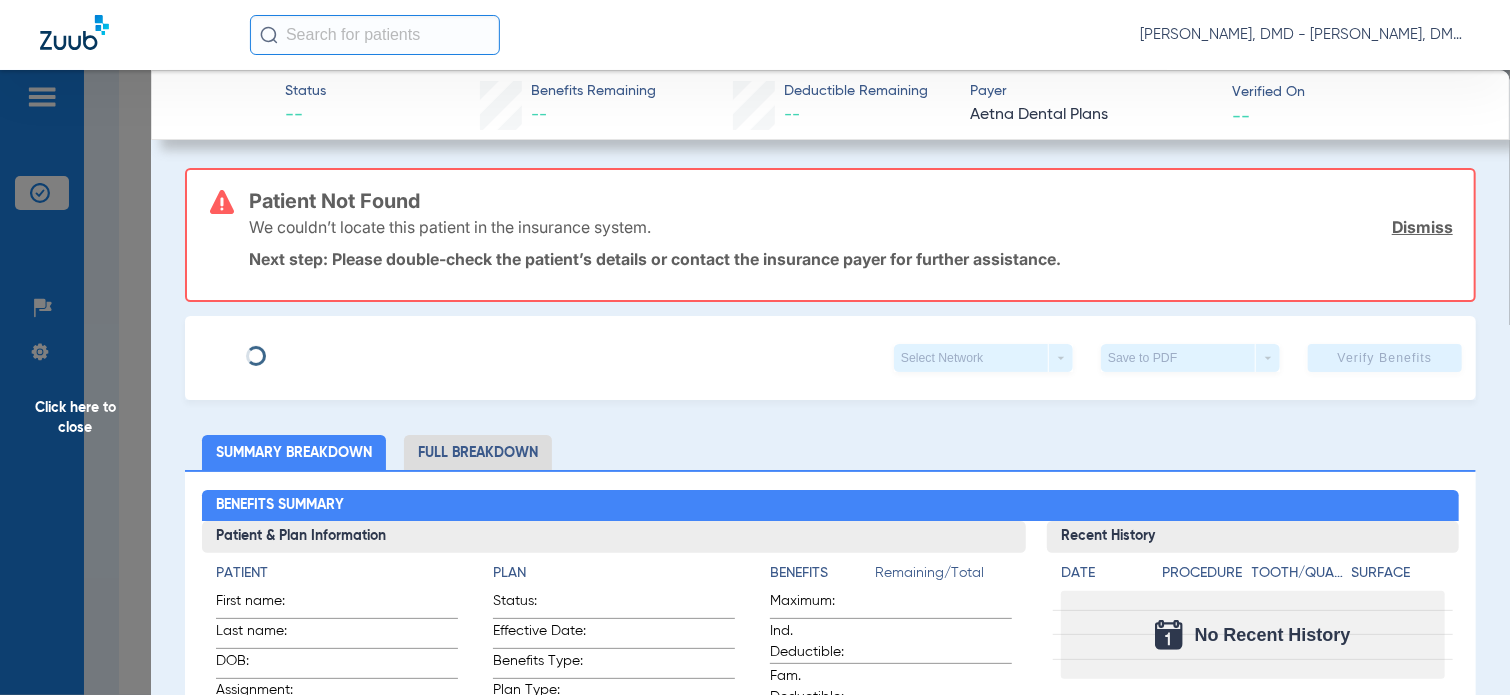 type on "[PERSON_NAME]" 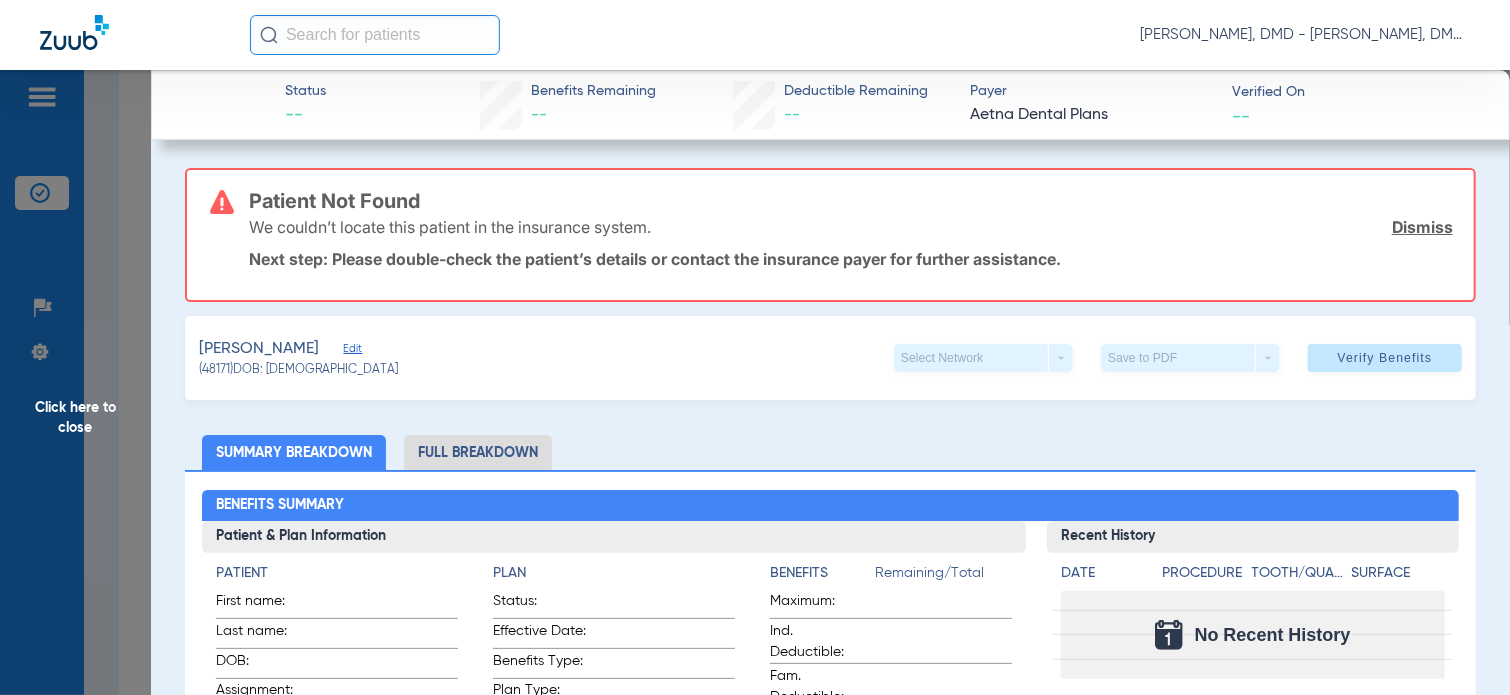 click on "Edit" 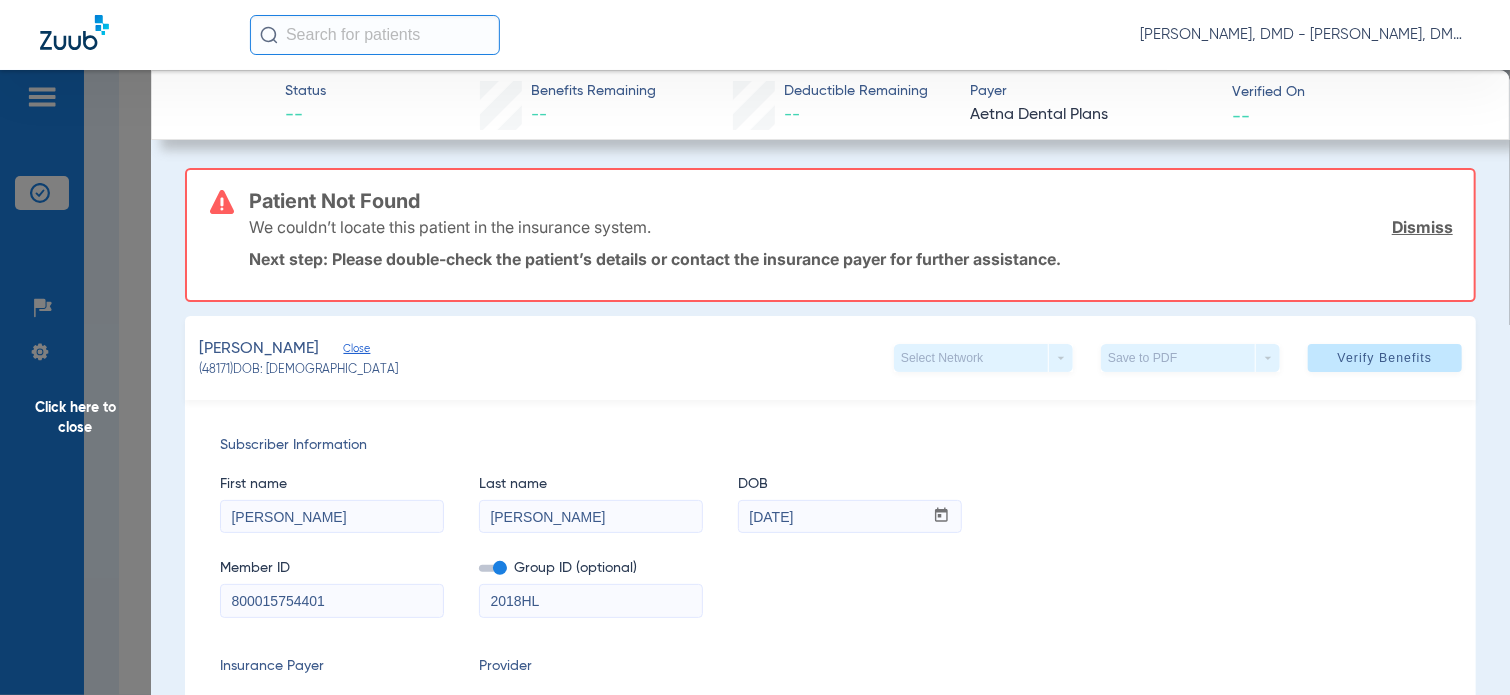 click on "Click here to close" 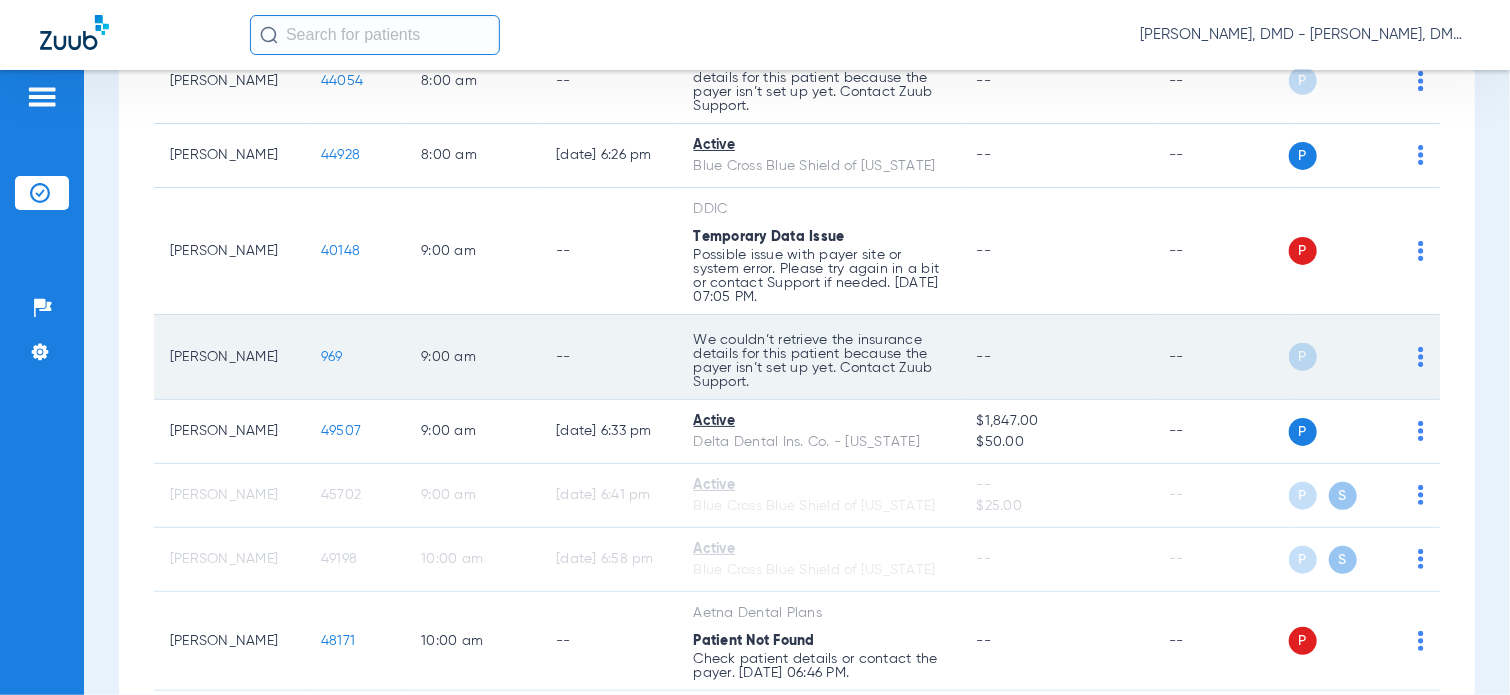scroll, scrollTop: 694, scrollLeft: 0, axis: vertical 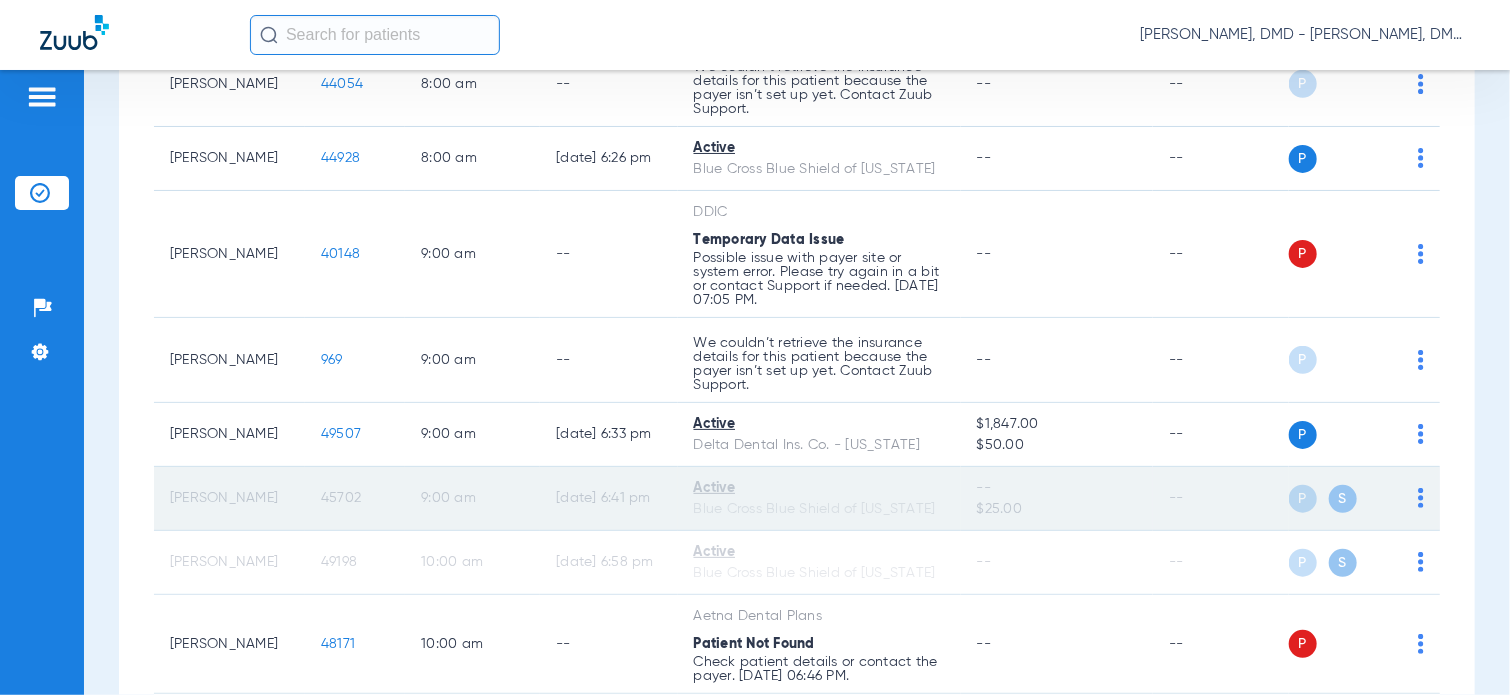 click on "45702" 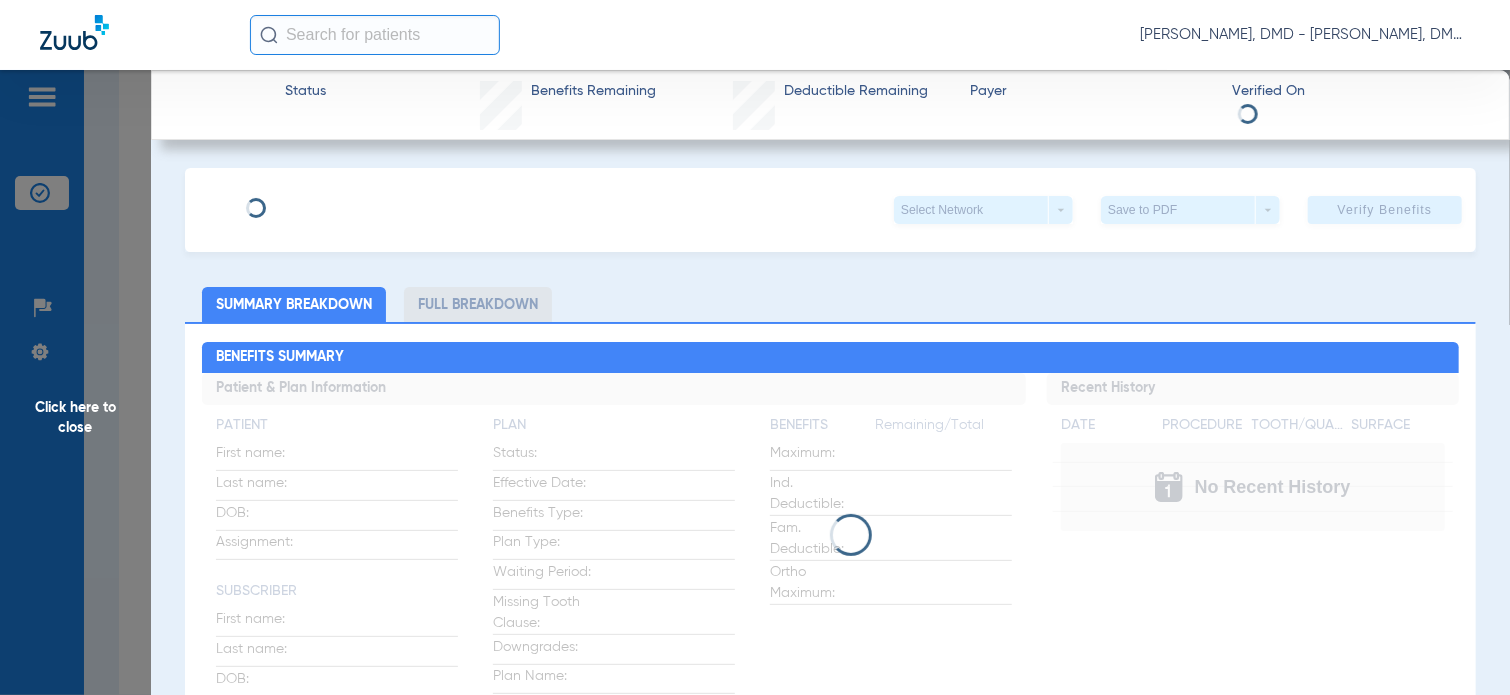 type on "[PERSON_NAME]" 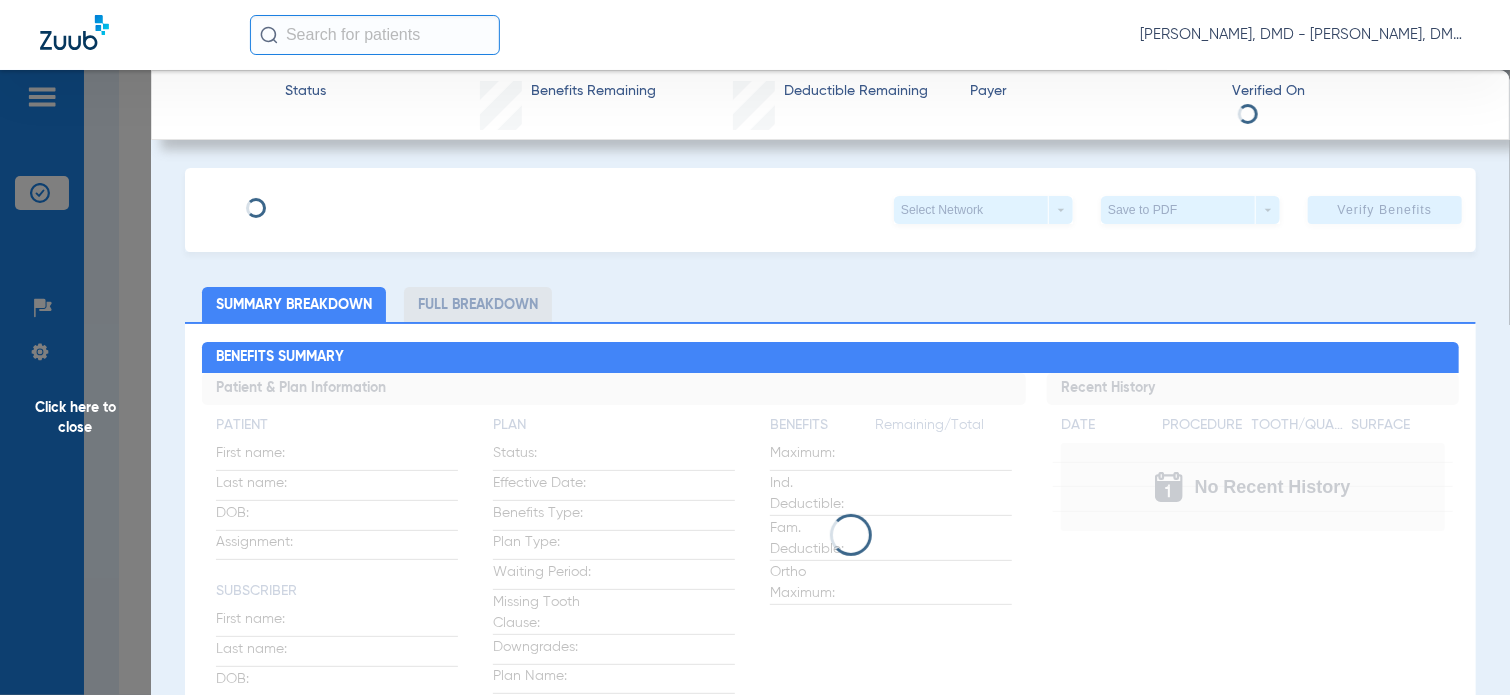 type on "[DATE]" 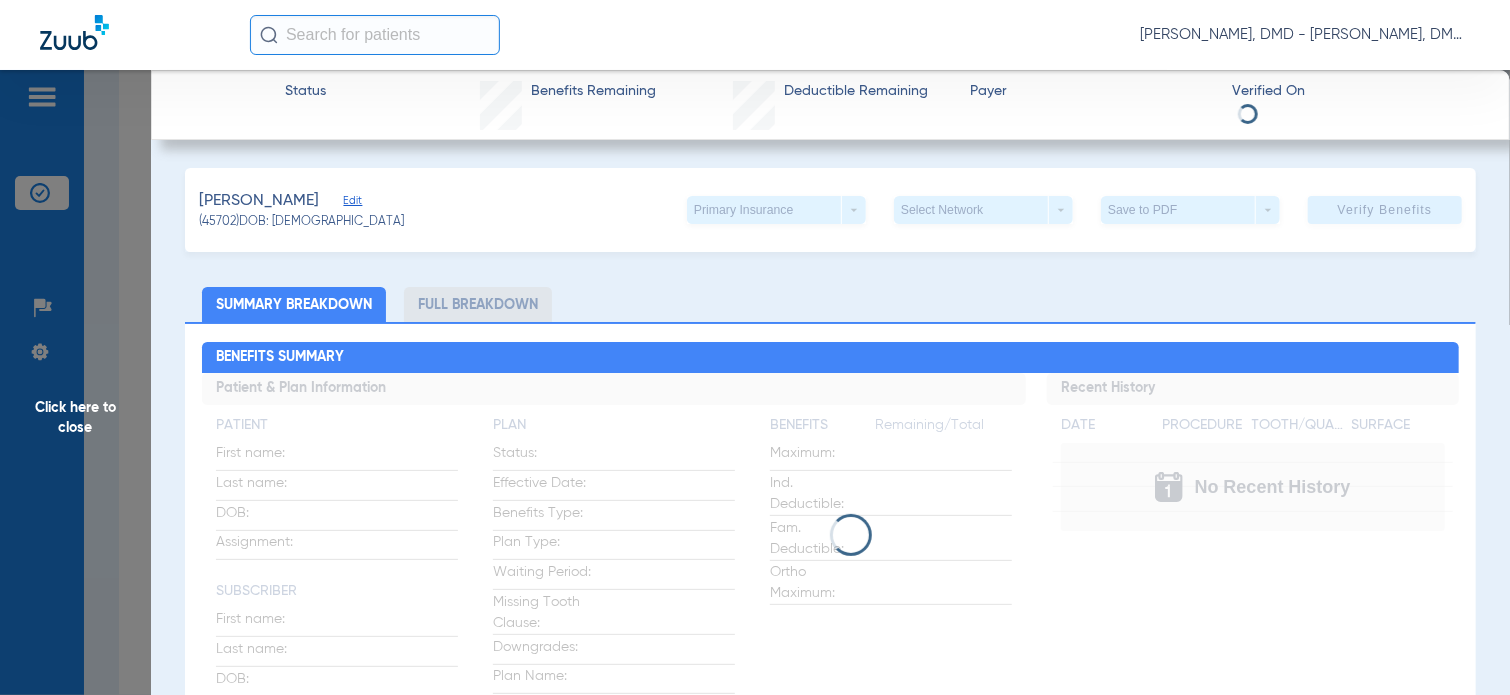 click on "Edit" 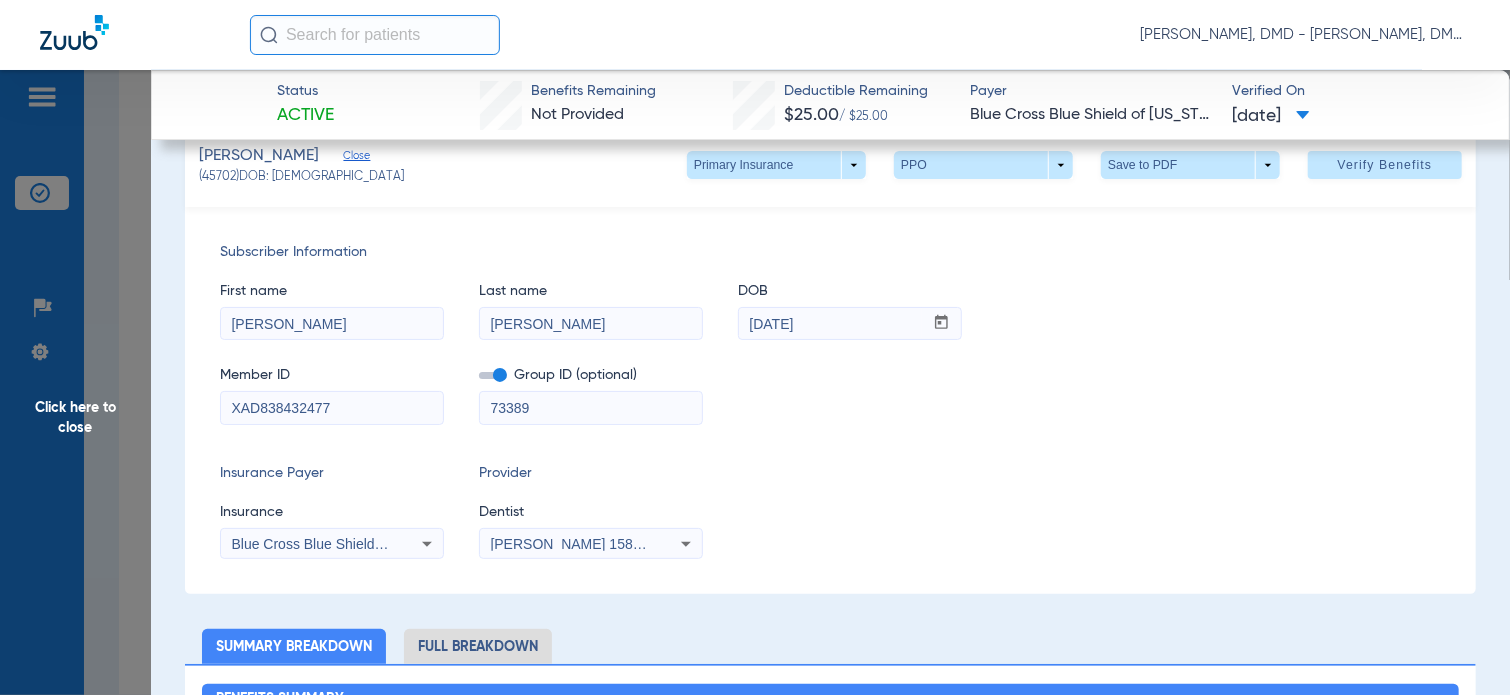 scroll, scrollTop: 0, scrollLeft: 0, axis: both 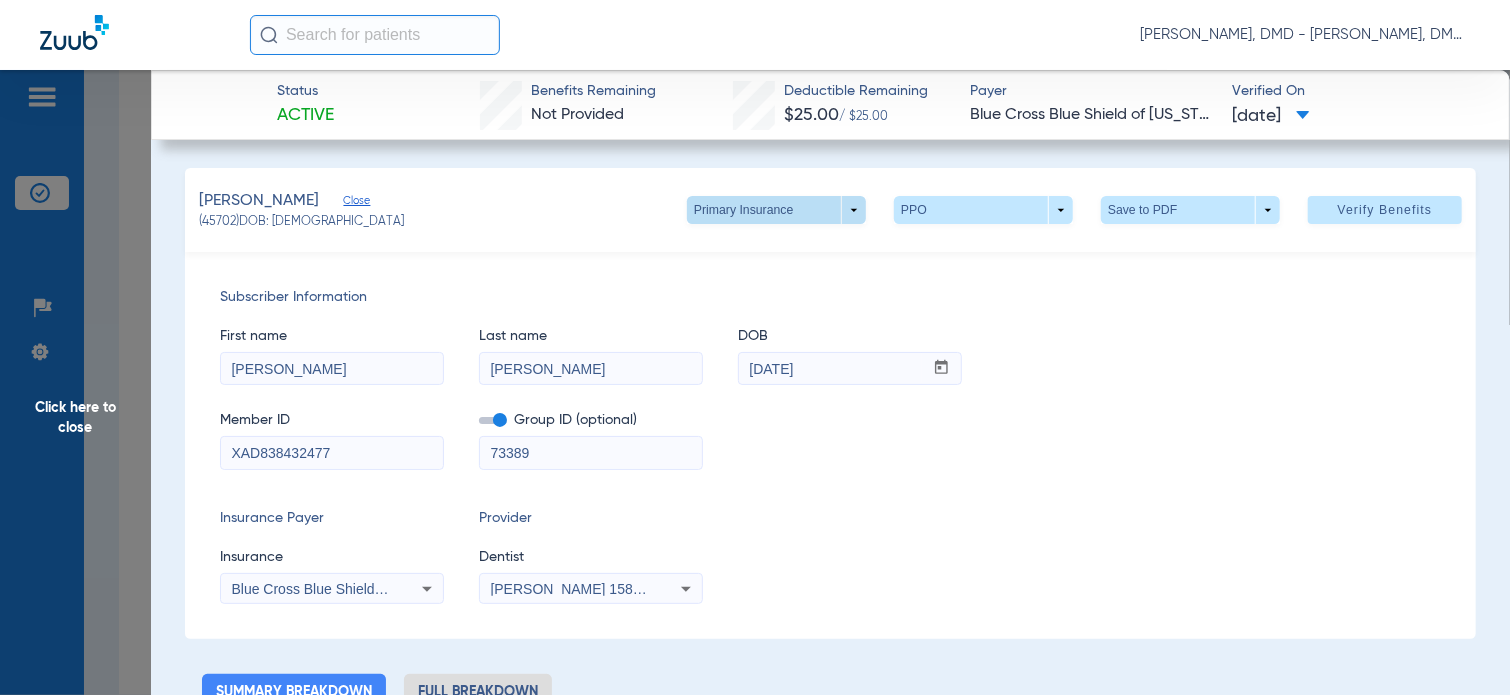 click 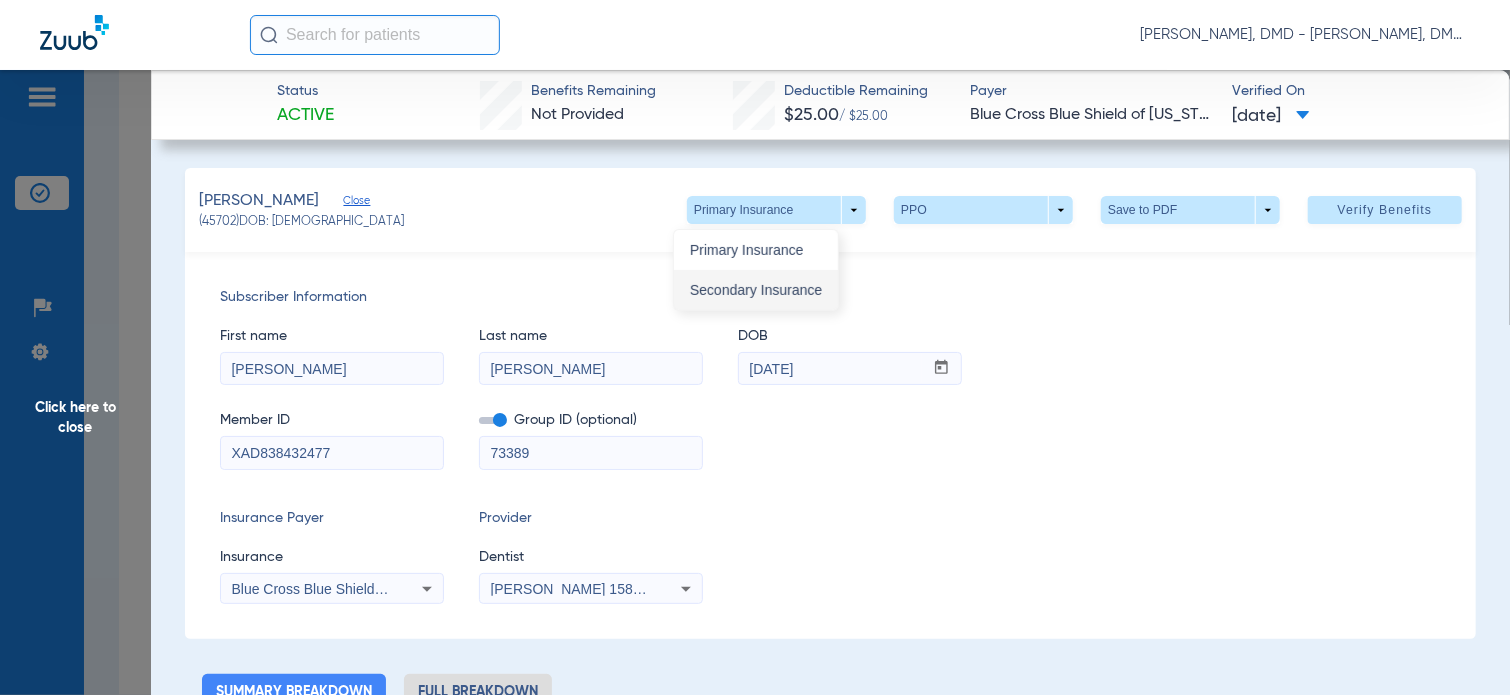 click on "Secondary Insurance" at bounding box center (756, 290) 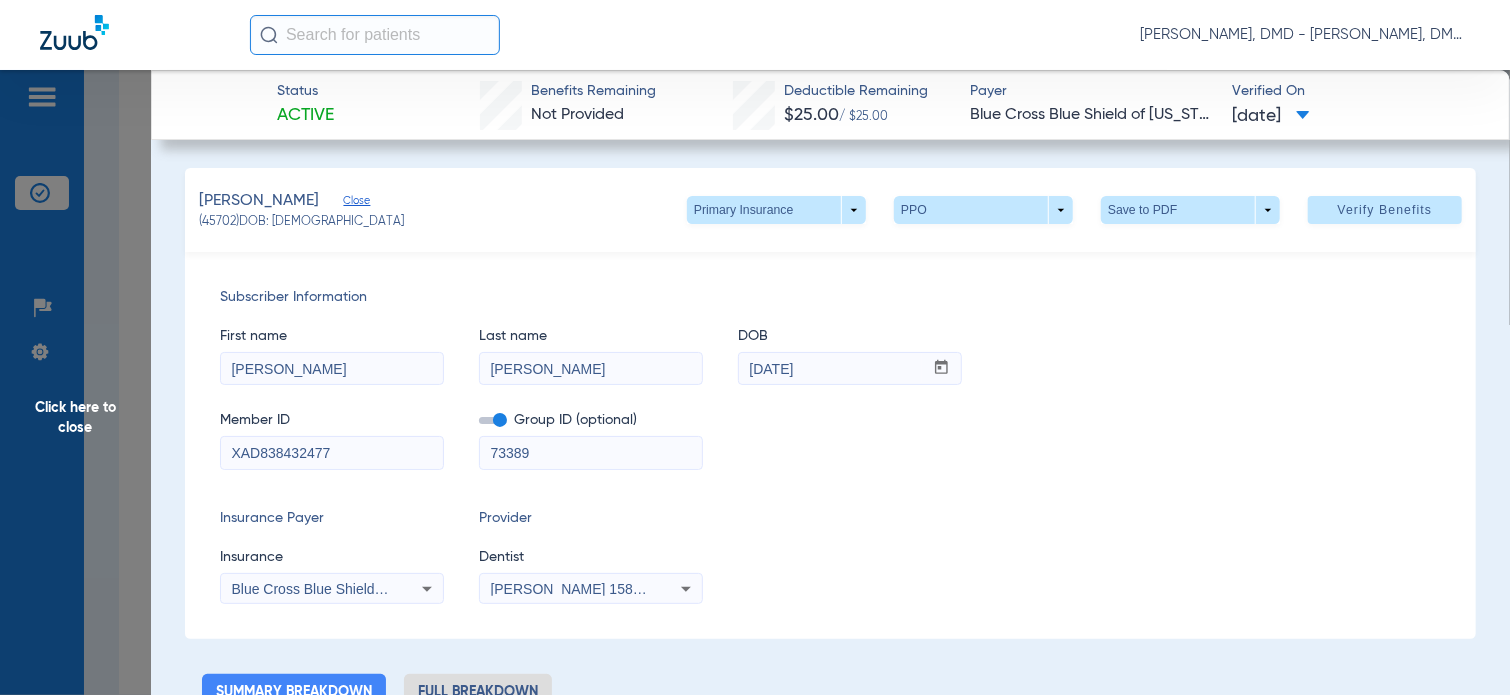 type on "[PERSON_NAME]" 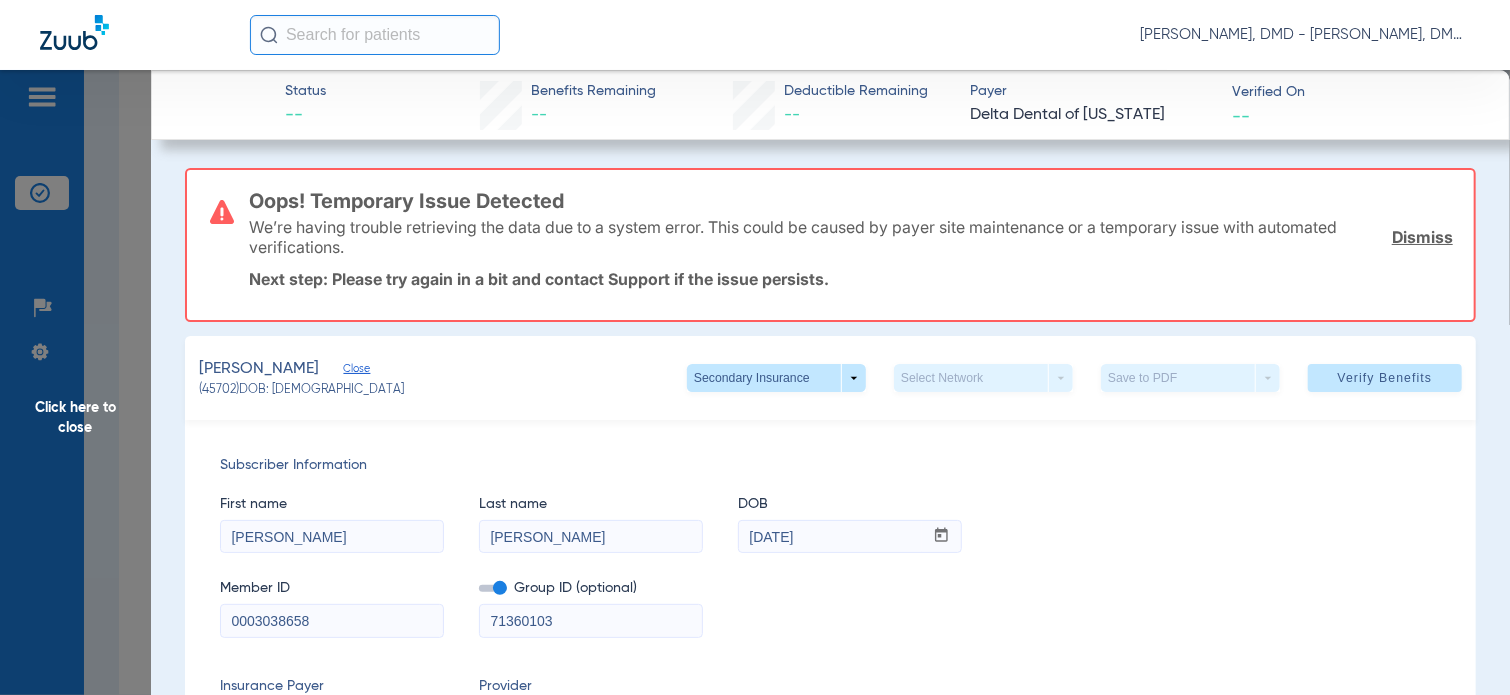 drag, startPoint x: 836, startPoint y: 531, endPoint x: 720, endPoint y: 550, distance: 117.54574 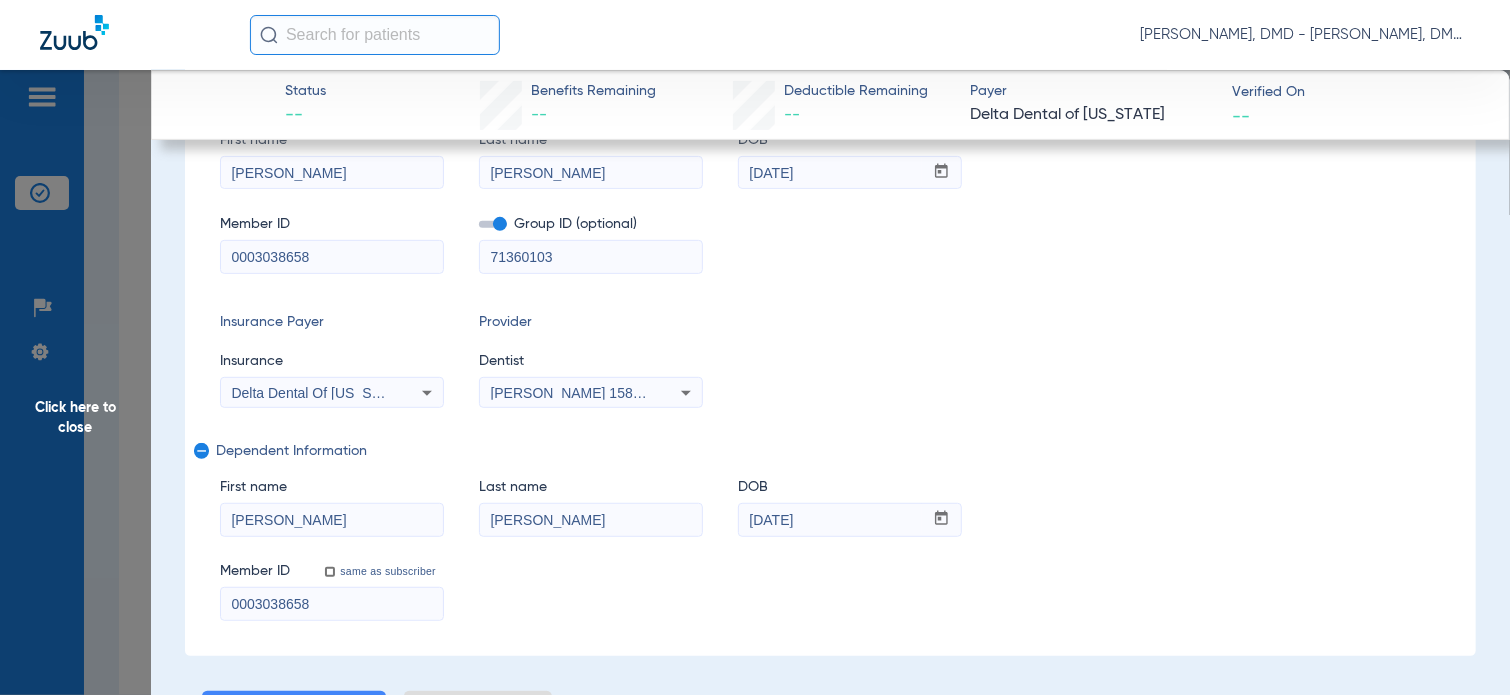 scroll, scrollTop: 500, scrollLeft: 0, axis: vertical 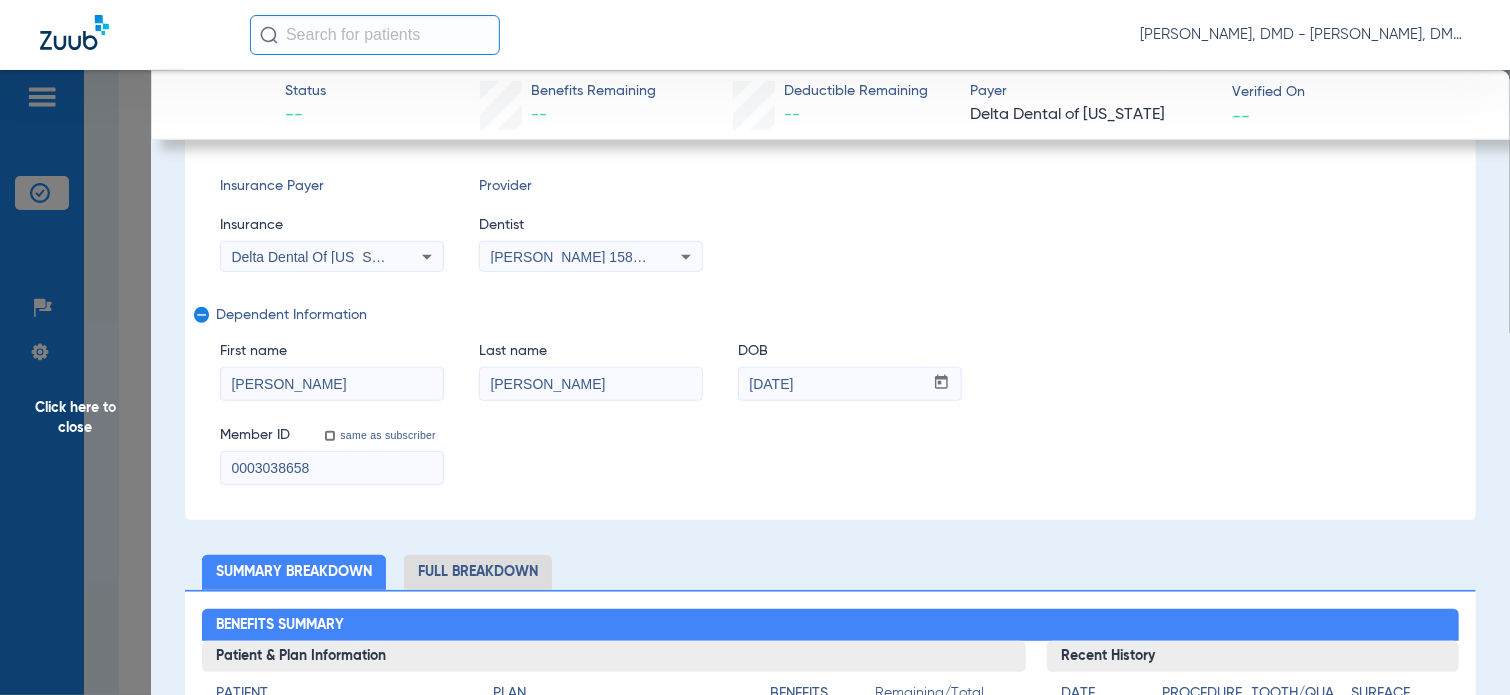 drag, startPoint x: 340, startPoint y: 388, endPoint x: 39, endPoint y: 388, distance: 301 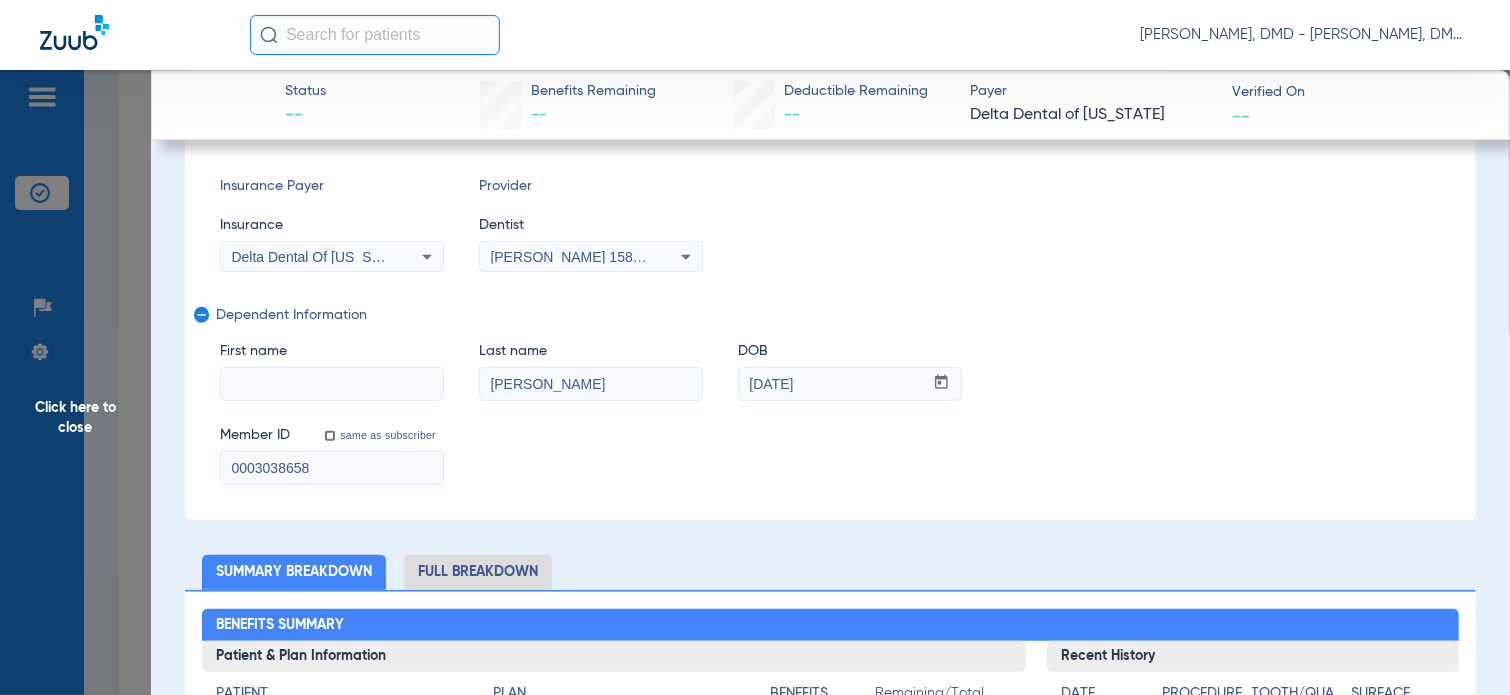 paste on "[PERSON_NAME]" 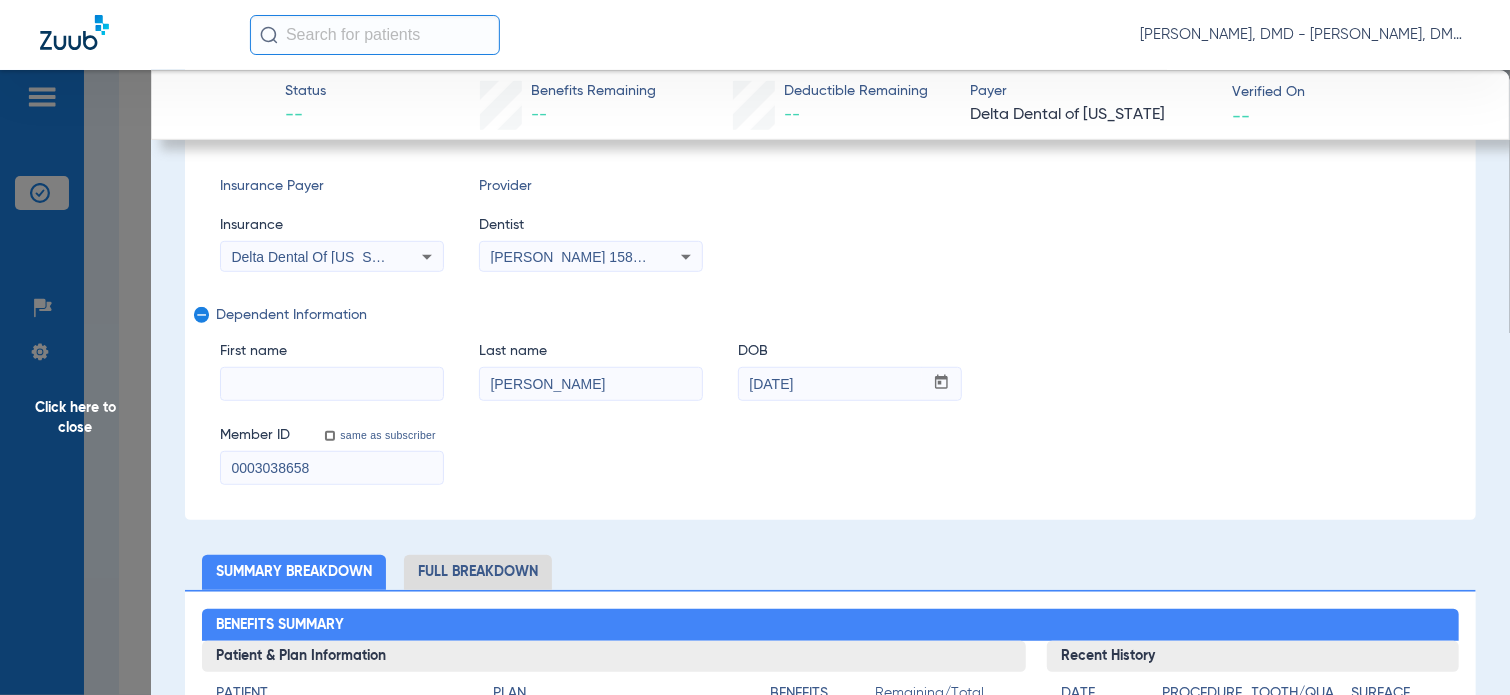 type on "[PERSON_NAME]" 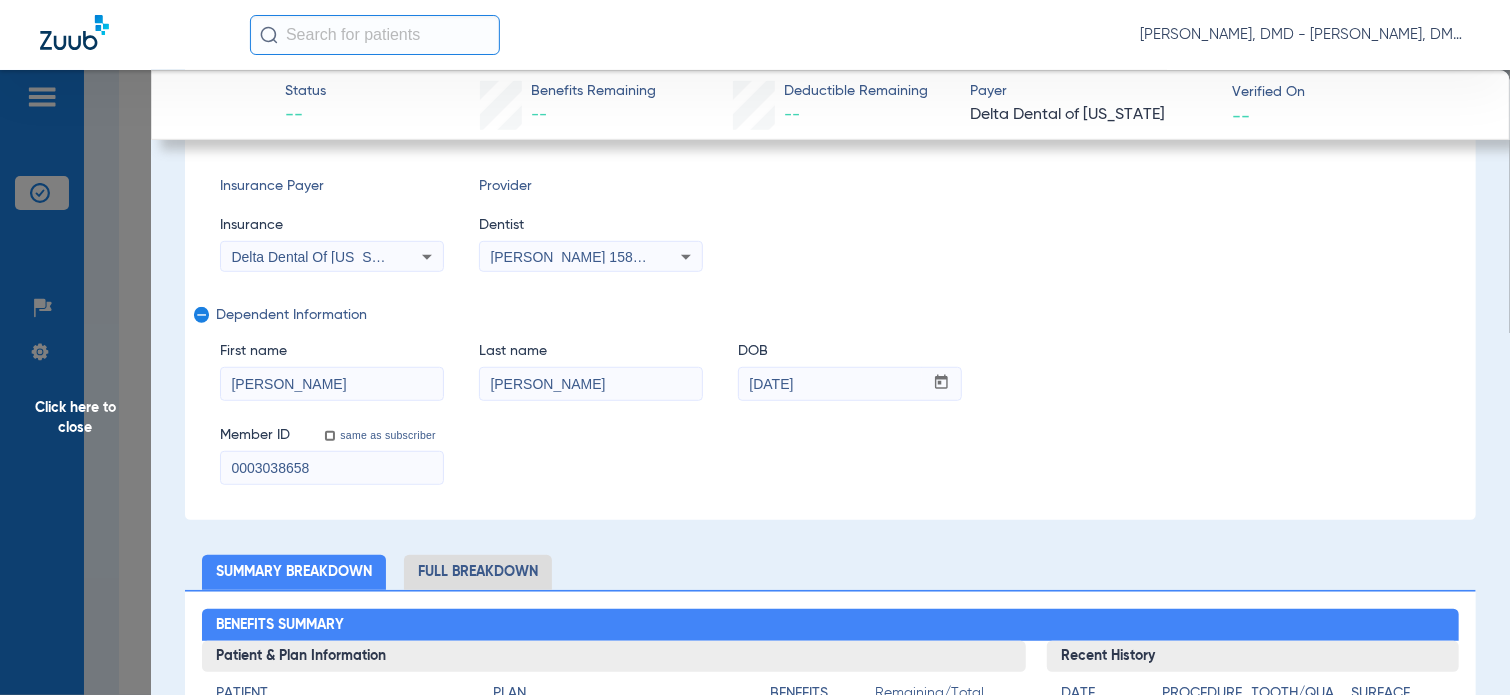 drag, startPoint x: 852, startPoint y: 387, endPoint x: 655, endPoint y: 411, distance: 198.45654 